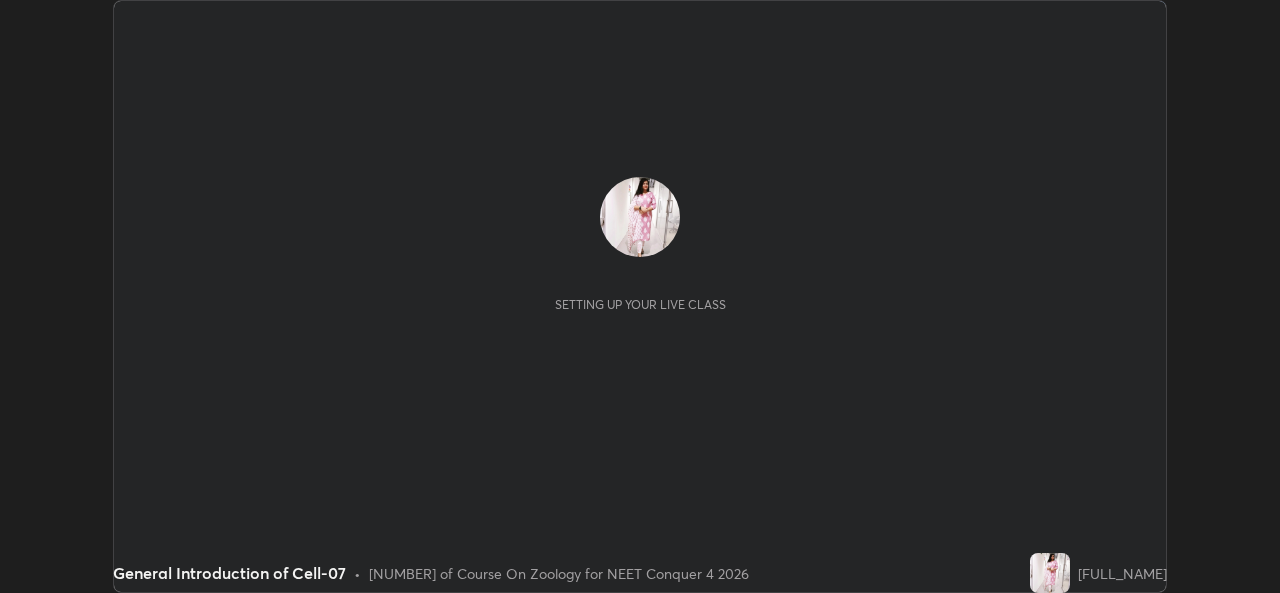 scroll, scrollTop: 0, scrollLeft: 0, axis: both 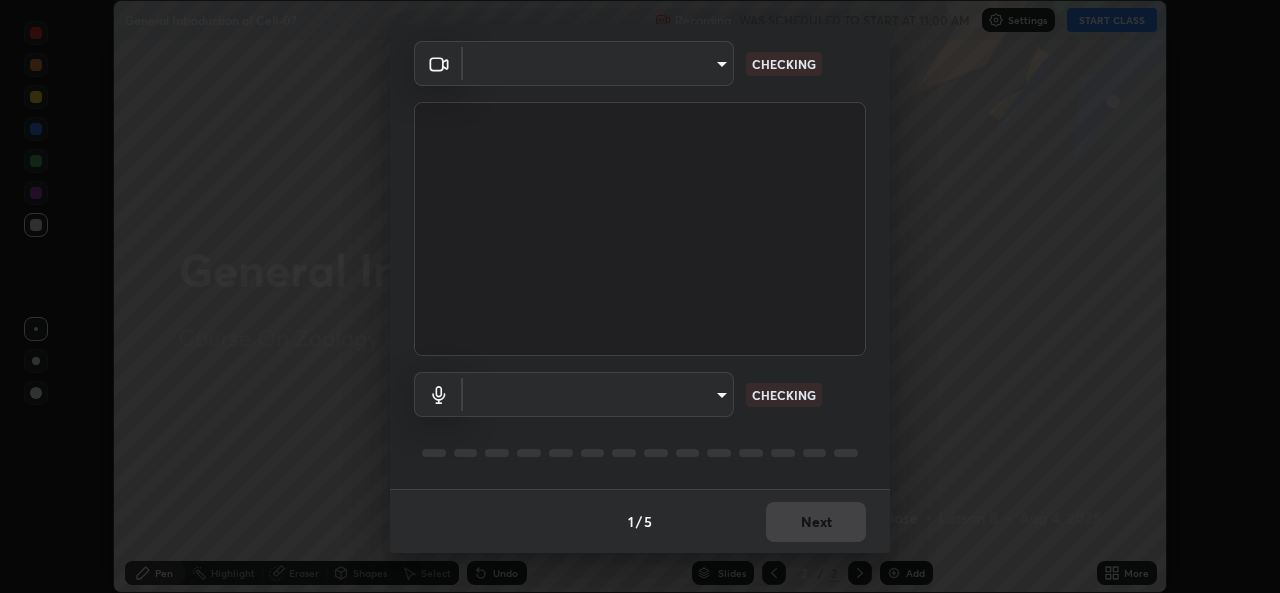 type on "1b5311a9b5640385fef1425c23754c42fb18271d2377e174ff02acca352544af" 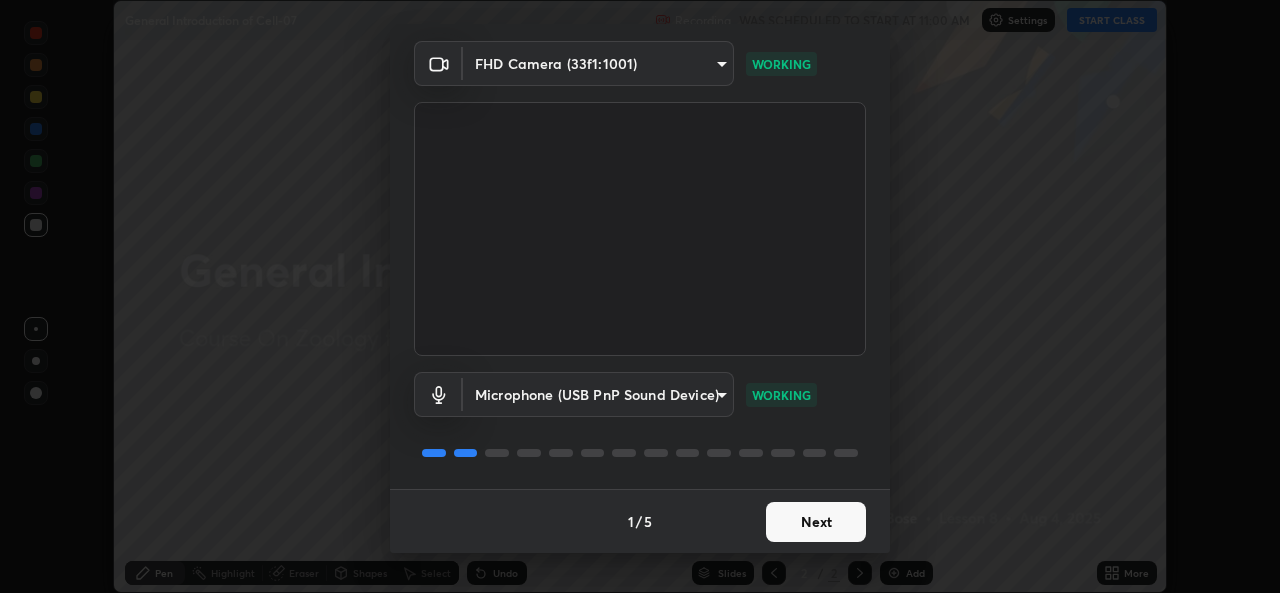 click on "Next" at bounding box center [816, 522] 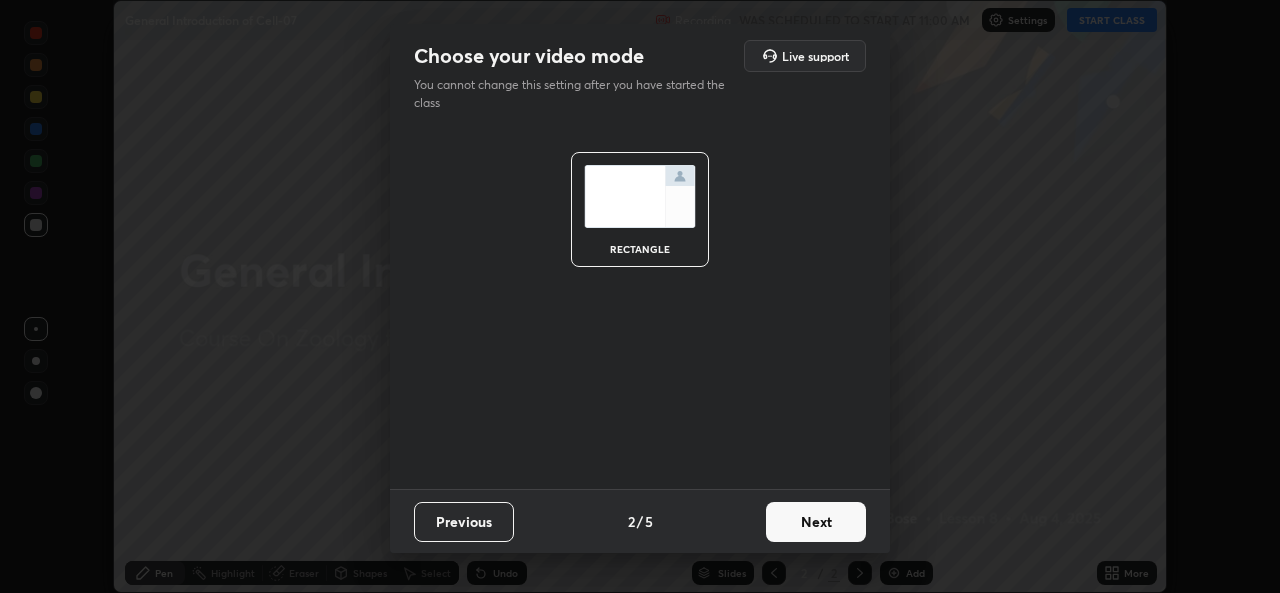 click on "Next" at bounding box center [816, 522] 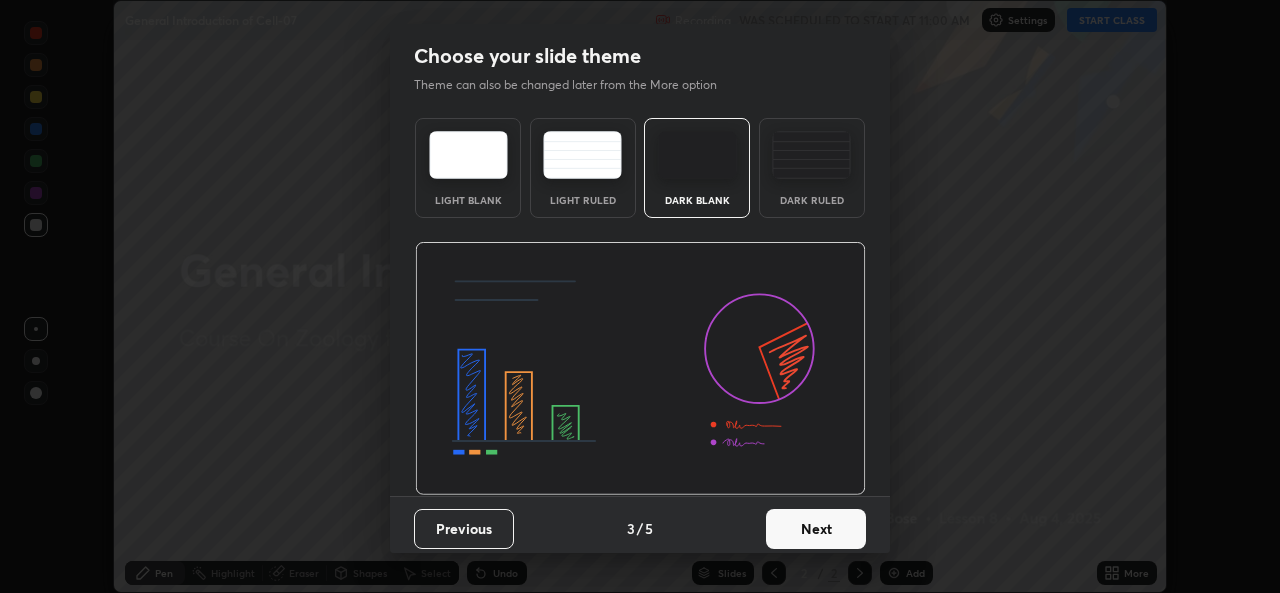 click on "Previous" at bounding box center (464, 529) 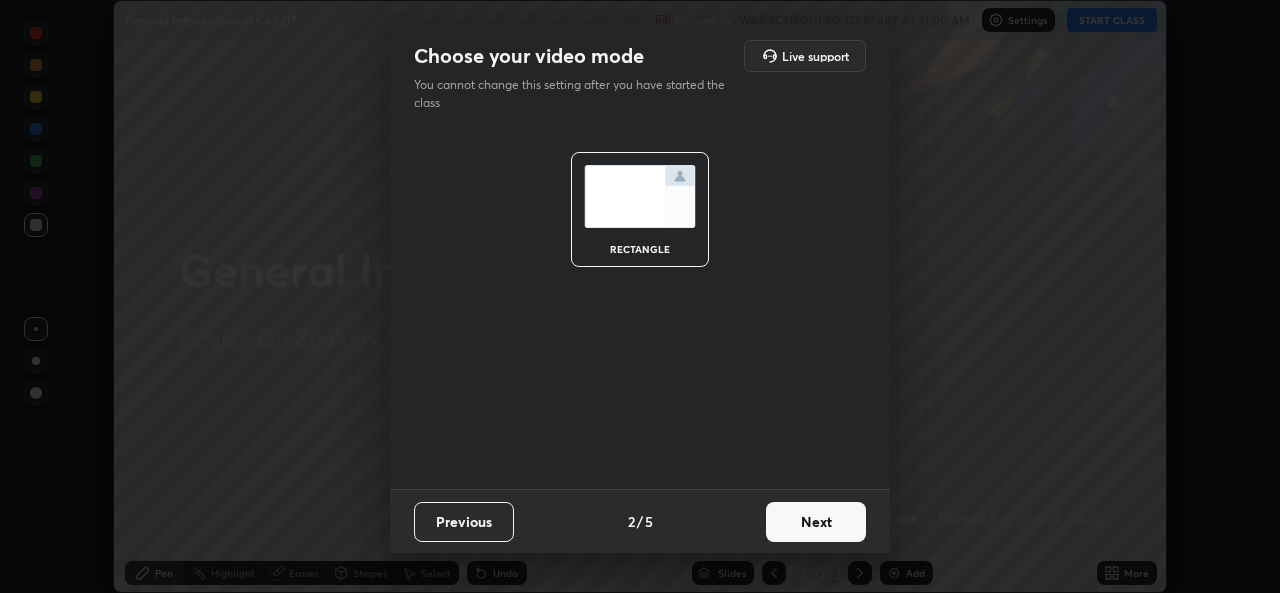 click on "Choose your video mode Live support You cannot change this setting after you have started the class rectangle Previous 2 / 5 Next" at bounding box center [640, 296] 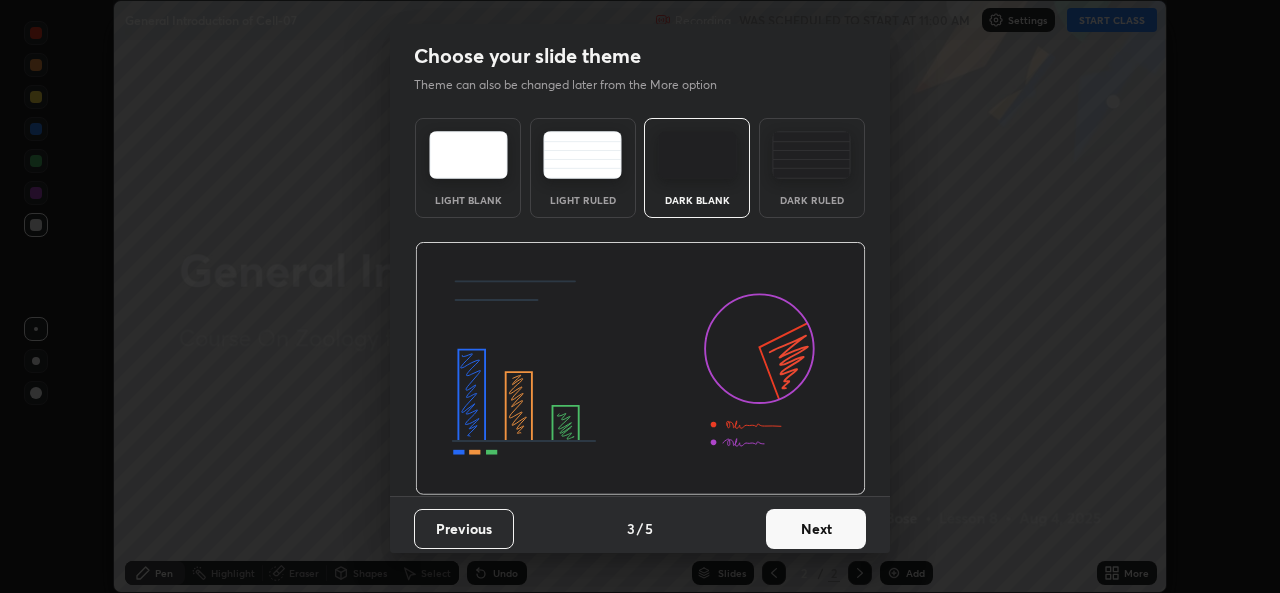 click on "Next" at bounding box center [816, 529] 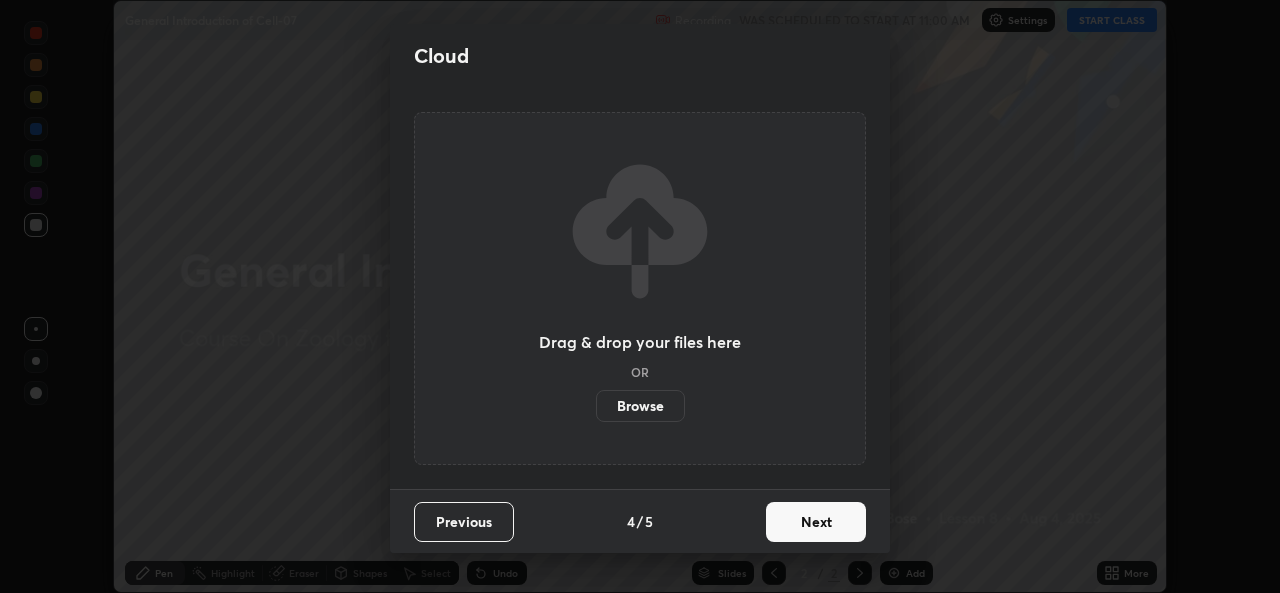 click on "Browse" at bounding box center (640, 406) 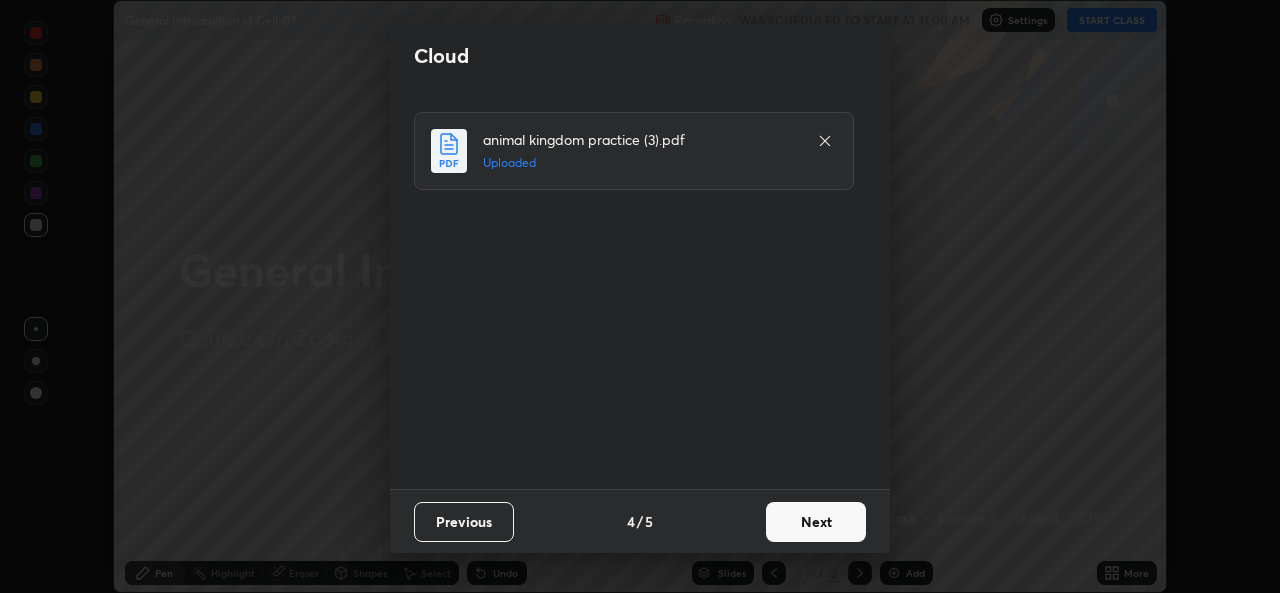click on "Cloud animal kingdom practice (3).pdf Uploaded Previous 4 / 5 Next" at bounding box center (640, 296) 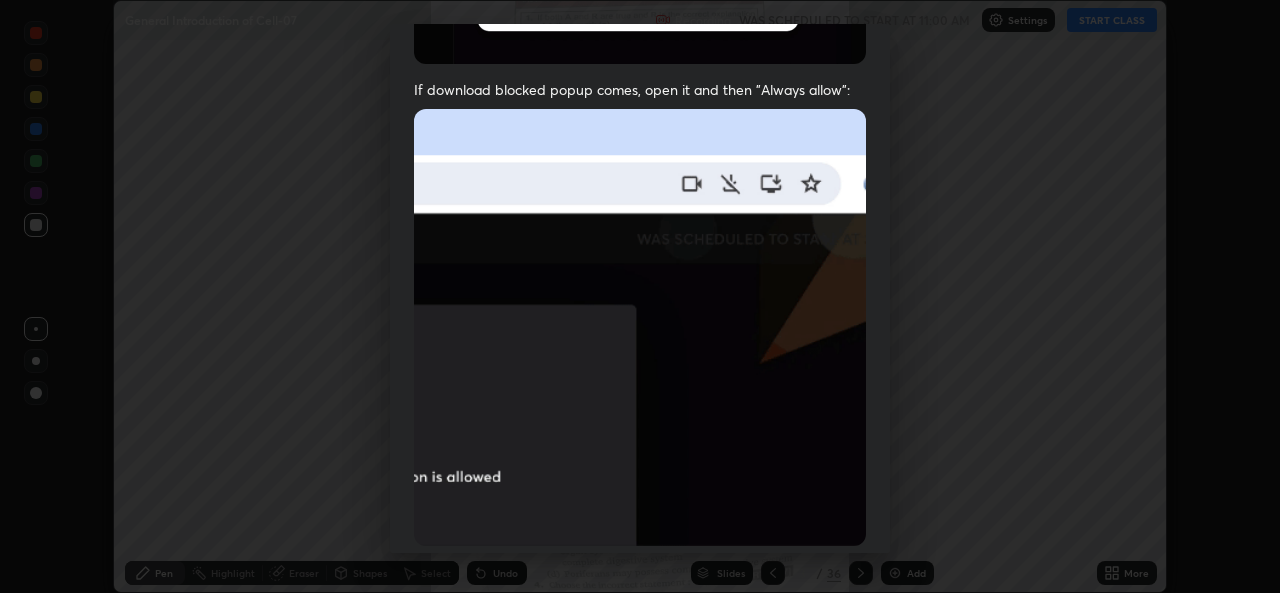 scroll, scrollTop: 471, scrollLeft: 0, axis: vertical 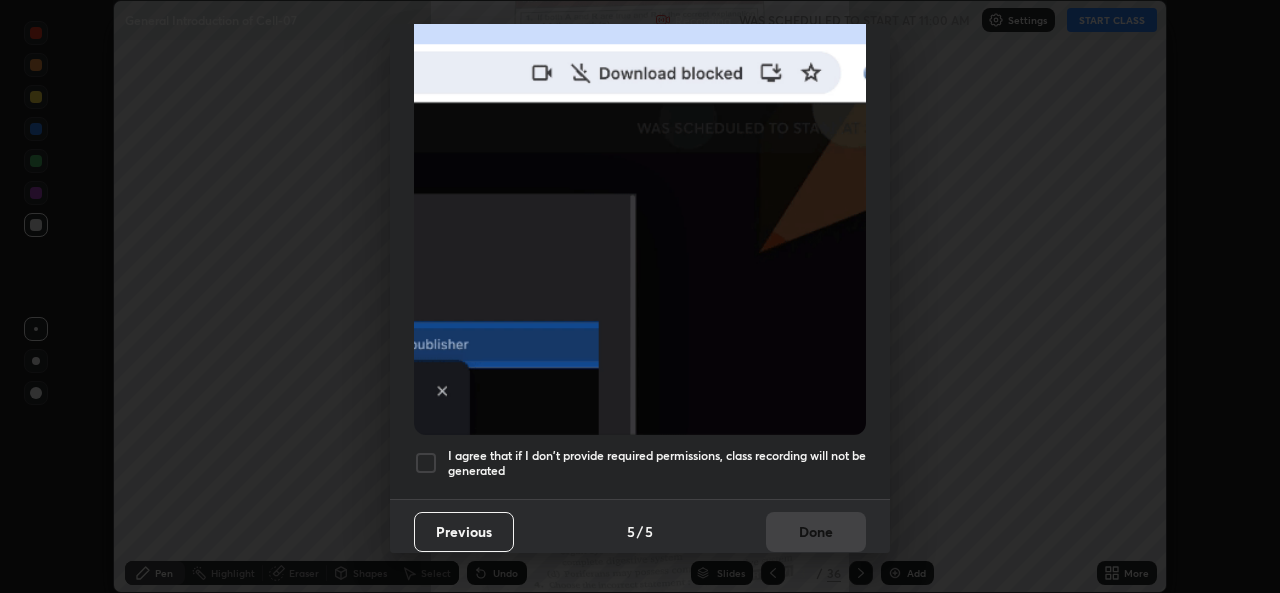 click on "I agree that if I don't provide required permissions, class recording will not be generated" at bounding box center (657, 463) 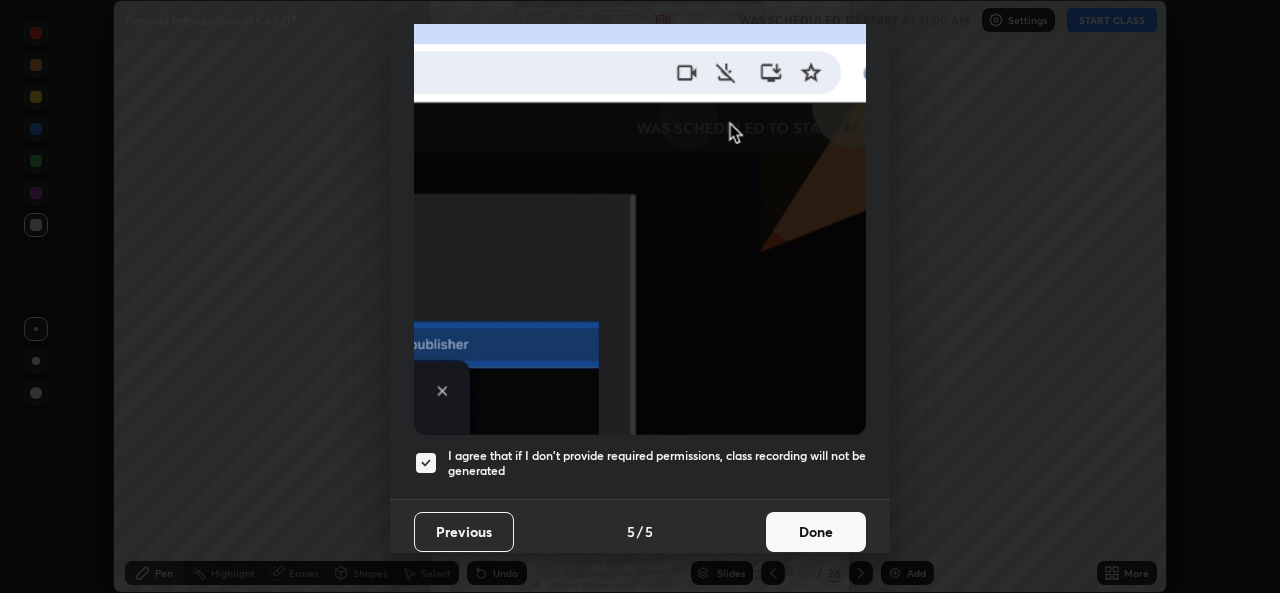 click on "Done" at bounding box center (816, 532) 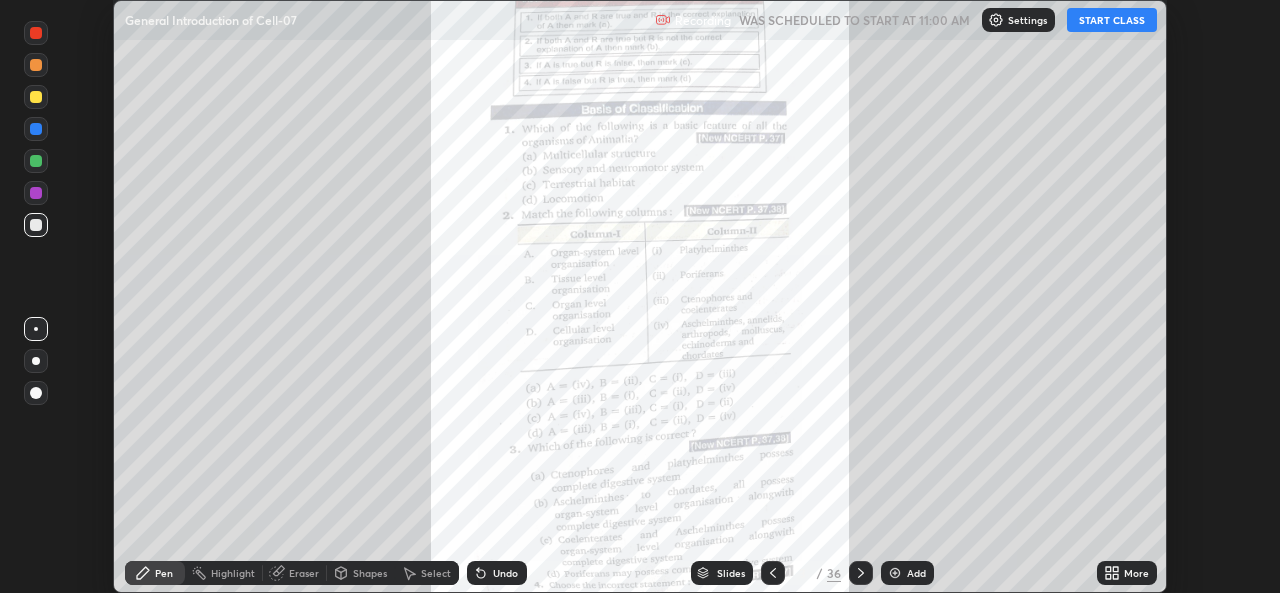 click on "Slides" at bounding box center (731, 573) 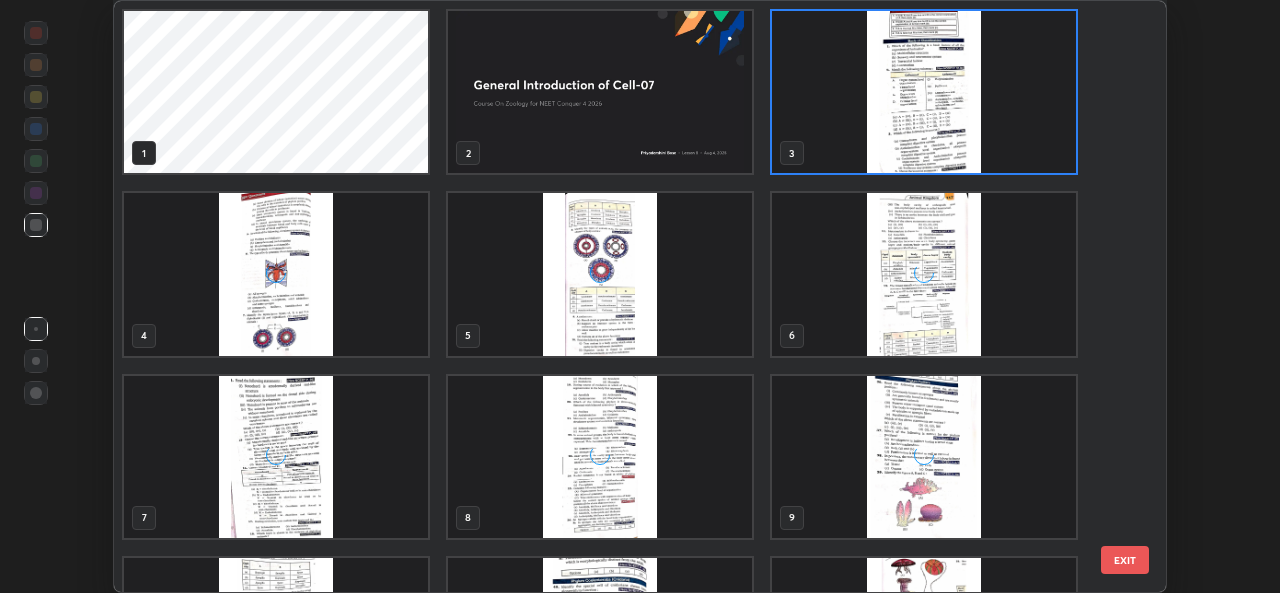 scroll, scrollTop: 7, scrollLeft: 10, axis: both 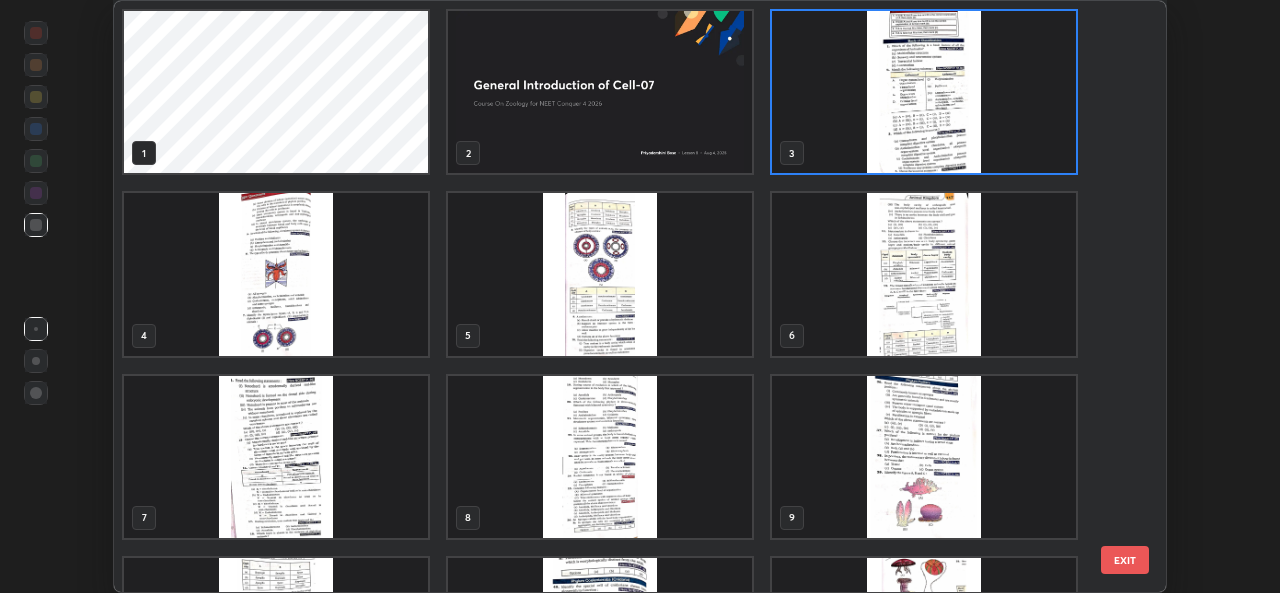 click at bounding box center (924, 92) 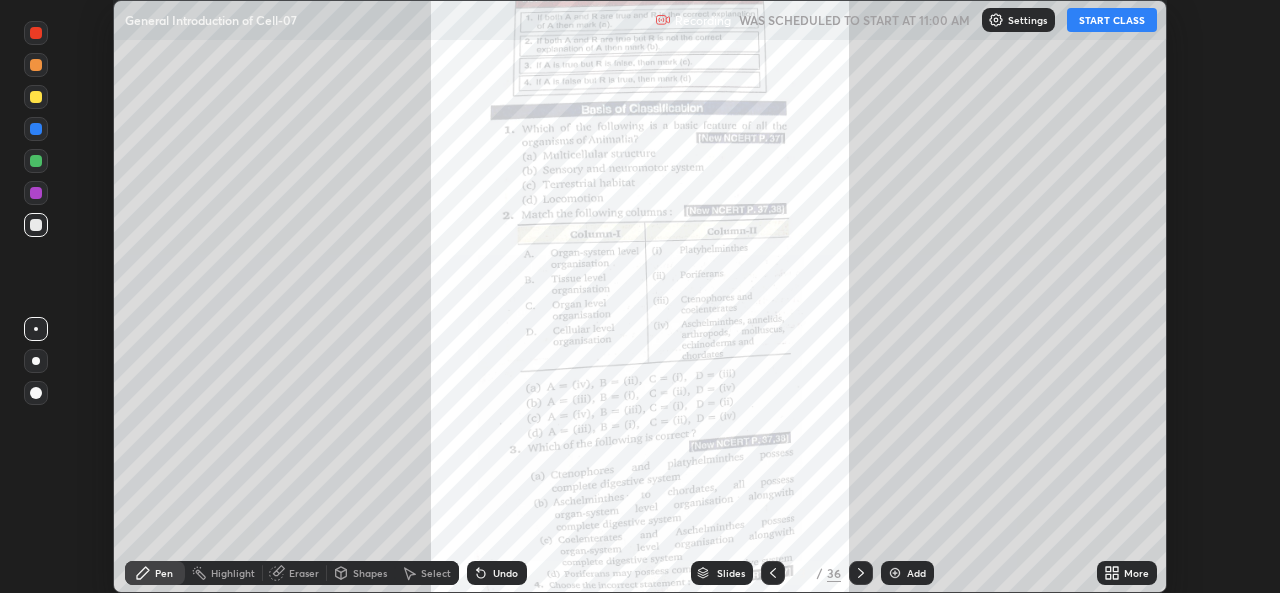 click at bounding box center [924, 92] 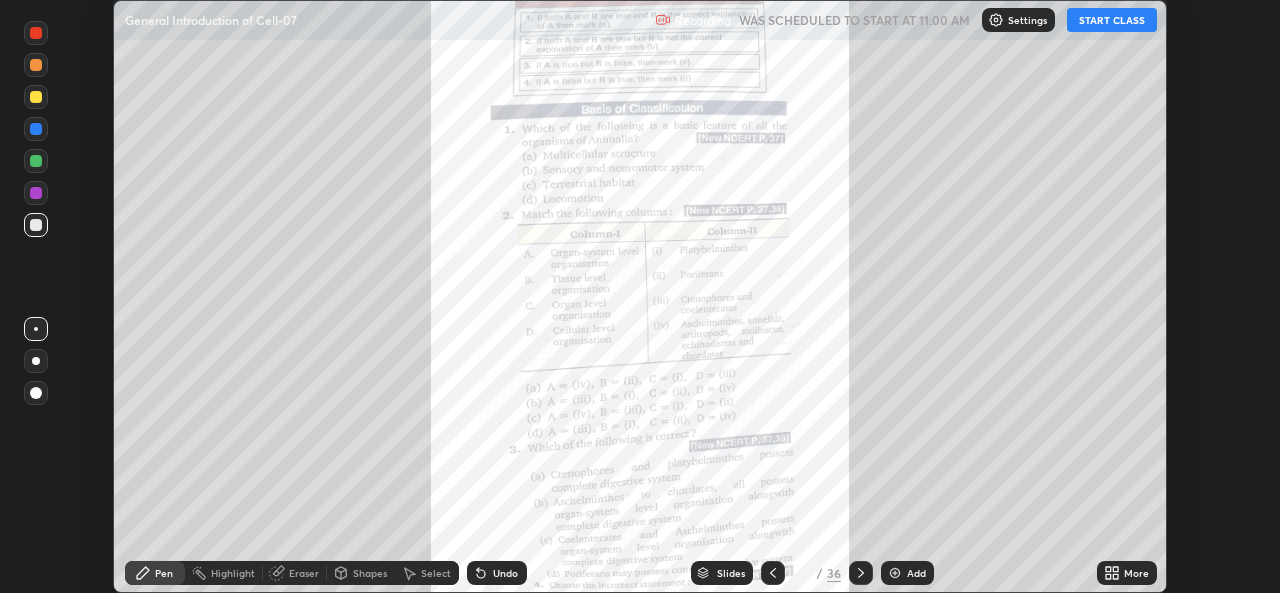 click 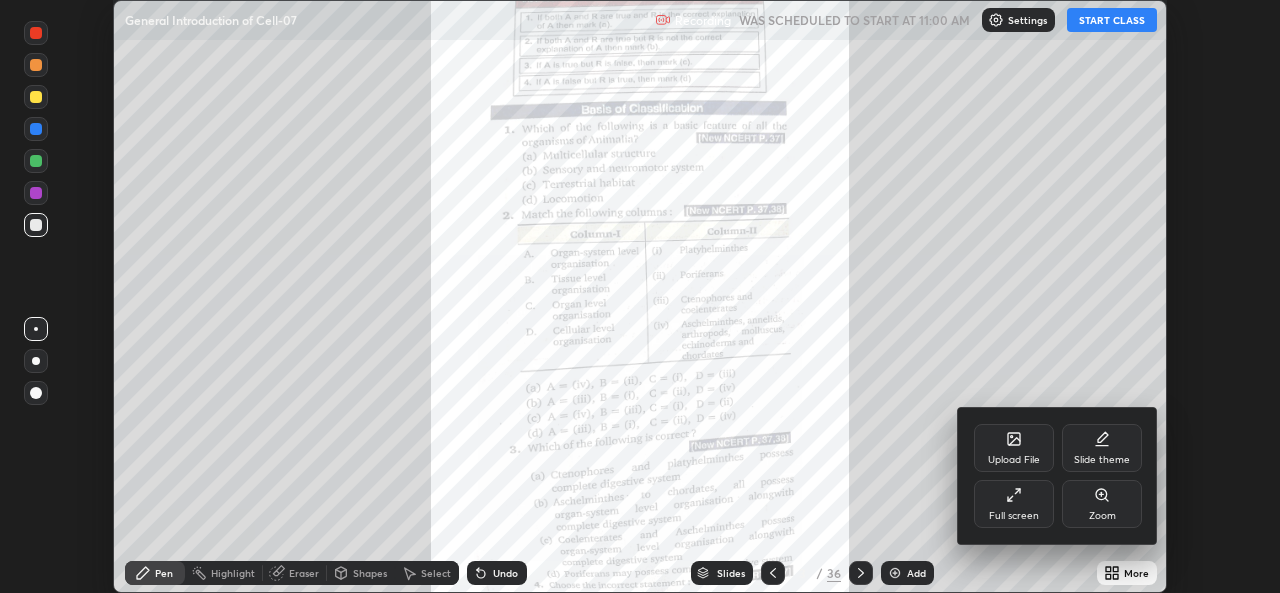 click on "Zoom" at bounding box center (1102, 504) 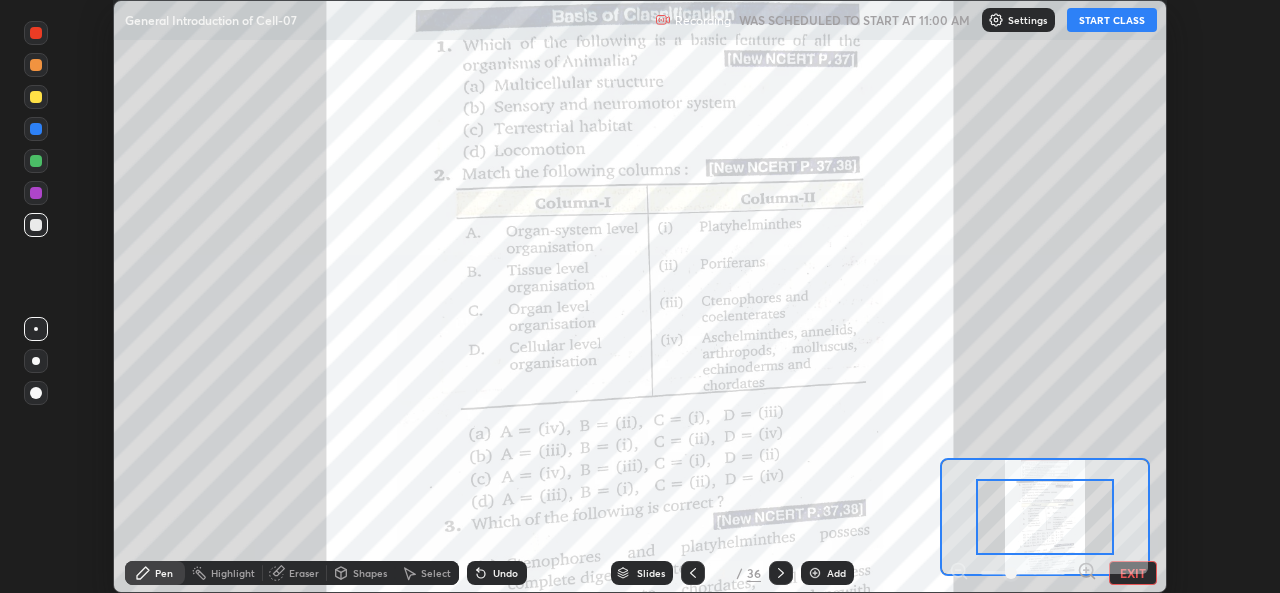 click 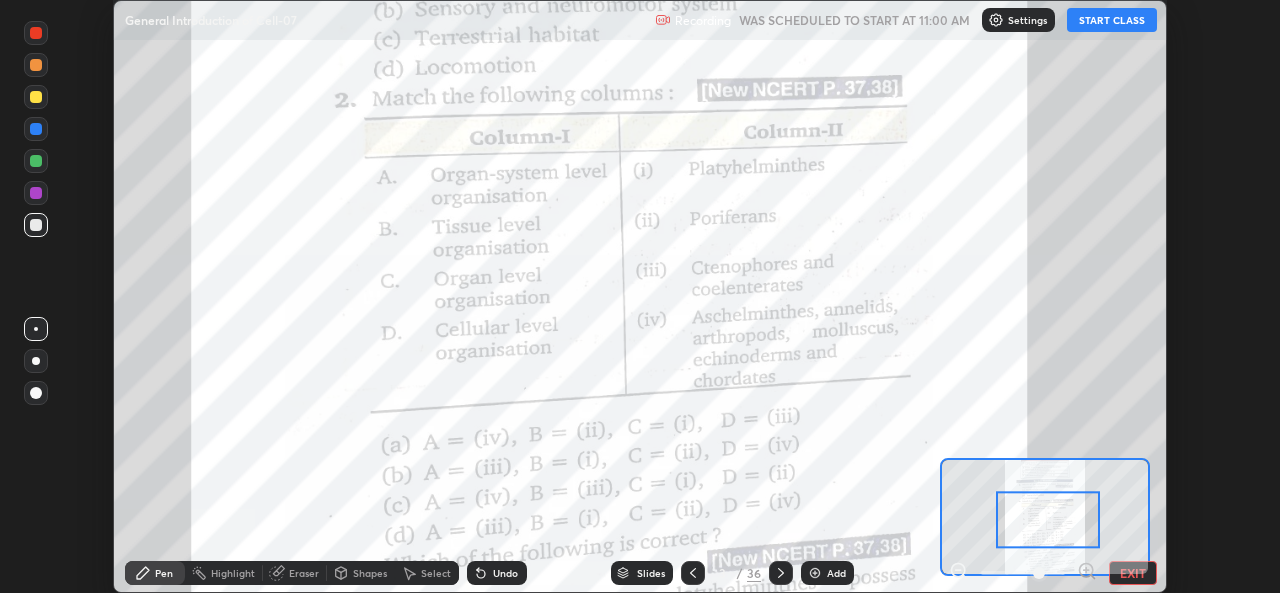click on "Pen" at bounding box center [164, 573] 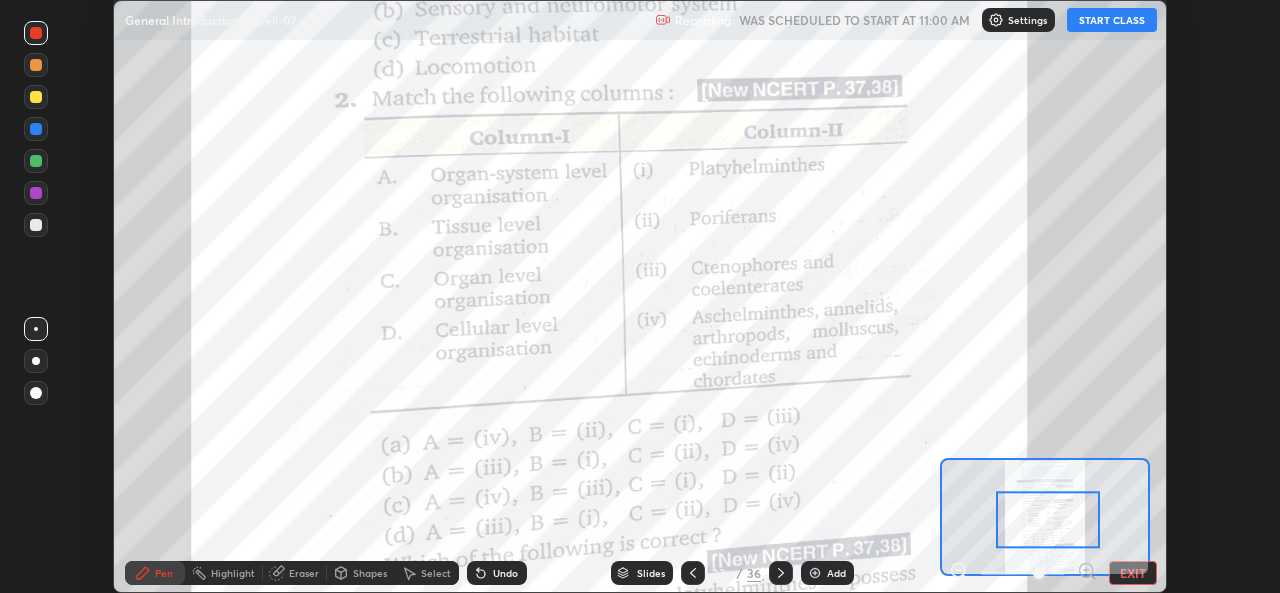 click at bounding box center (36, 393) 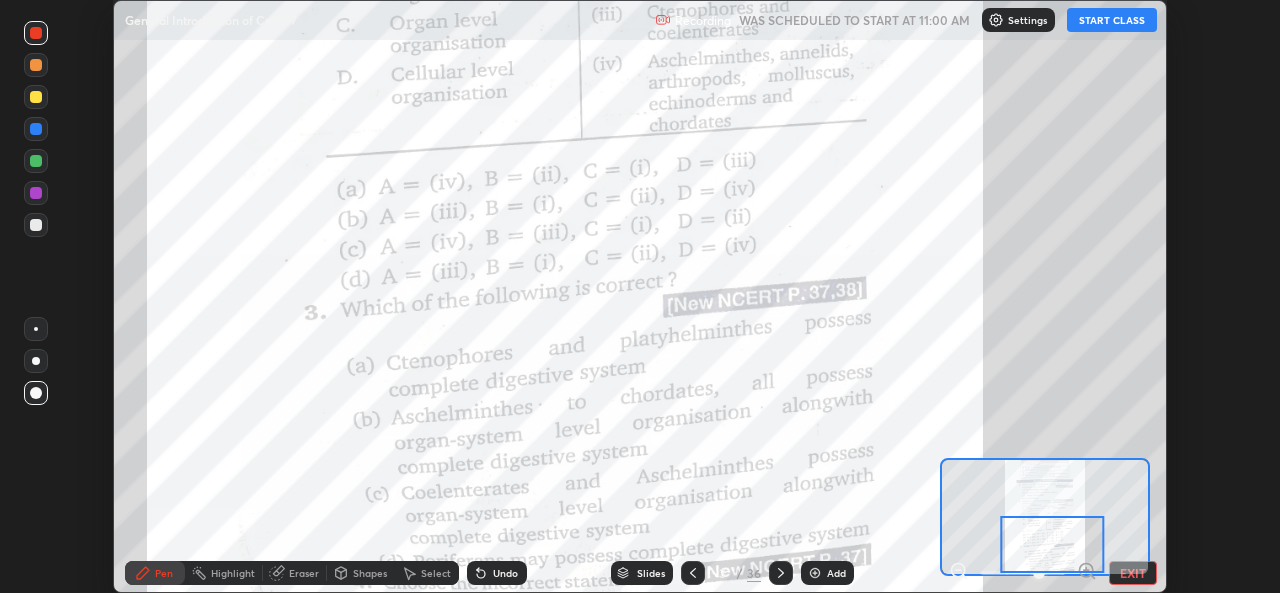 click 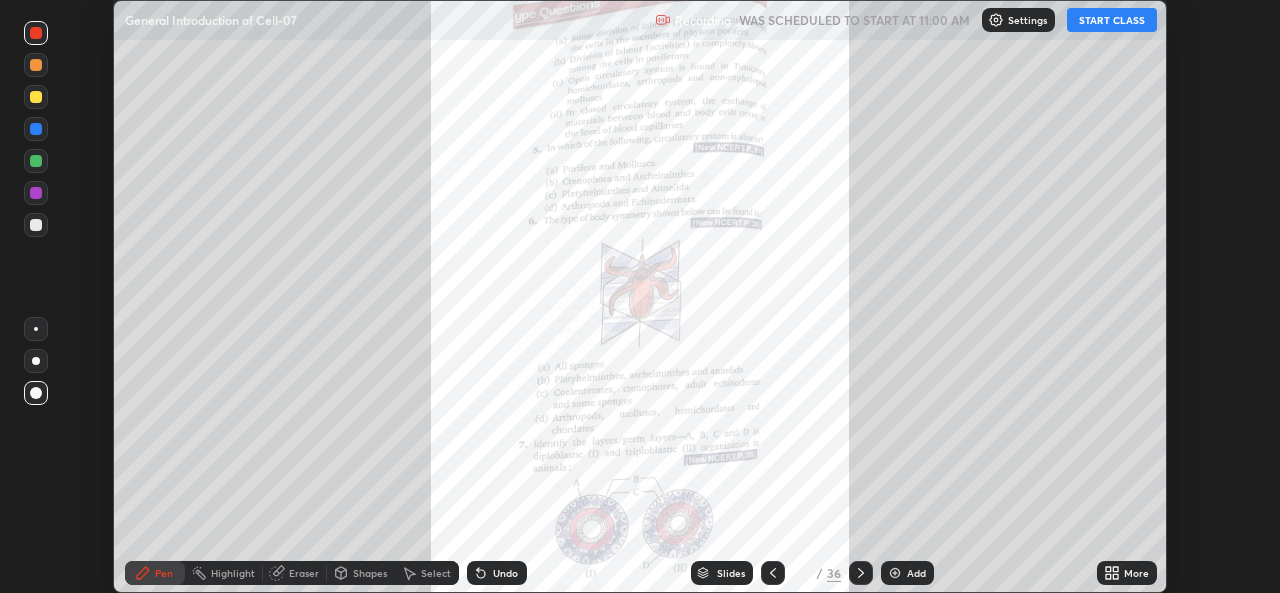 click 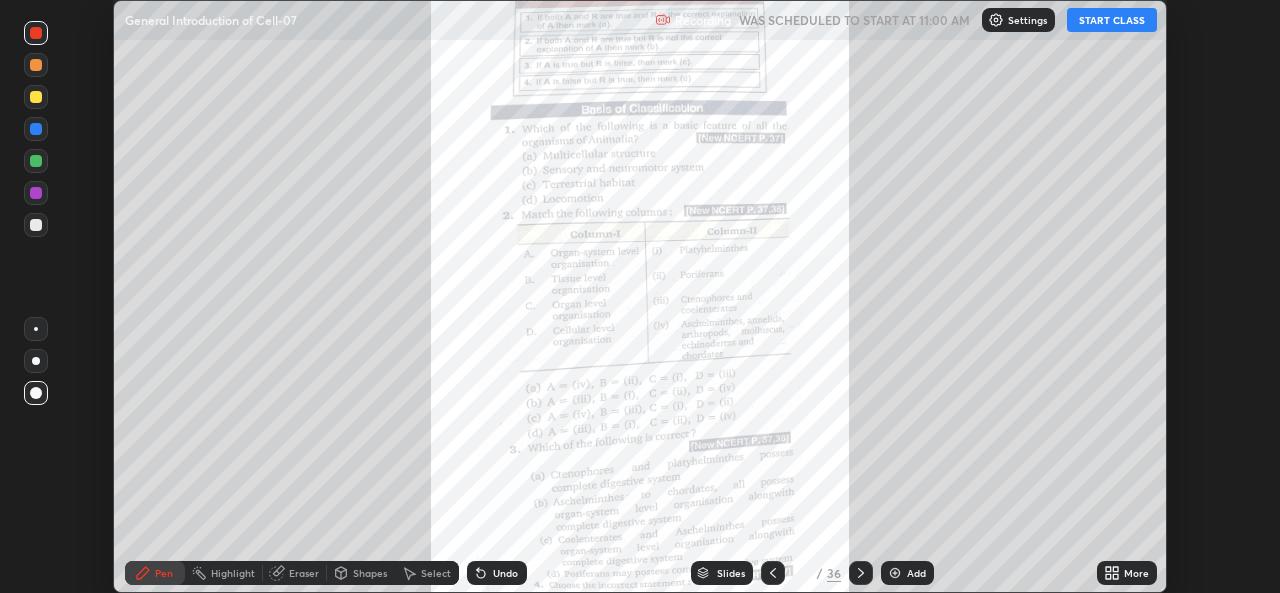 click 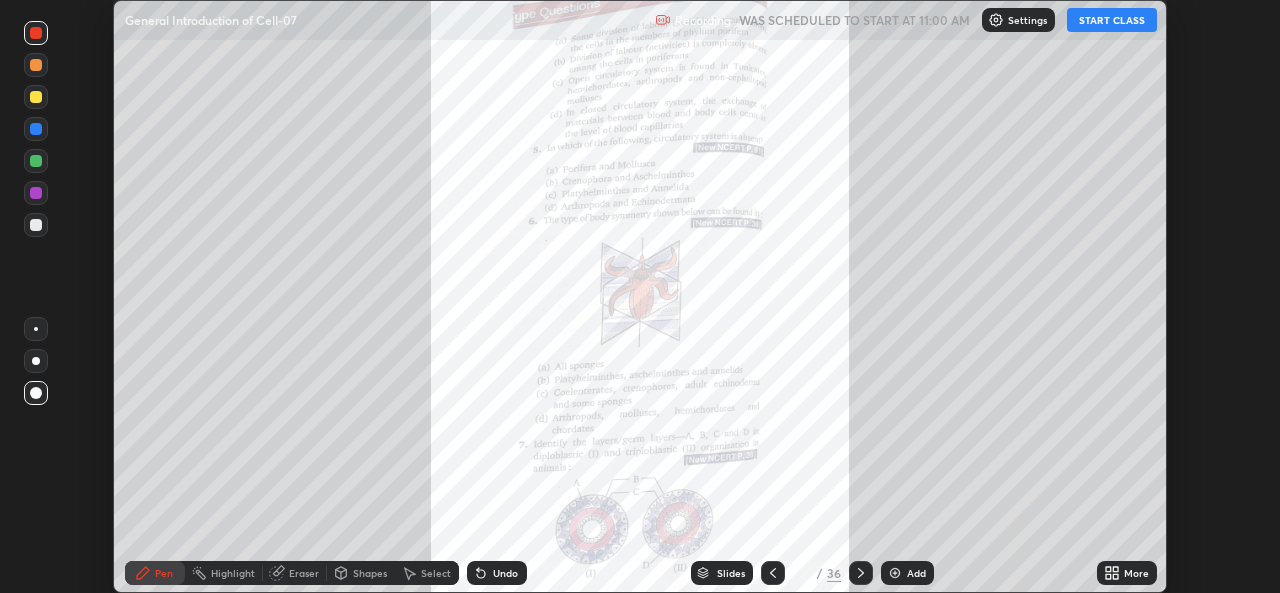 click 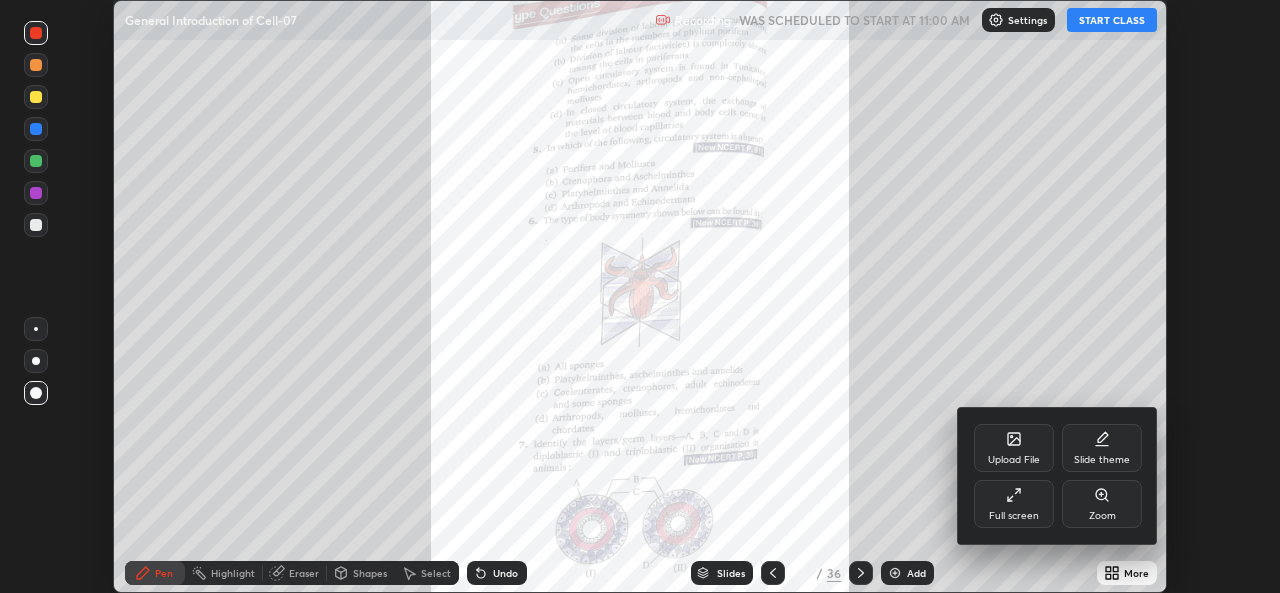 click 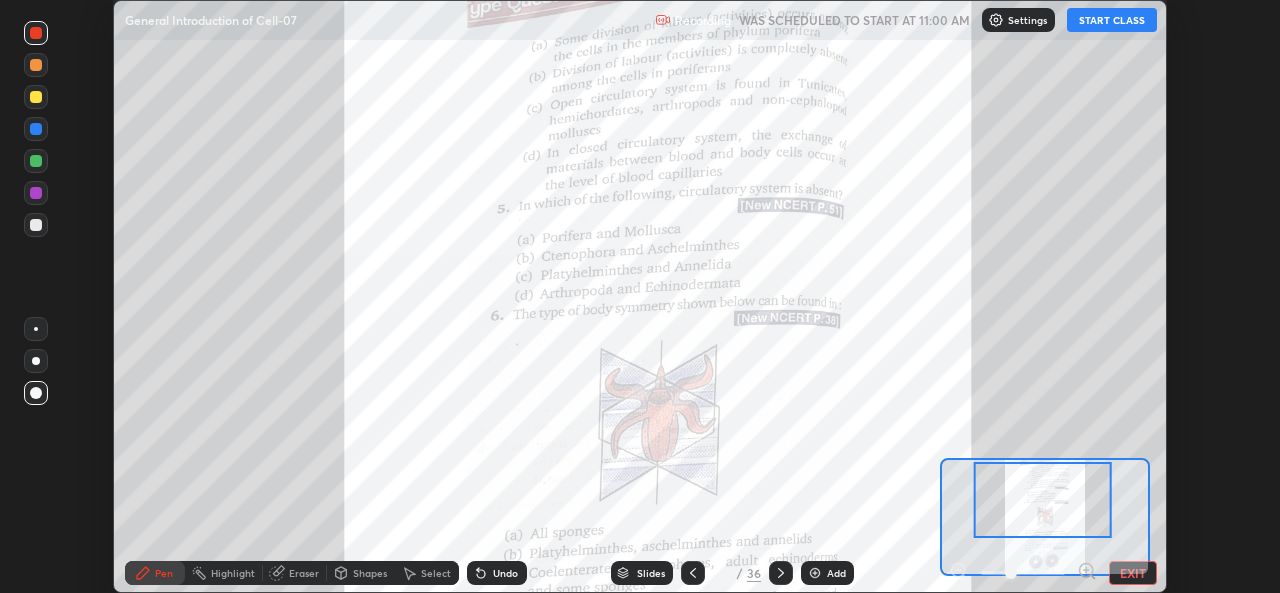 click 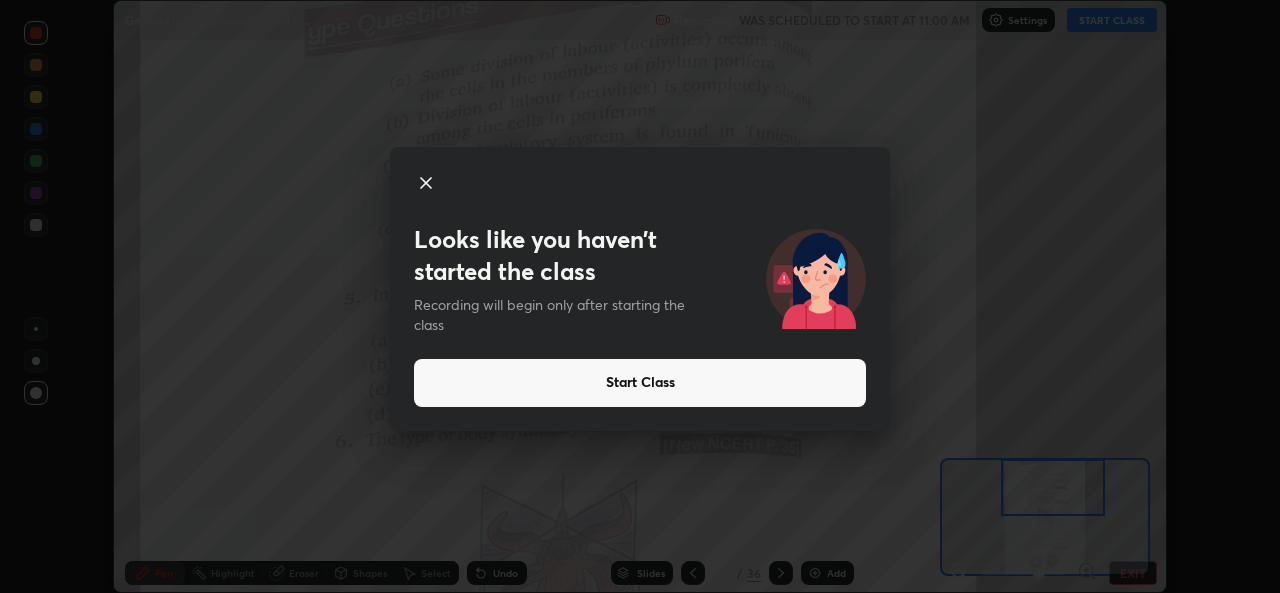 click on "Start Class" at bounding box center (640, 383) 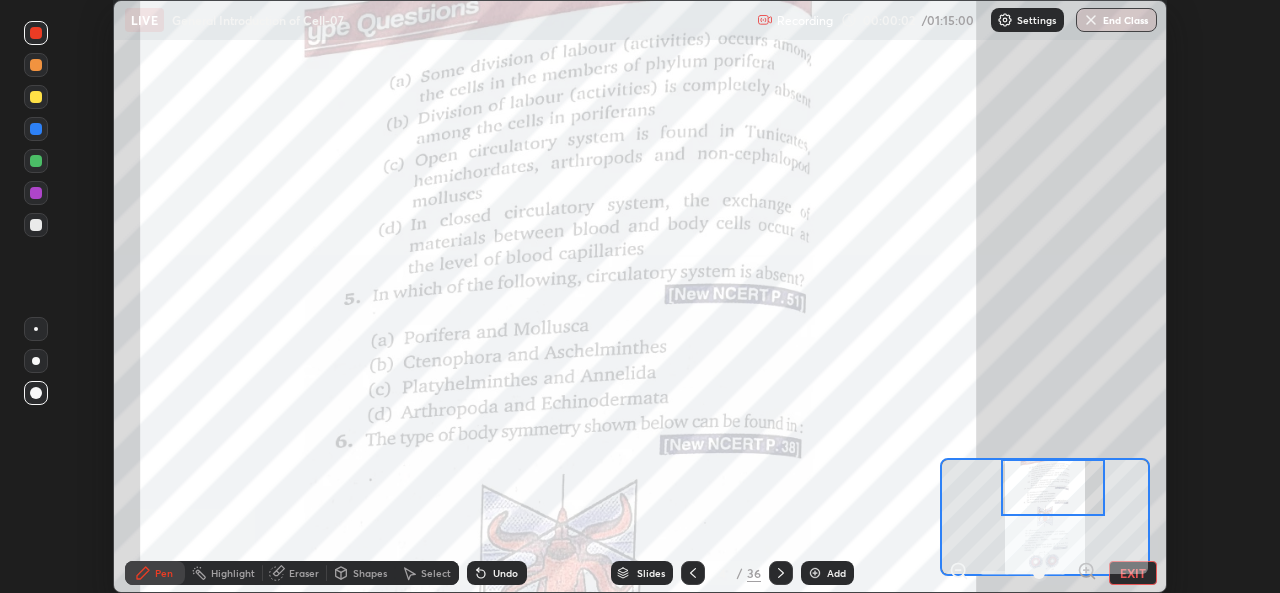 click at bounding box center (1052, 487) 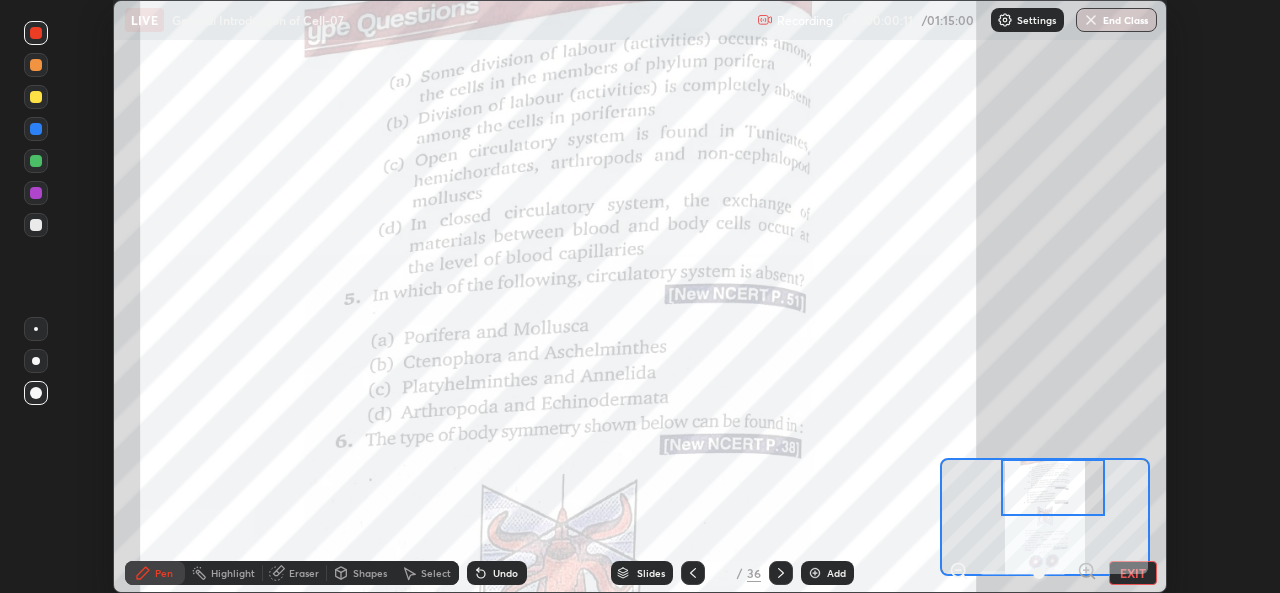 click at bounding box center [1052, 487] 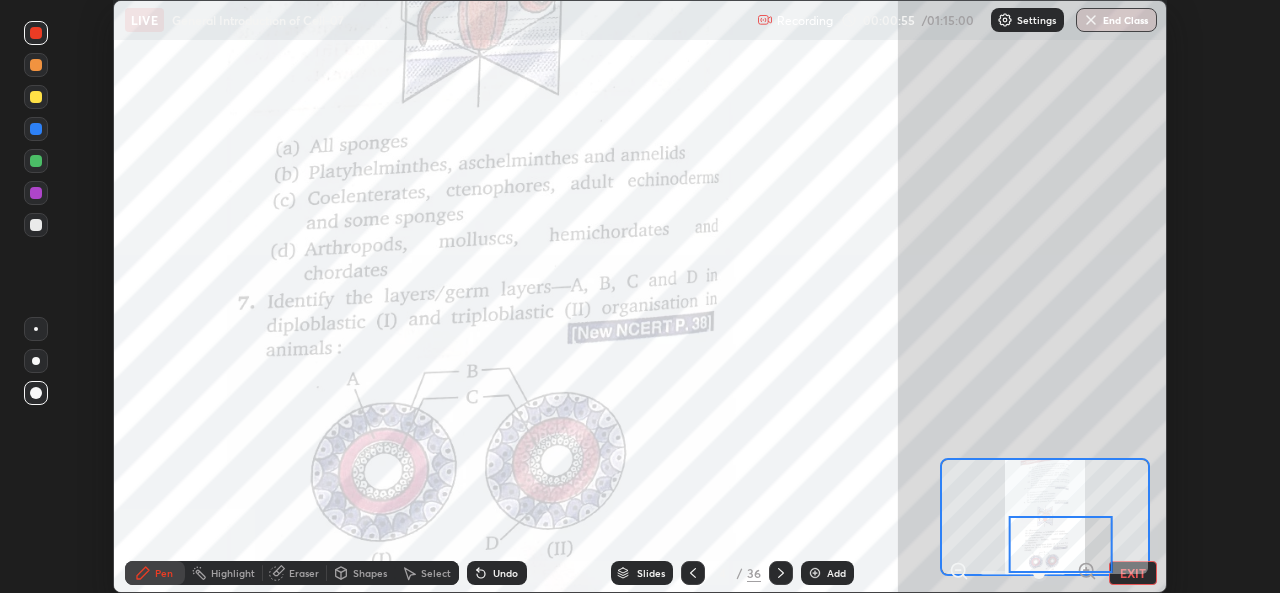 click 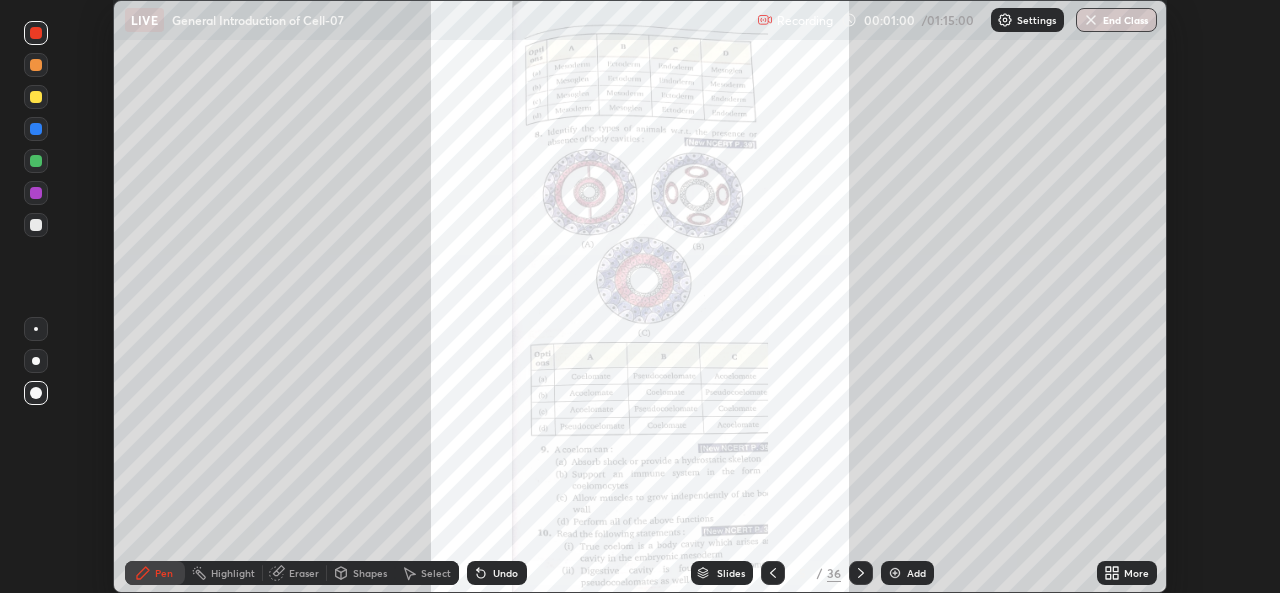 click on "More" at bounding box center (1127, 573) 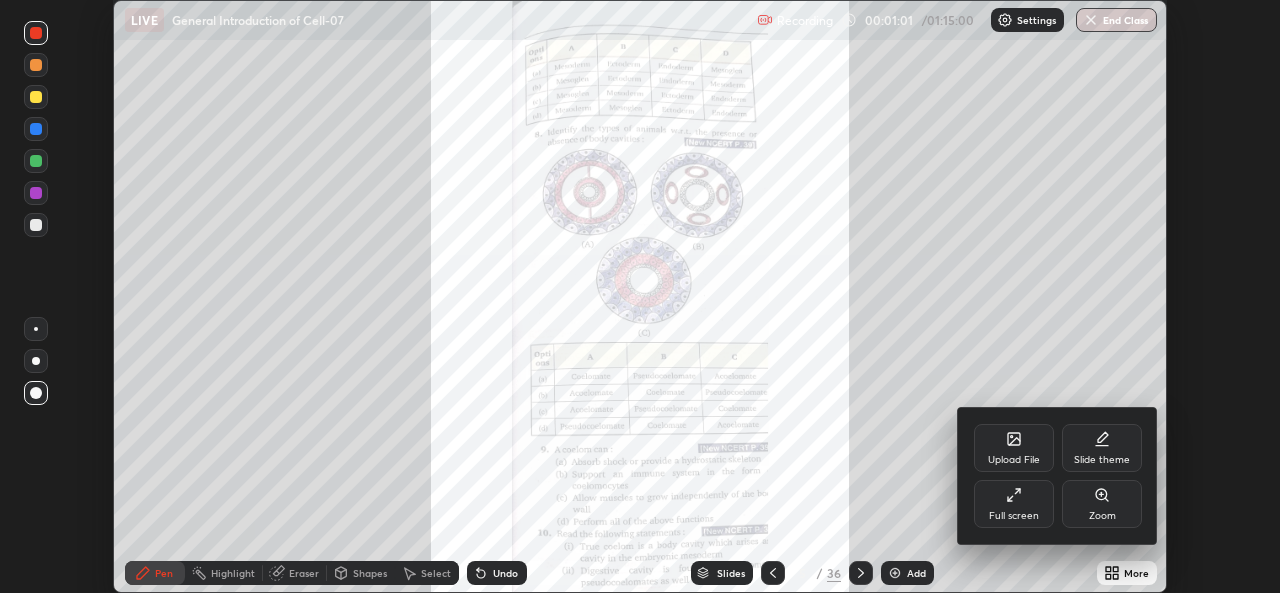 click on "Zoom" at bounding box center [1102, 516] 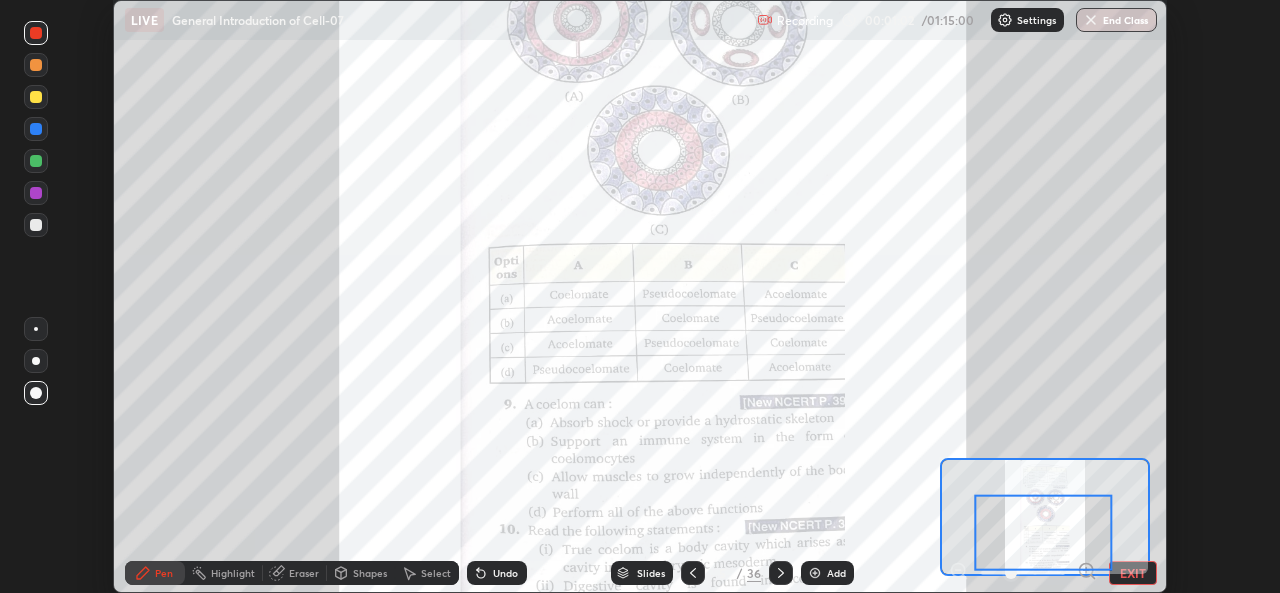 click at bounding box center (1043, 533) 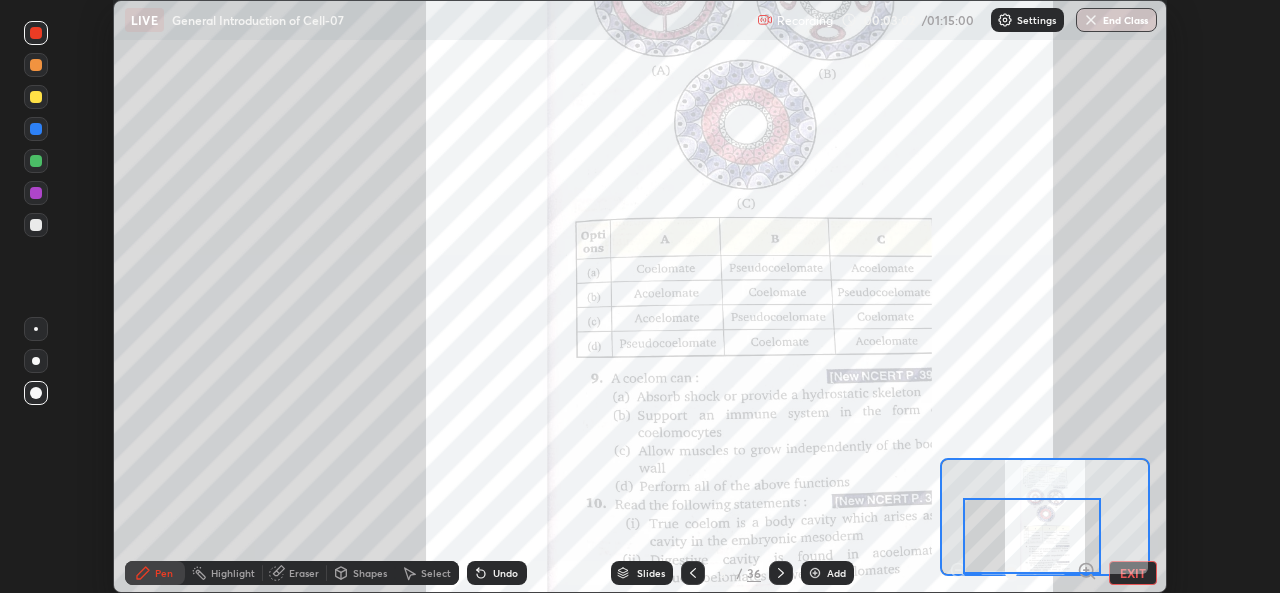 click at bounding box center [781, 573] 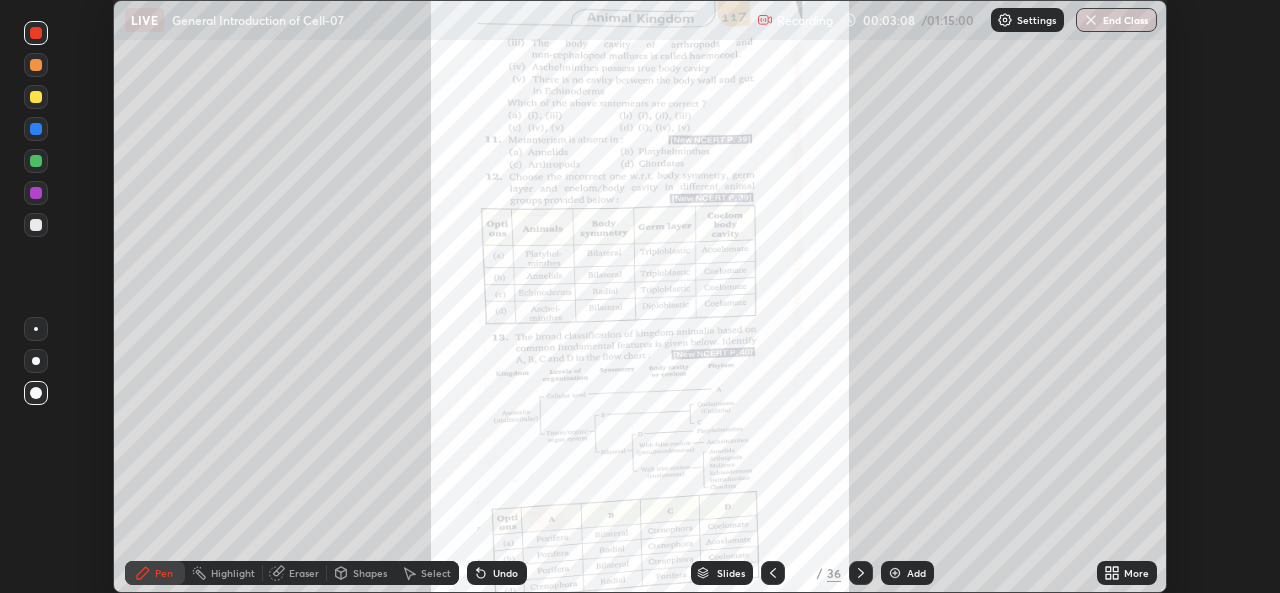 click 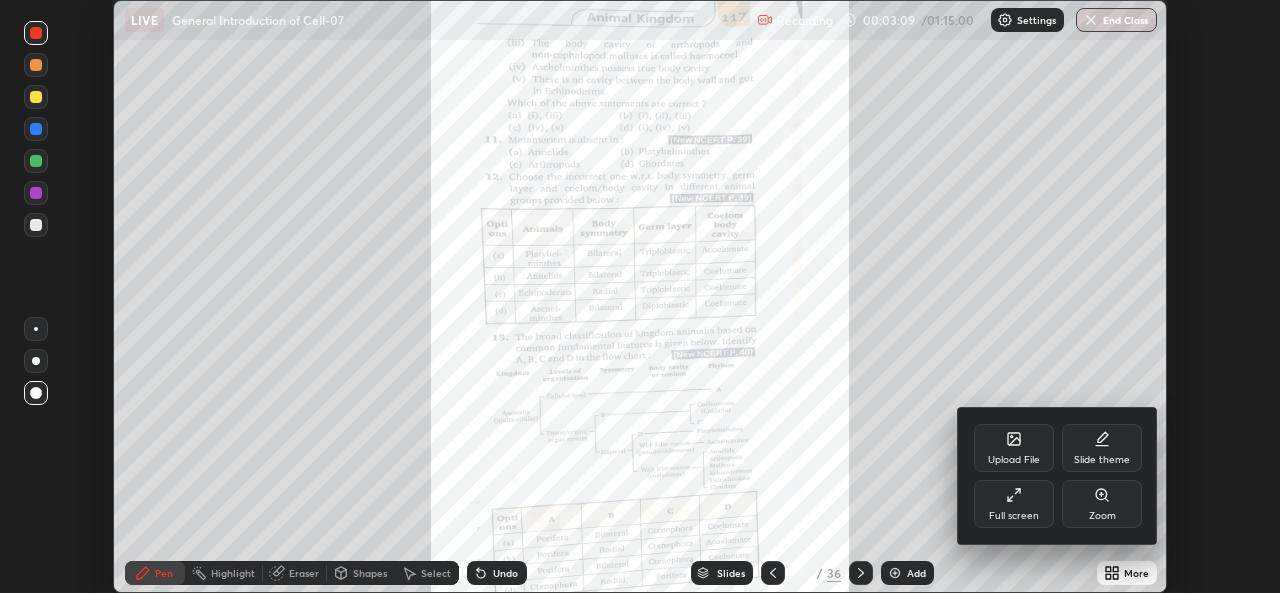 click 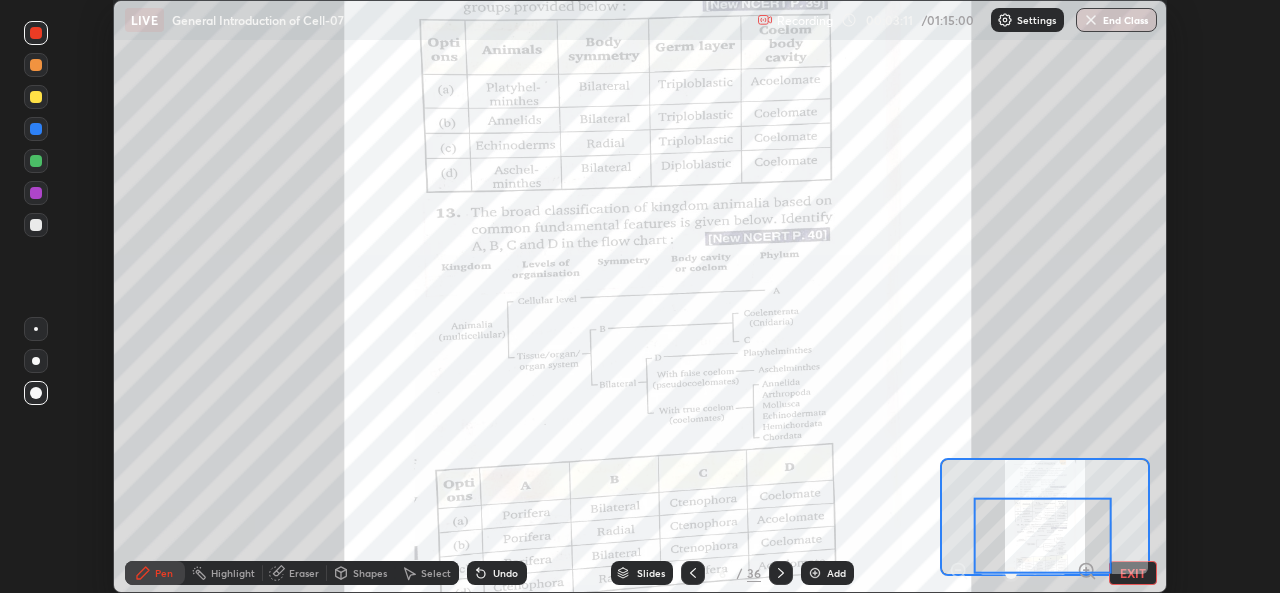 click 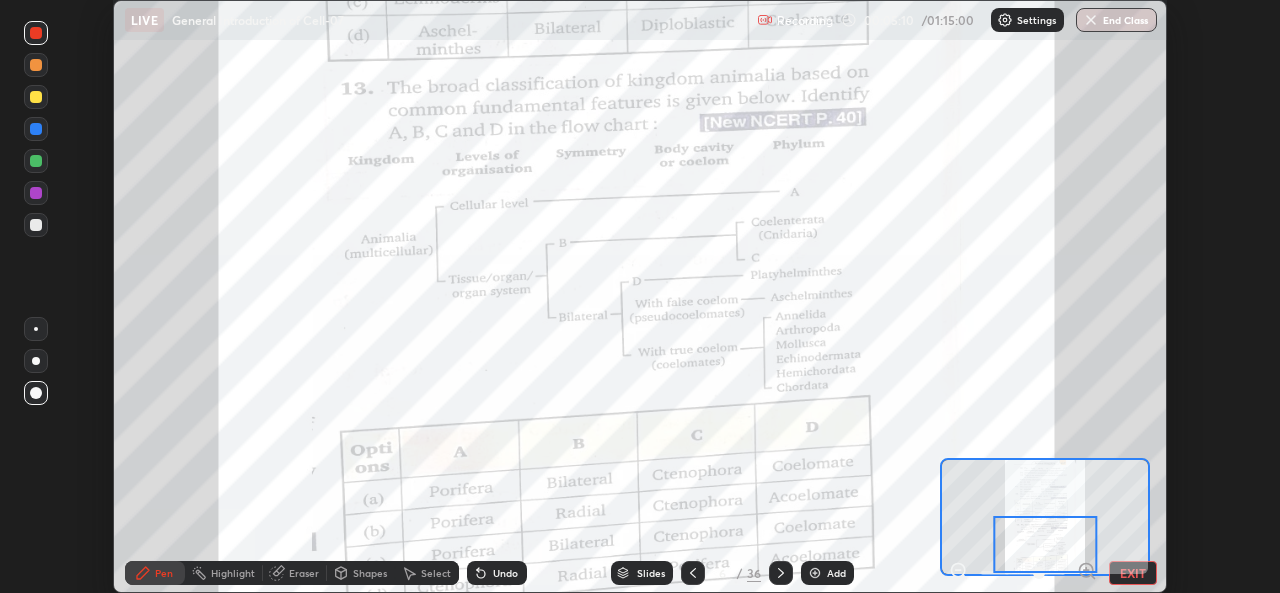 click at bounding box center (781, 573) 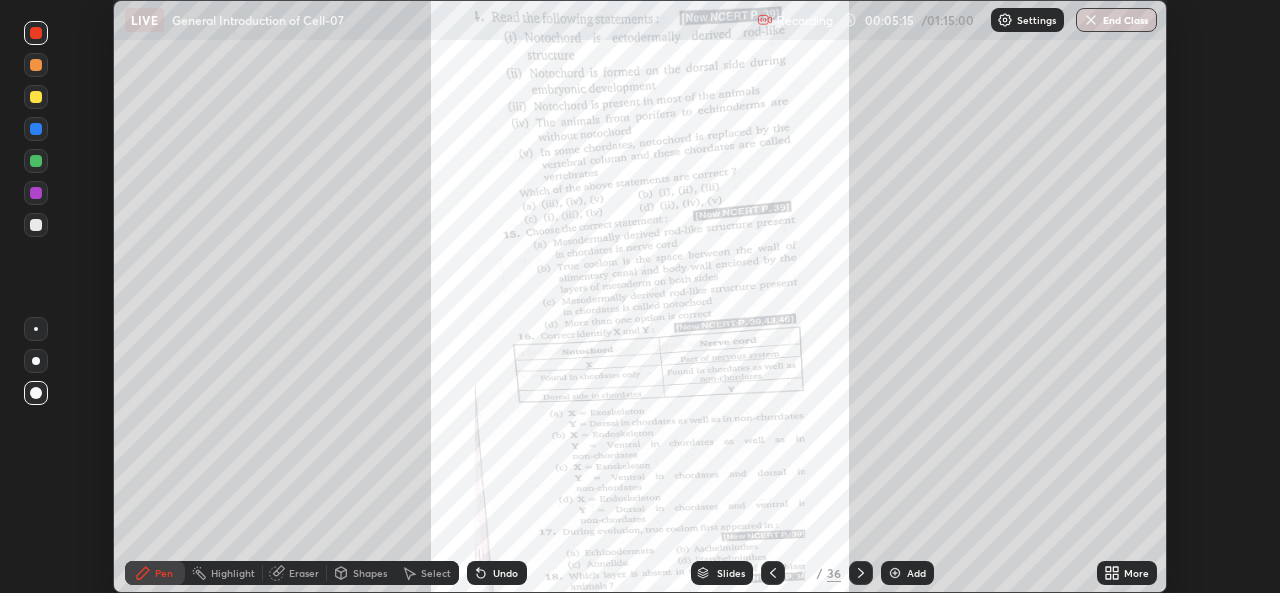 click 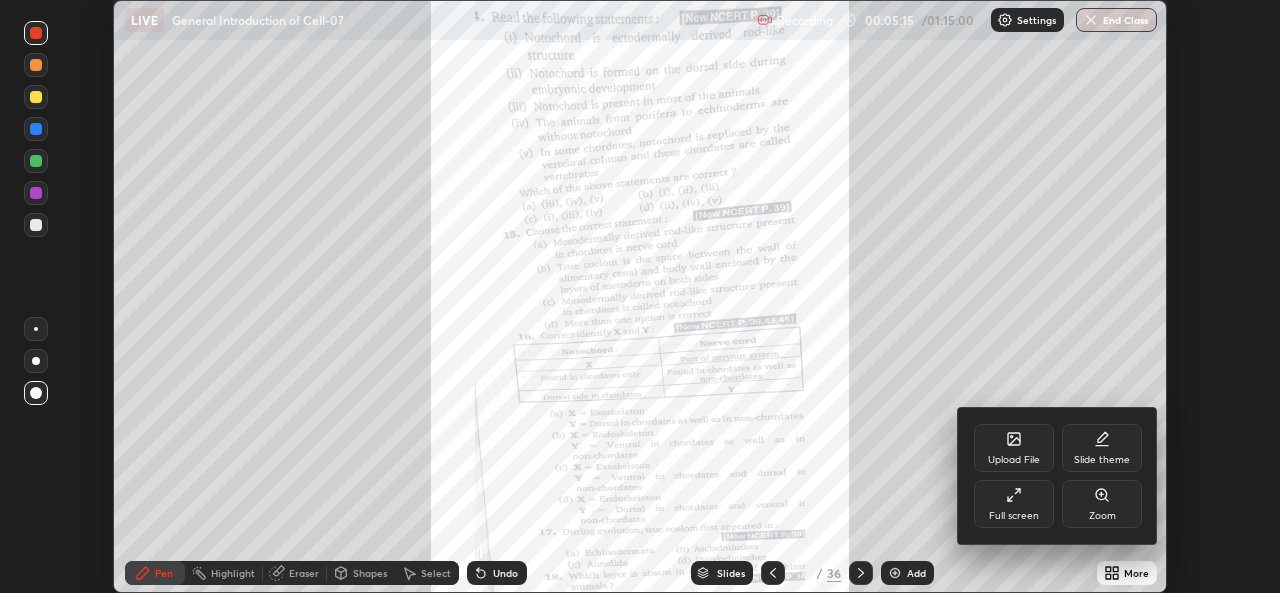 click 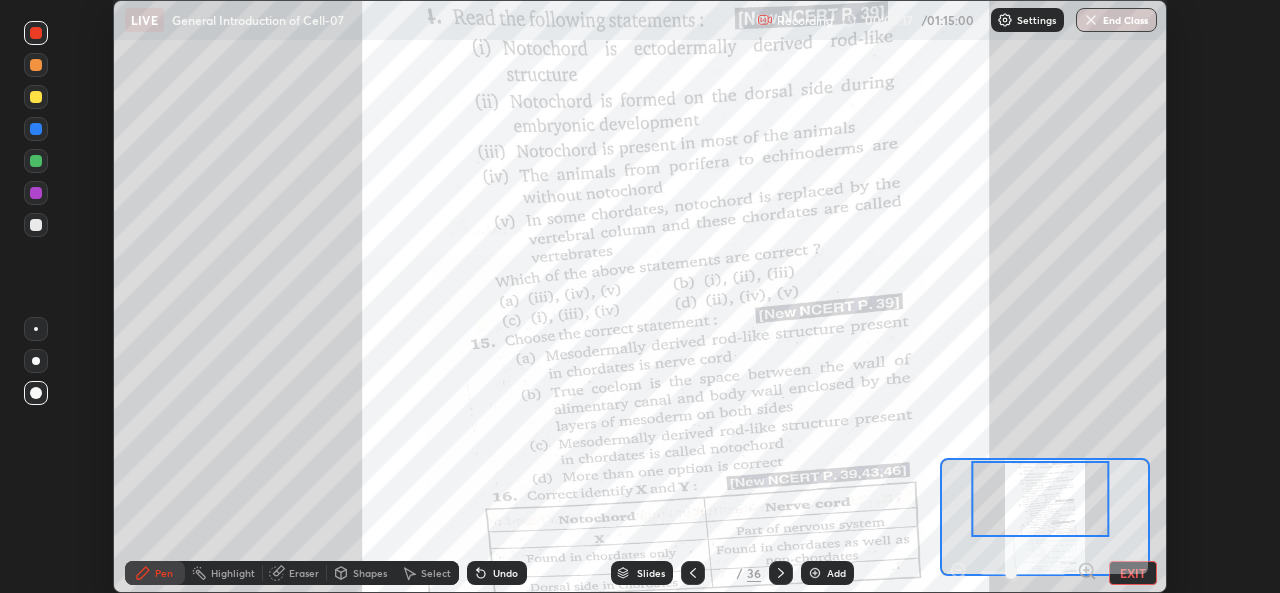 click 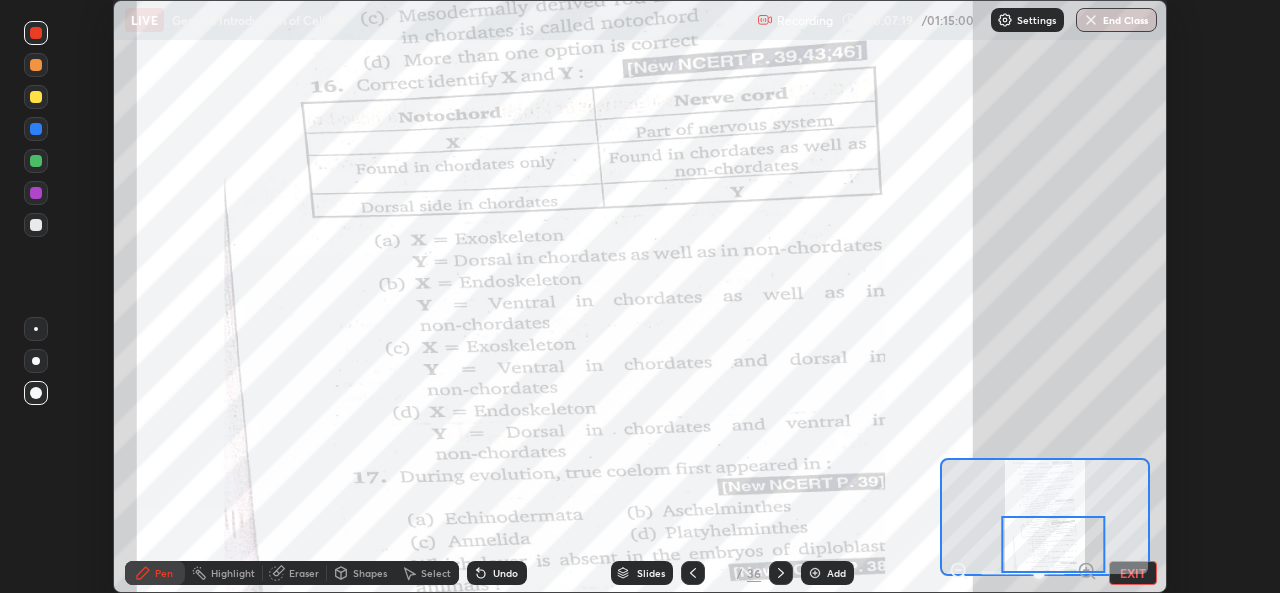 click 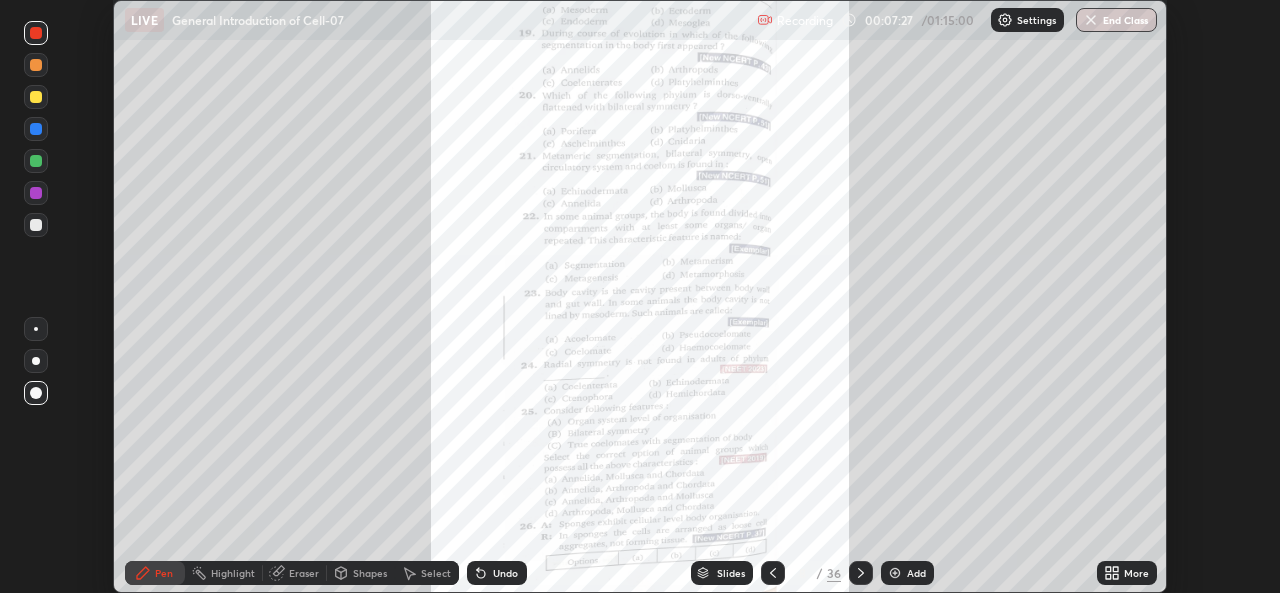 click 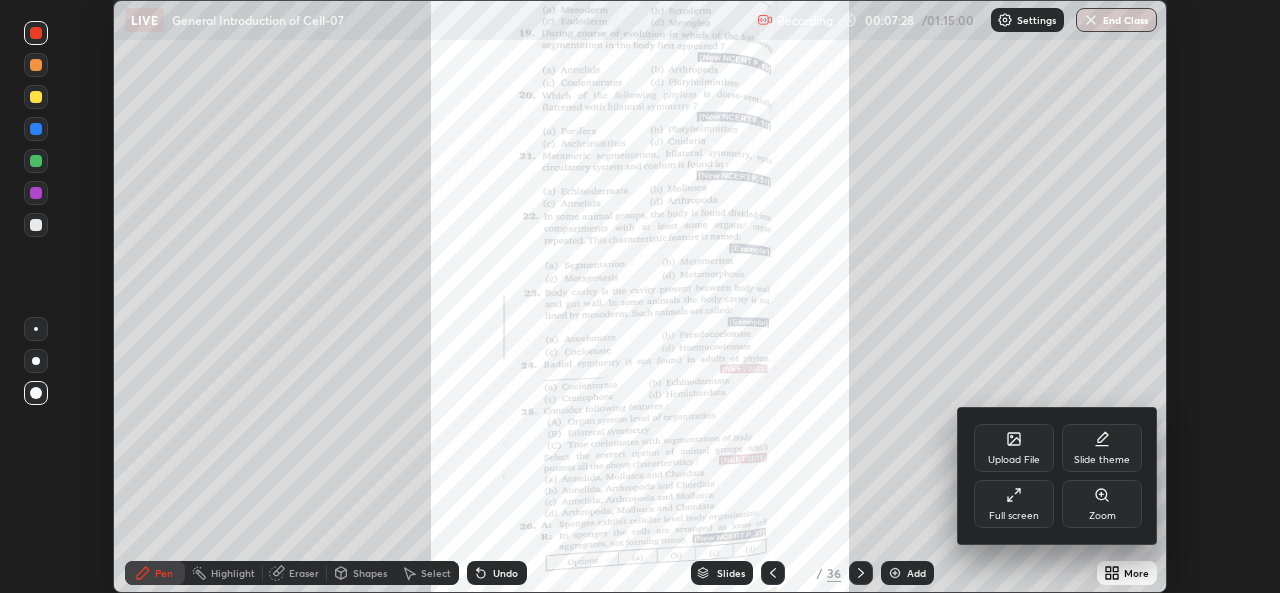 click on "Zoom" at bounding box center (1102, 504) 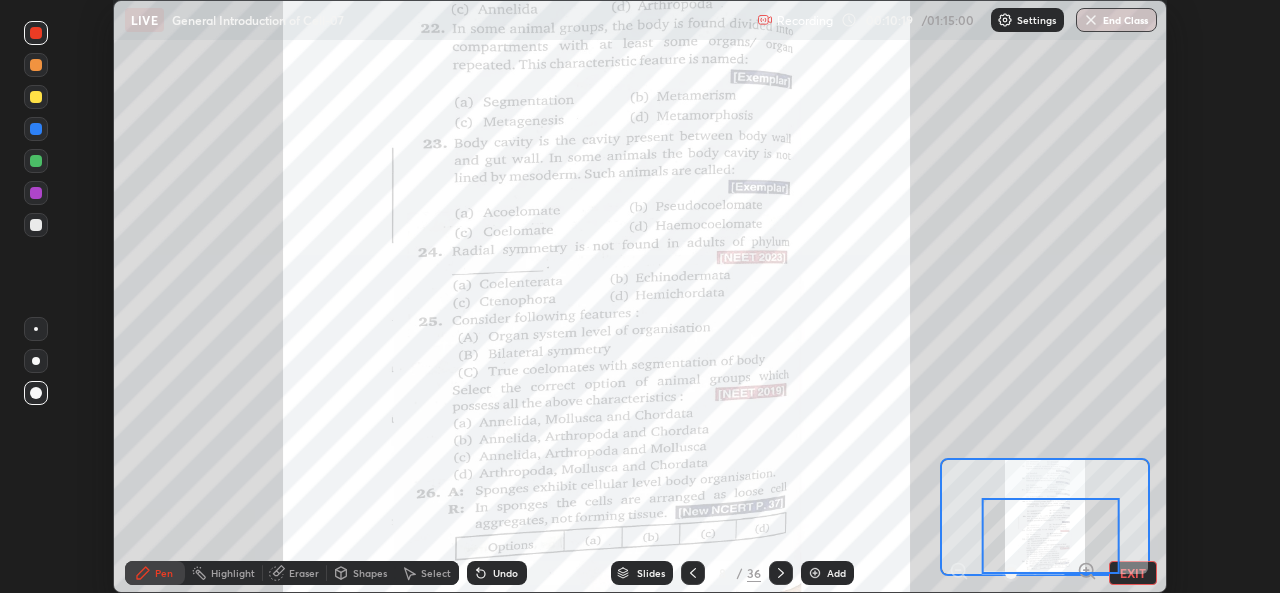 click at bounding box center [781, 573] 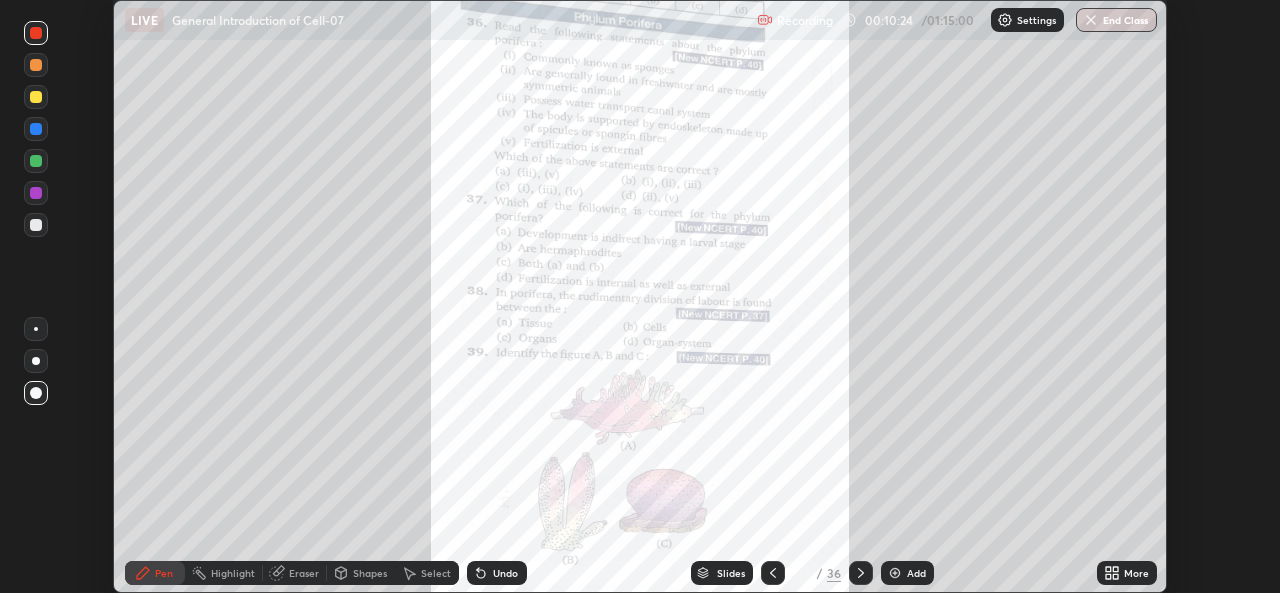 click 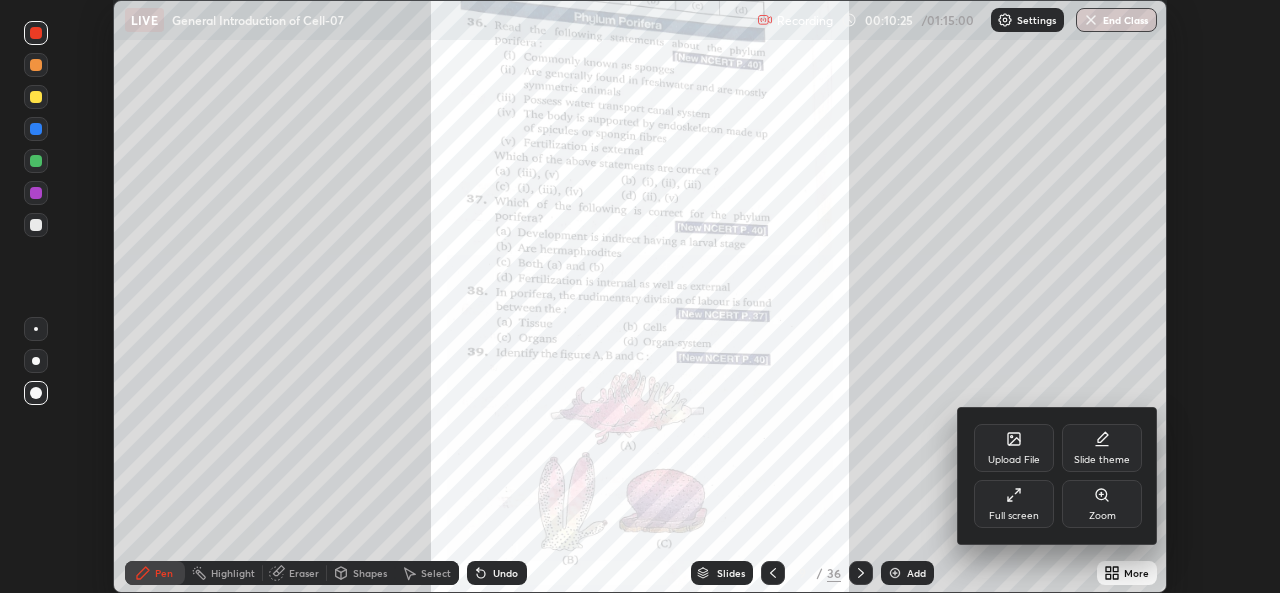 click on "Zoom" at bounding box center (1102, 504) 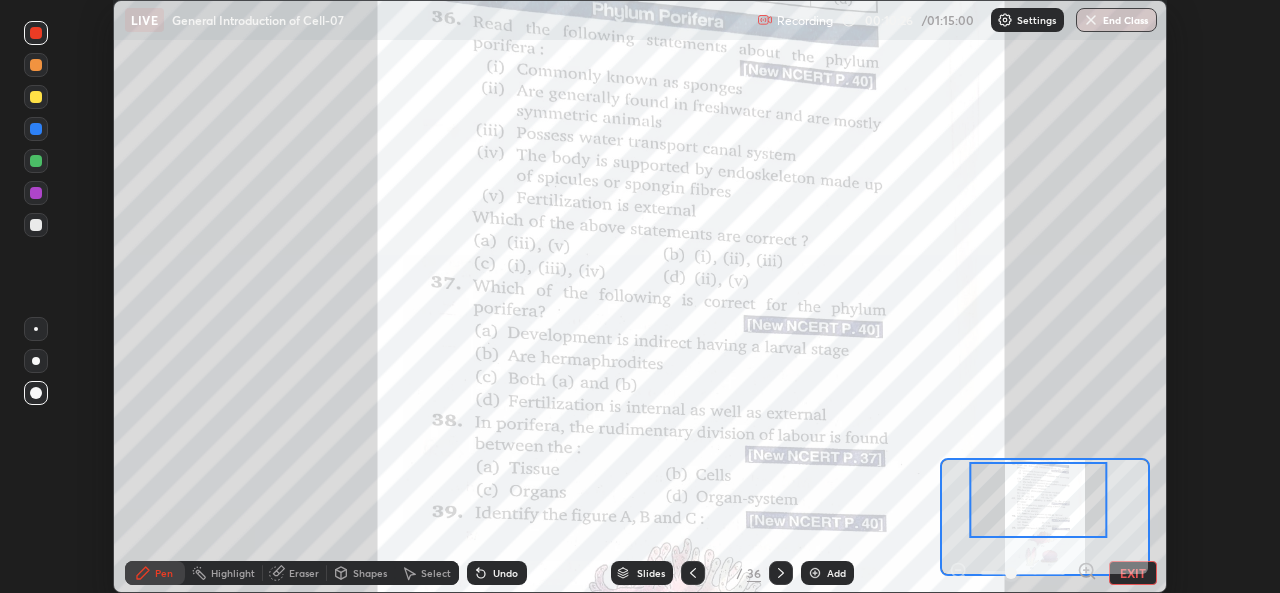 click 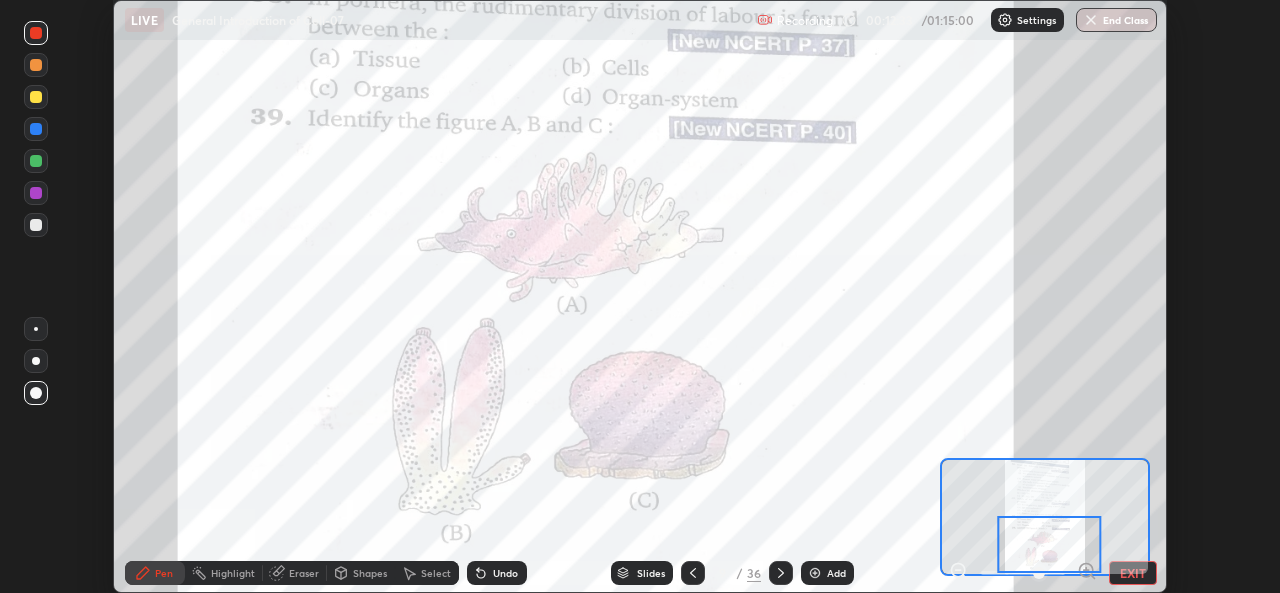 click 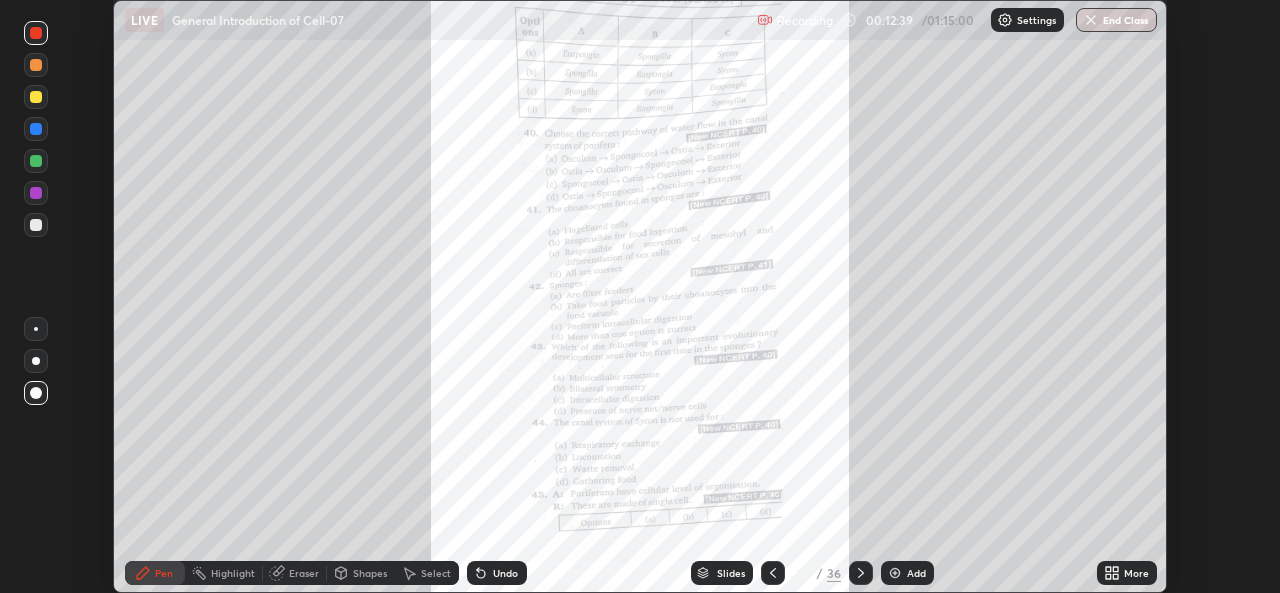 click 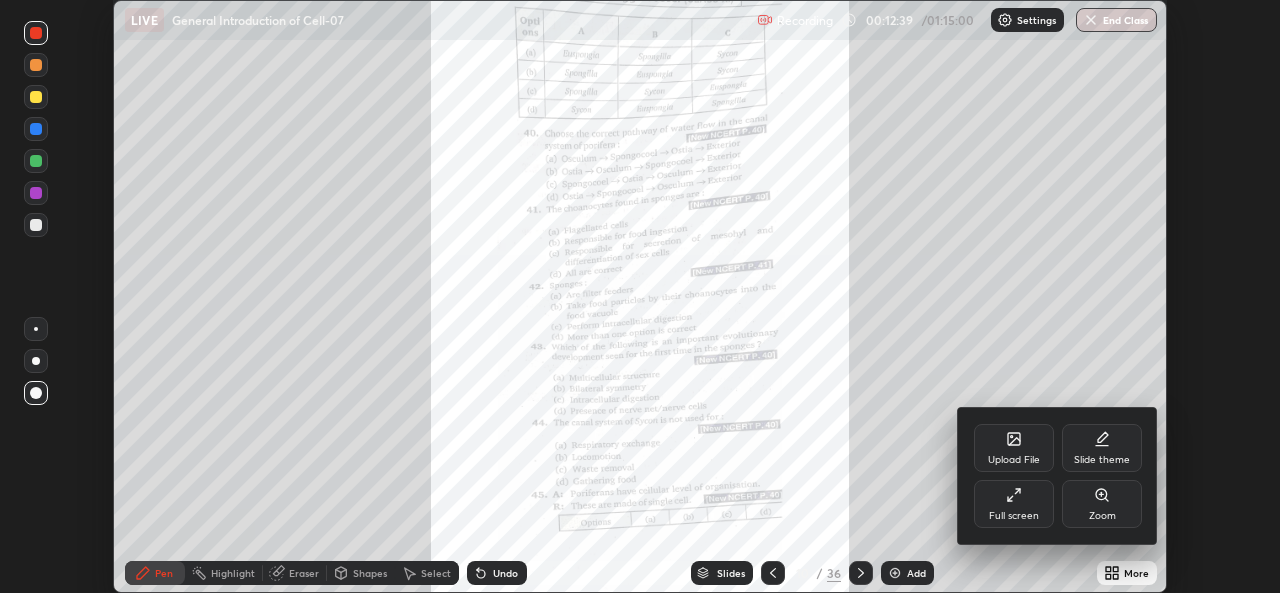 click on "Zoom" at bounding box center (1102, 504) 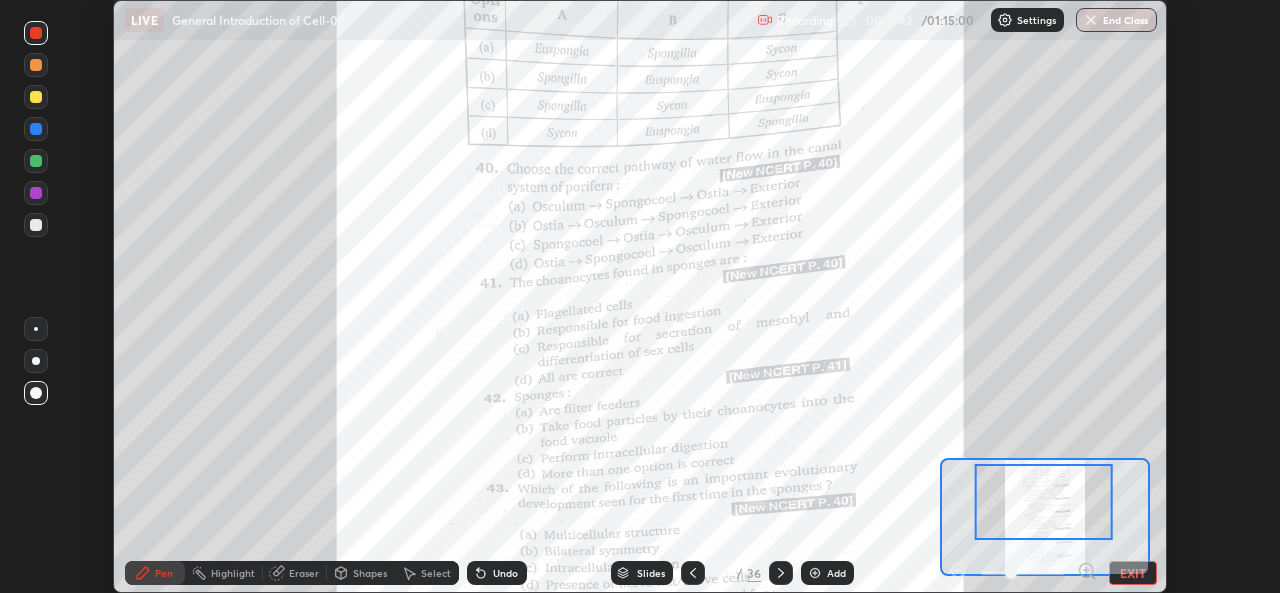 click 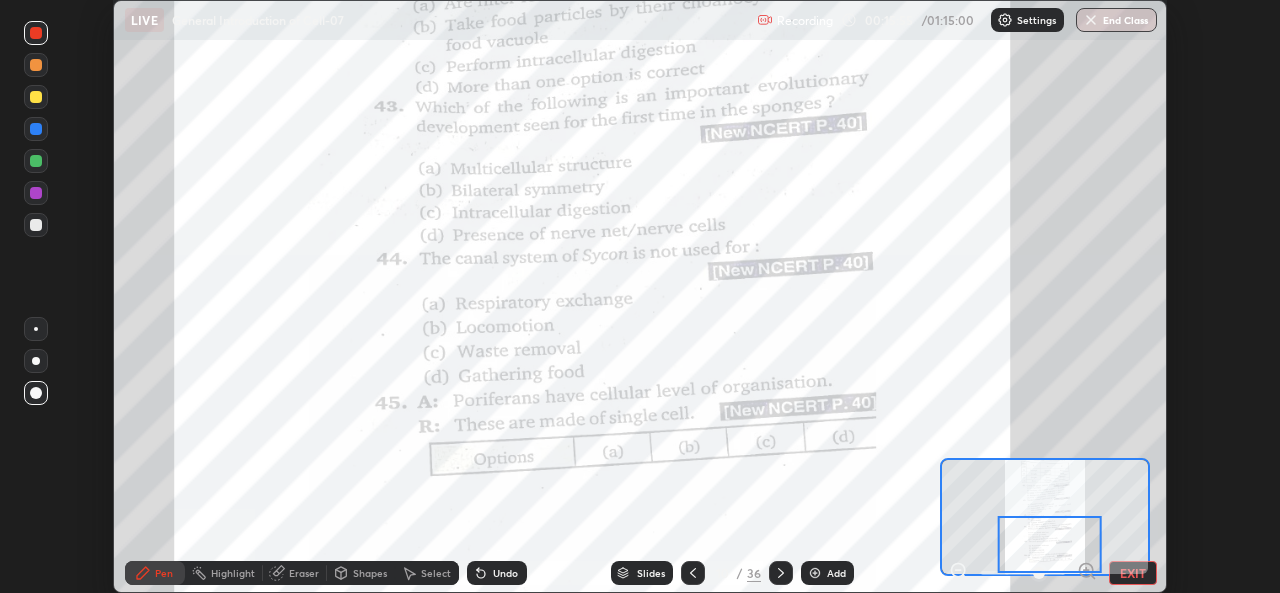 click 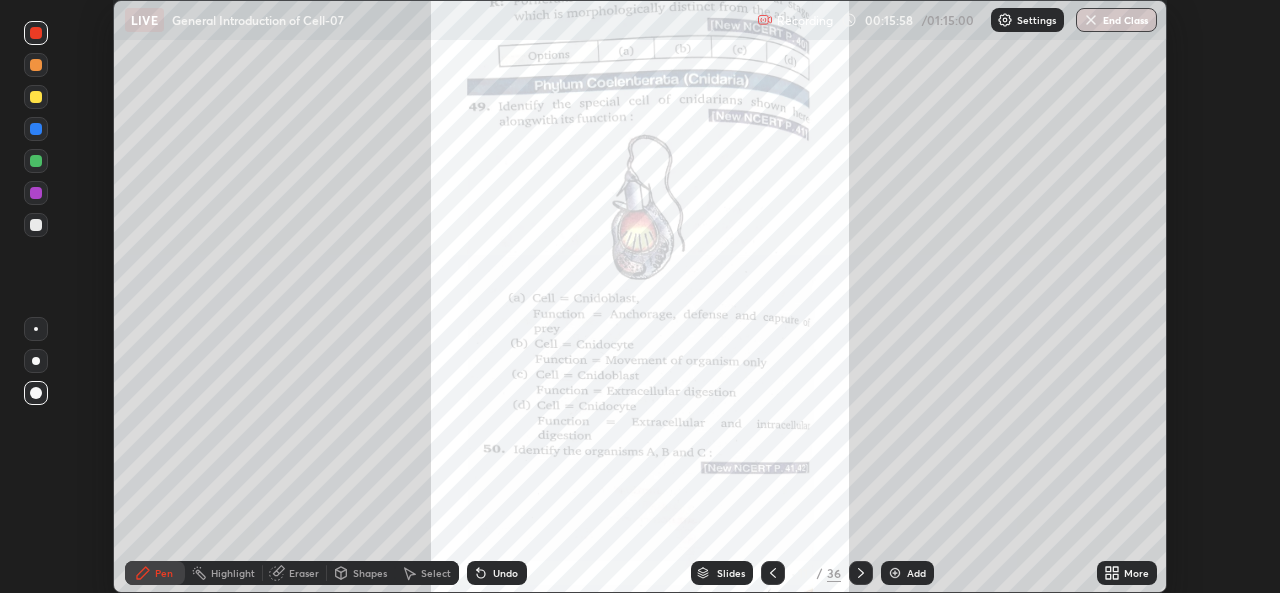 click at bounding box center (773, 573) 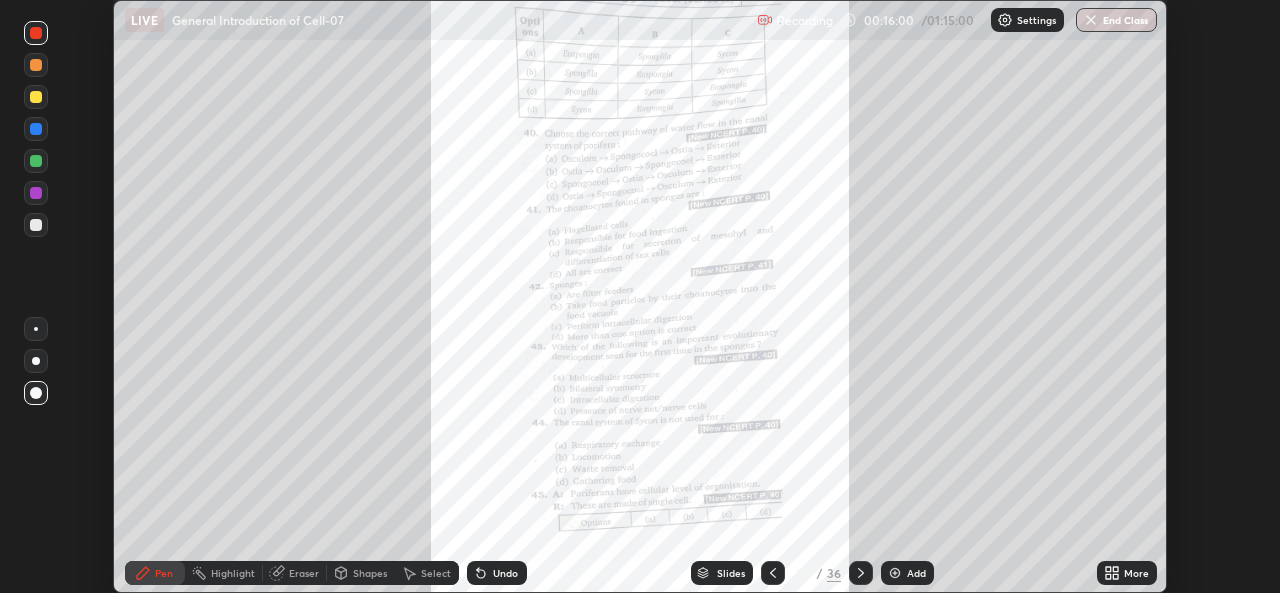 click on "/" at bounding box center [820, 573] 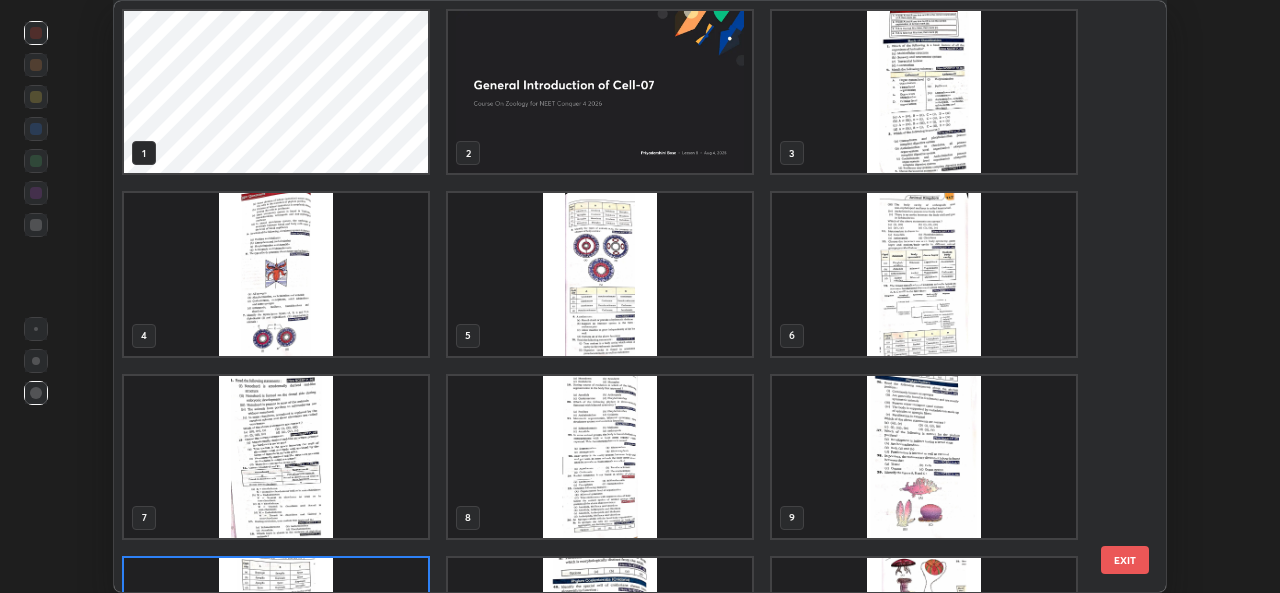 scroll, scrollTop: 138, scrollLeft: 0, axis: vertical 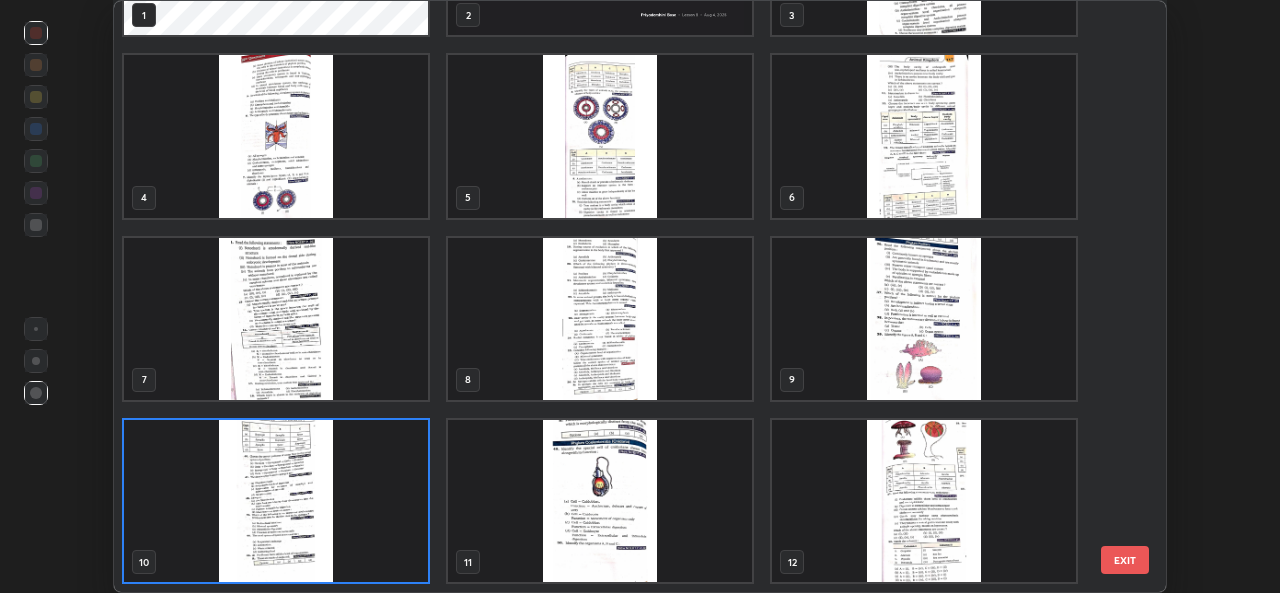click at bounding box center (924, 501) 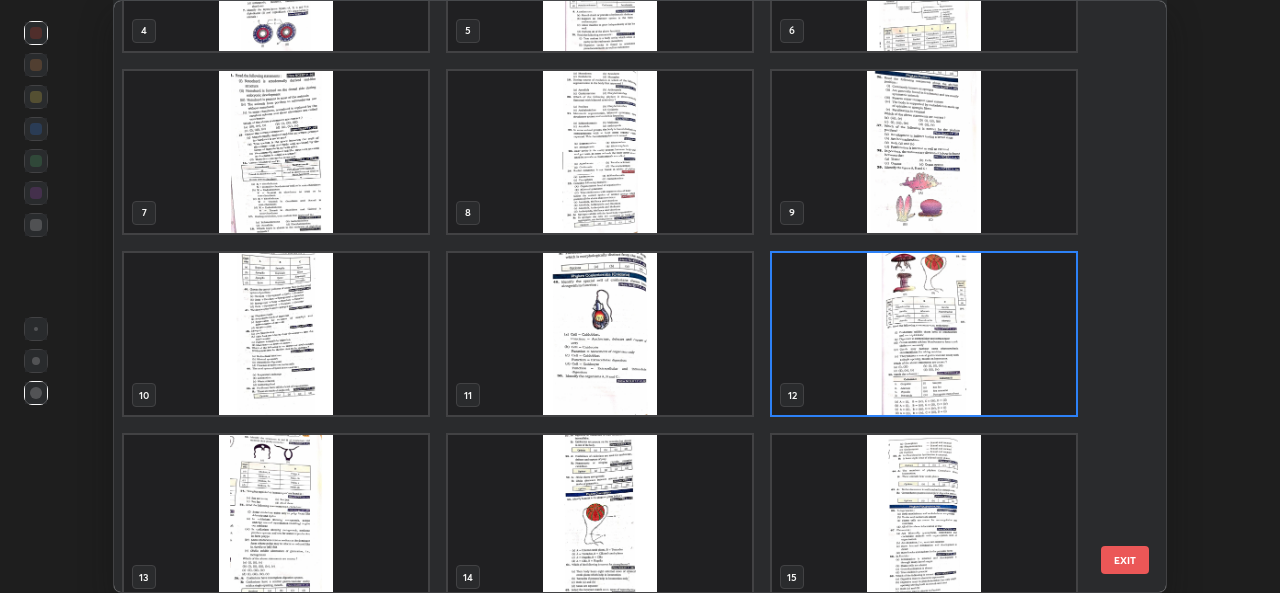 scroll, scrollTop: 313, scrollLeft: 0, axis: vertical 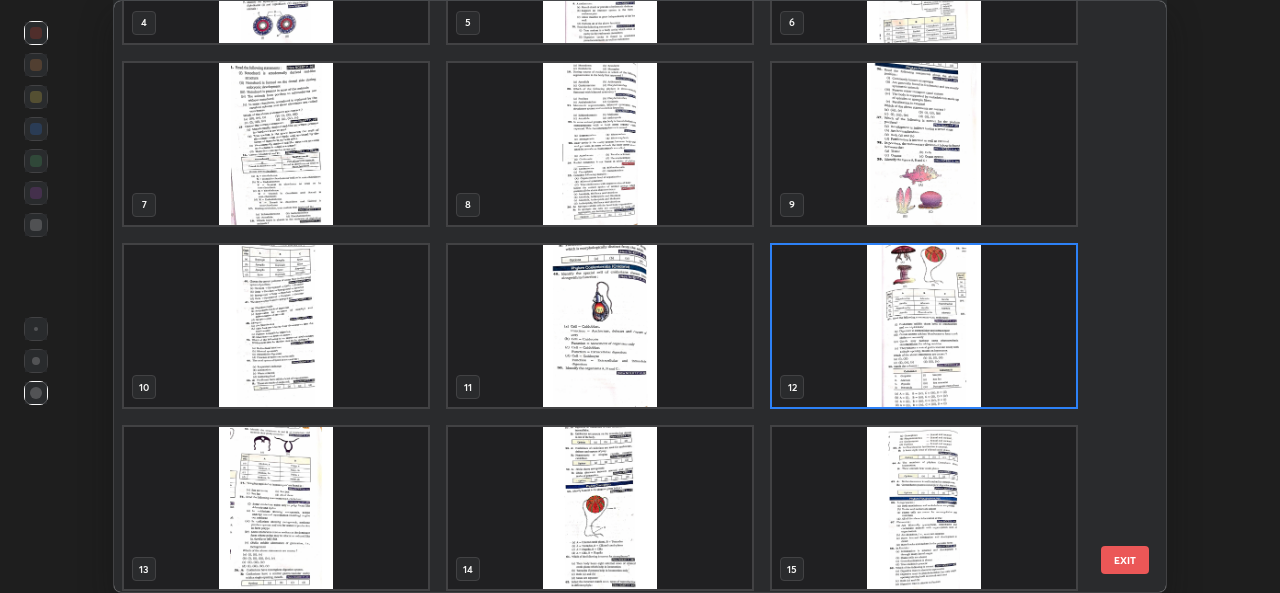 click at bounding box center [924, 326] 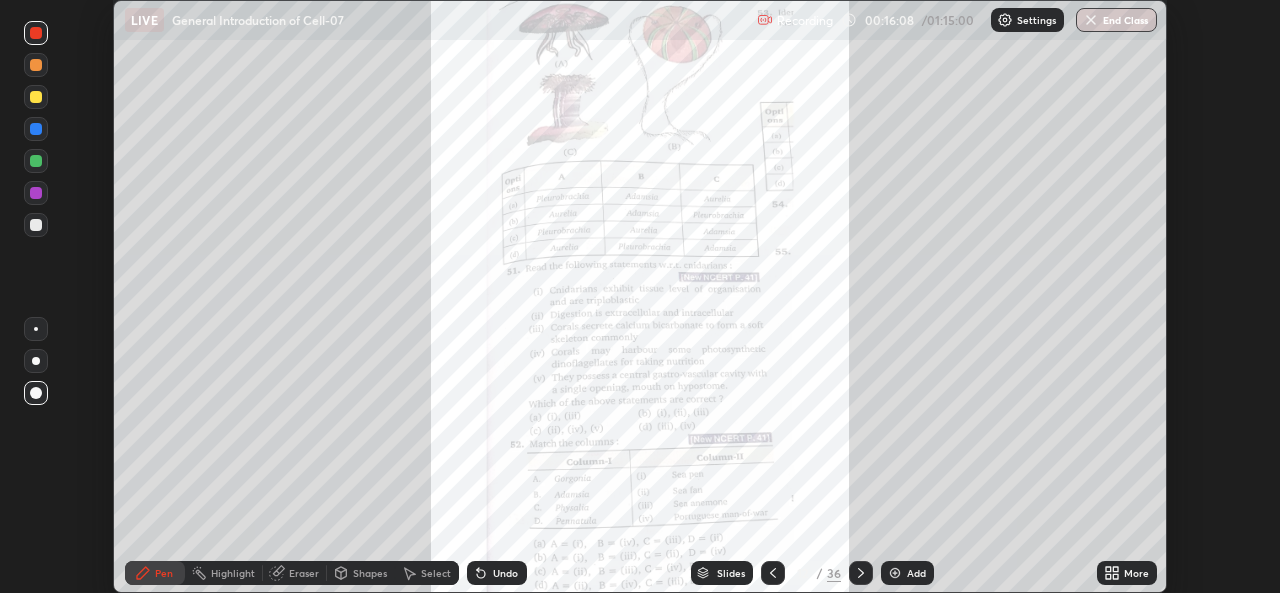 click 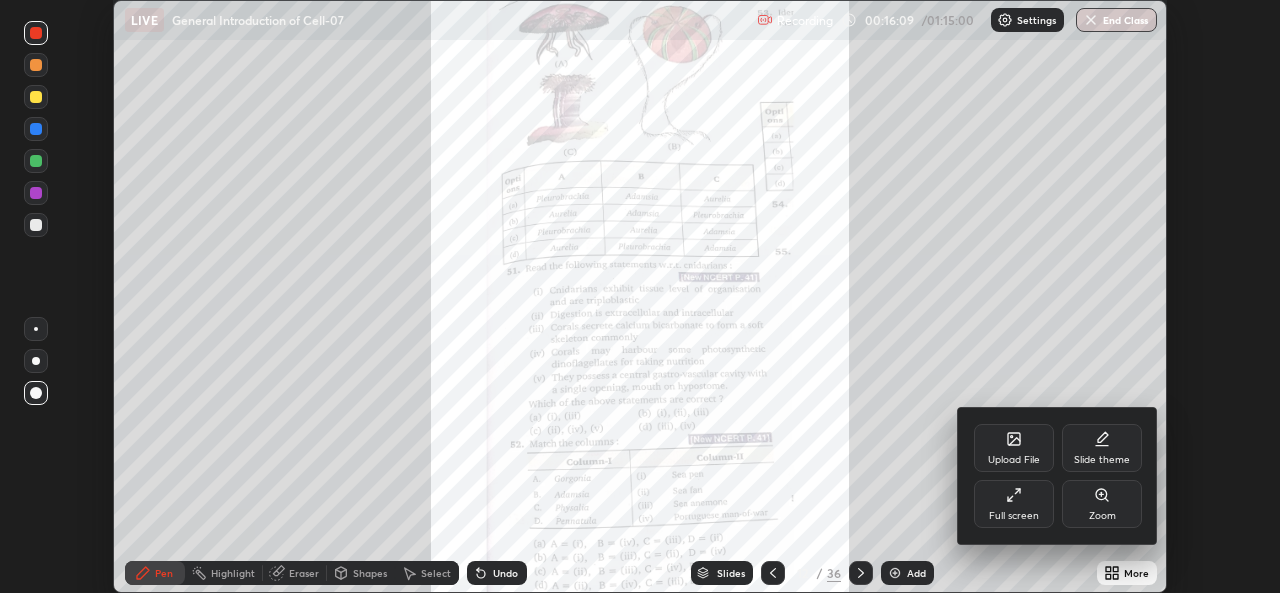 click on "Zoom" at bounding box center (1102, 504) 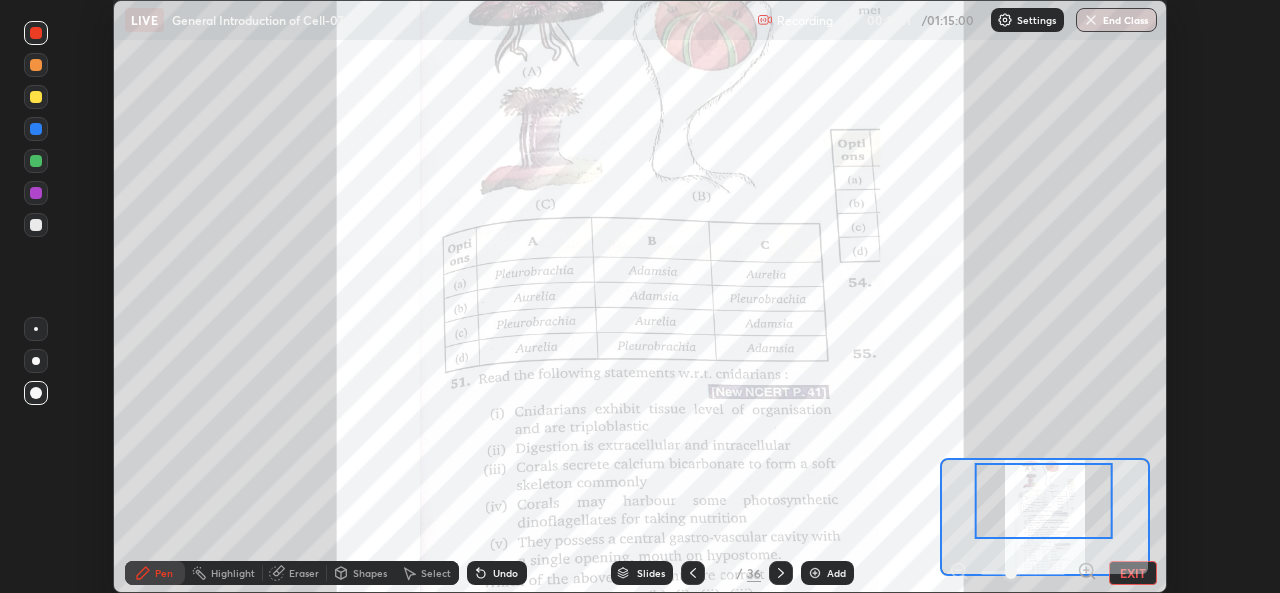 click 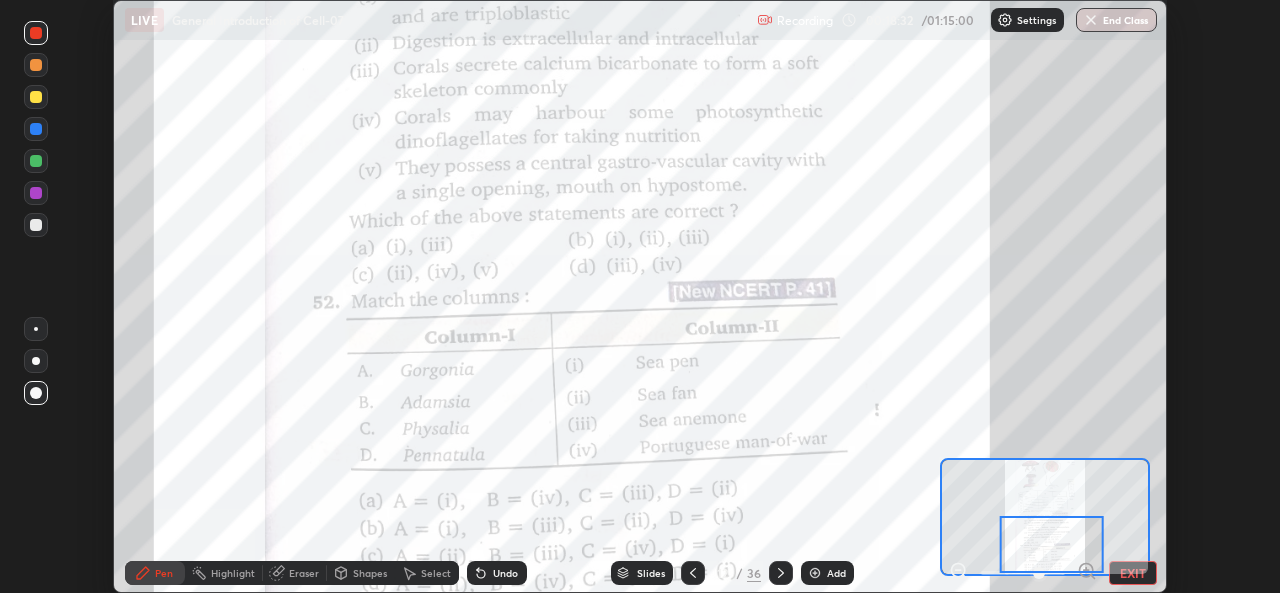 click at bounding box center (781, 573) 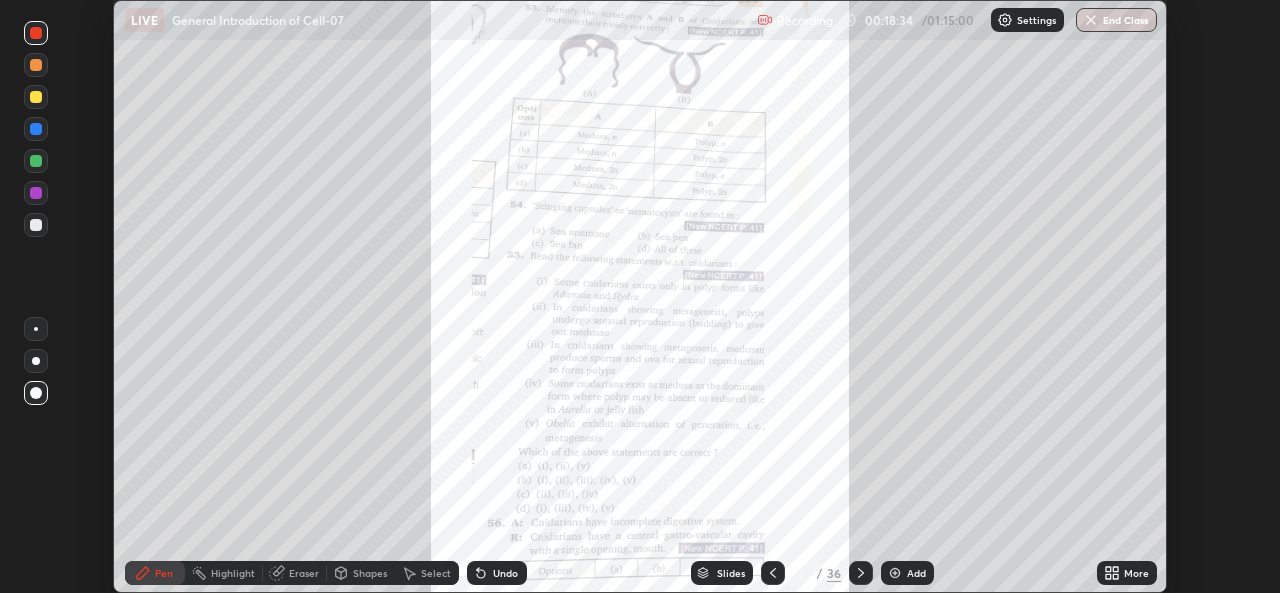 click 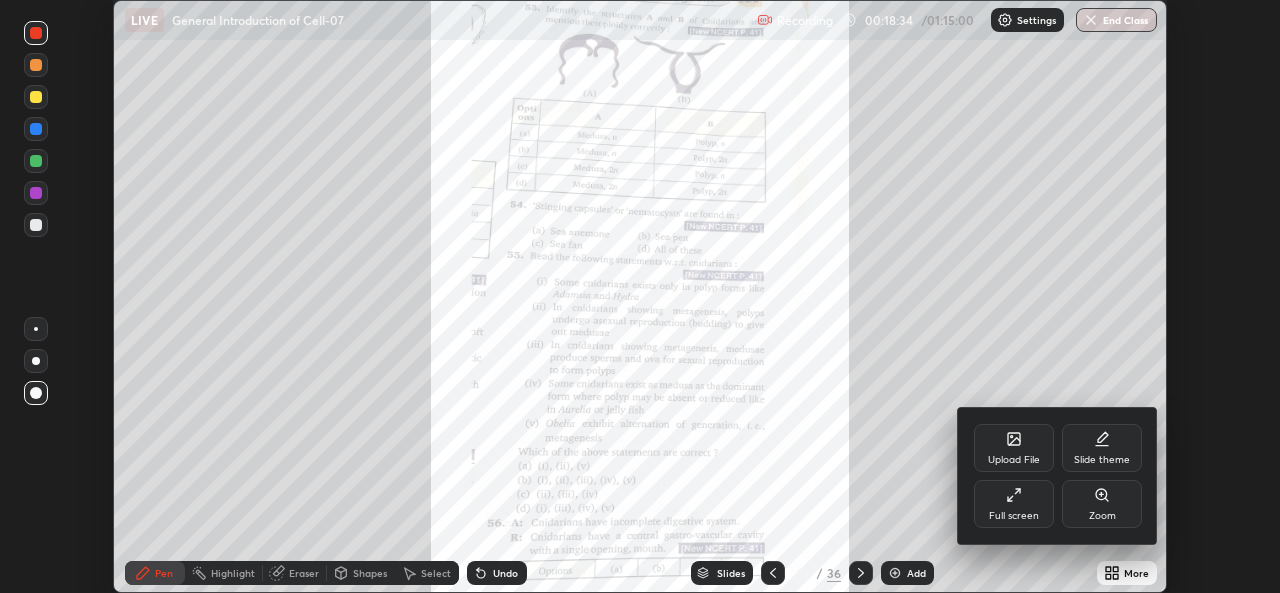 click on "Zoom" at bounding box center (1102, 504) 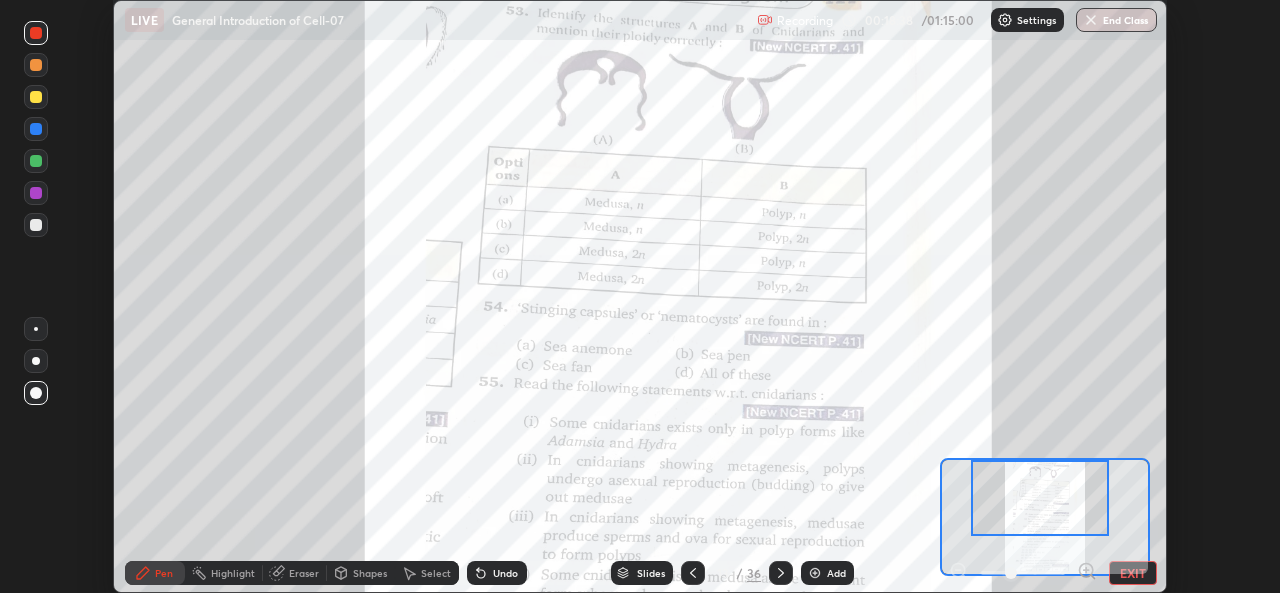 click 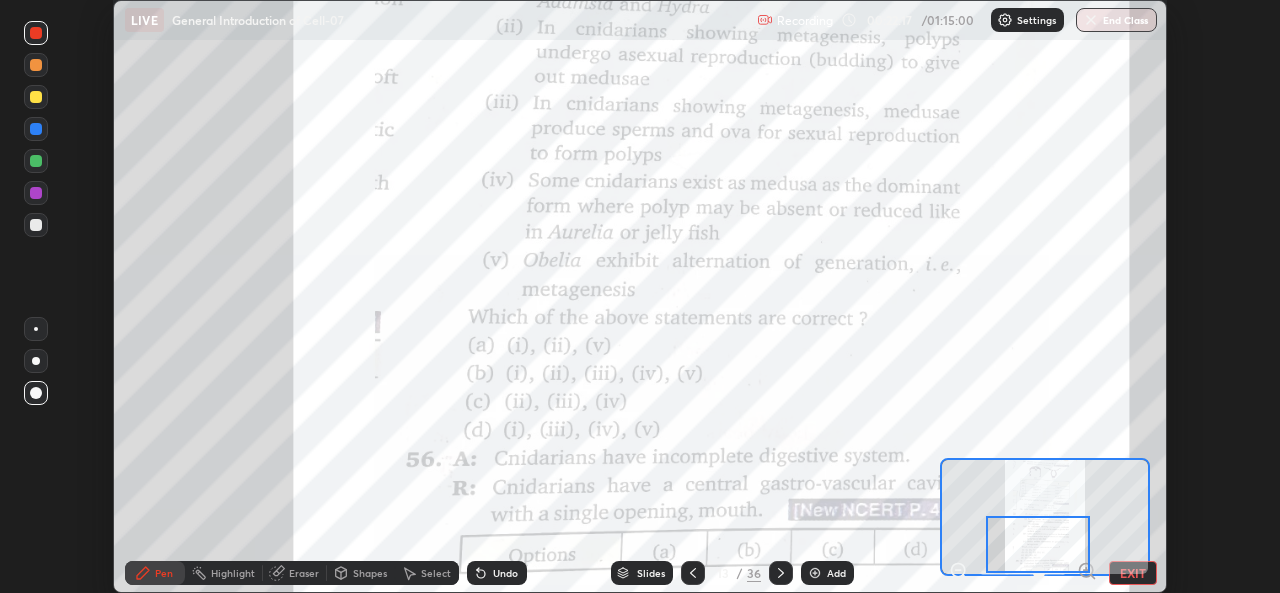 click on "EXIT" at bounding box center [1133, 573] 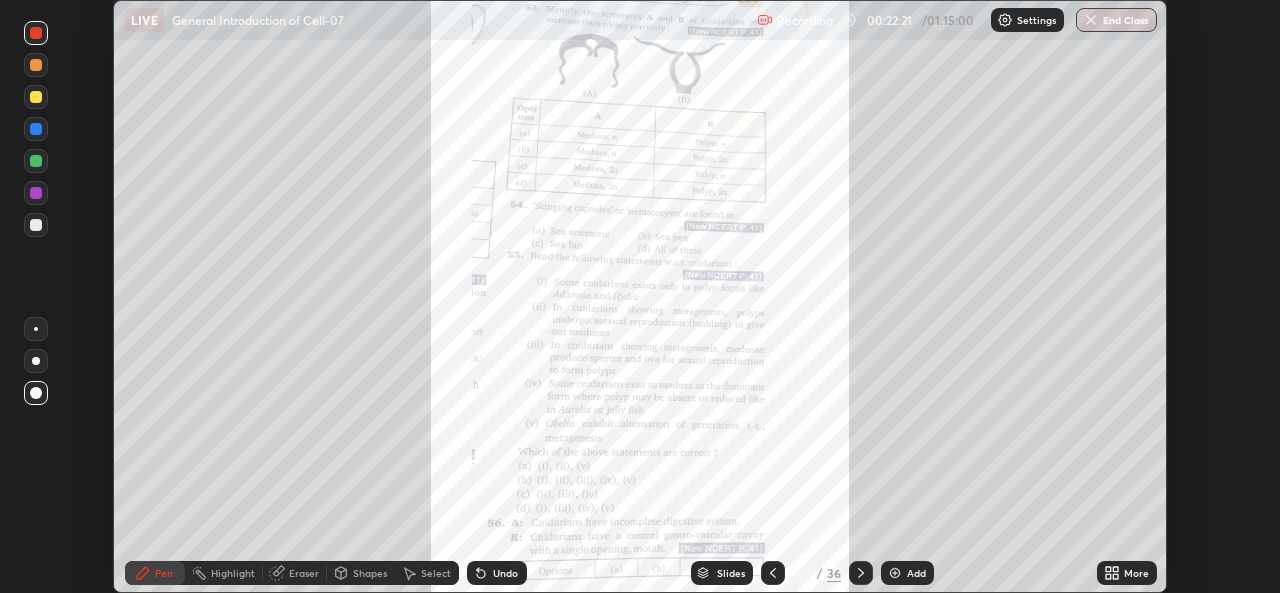 click 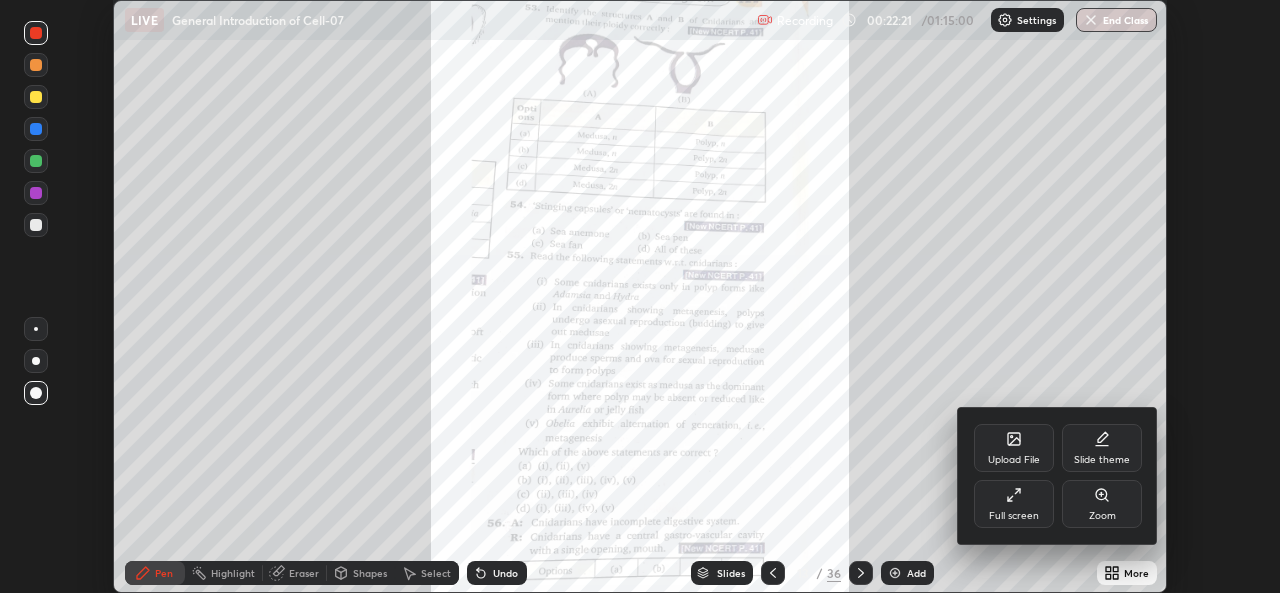 click on "Zoom" at bounding box center (1102, 516) 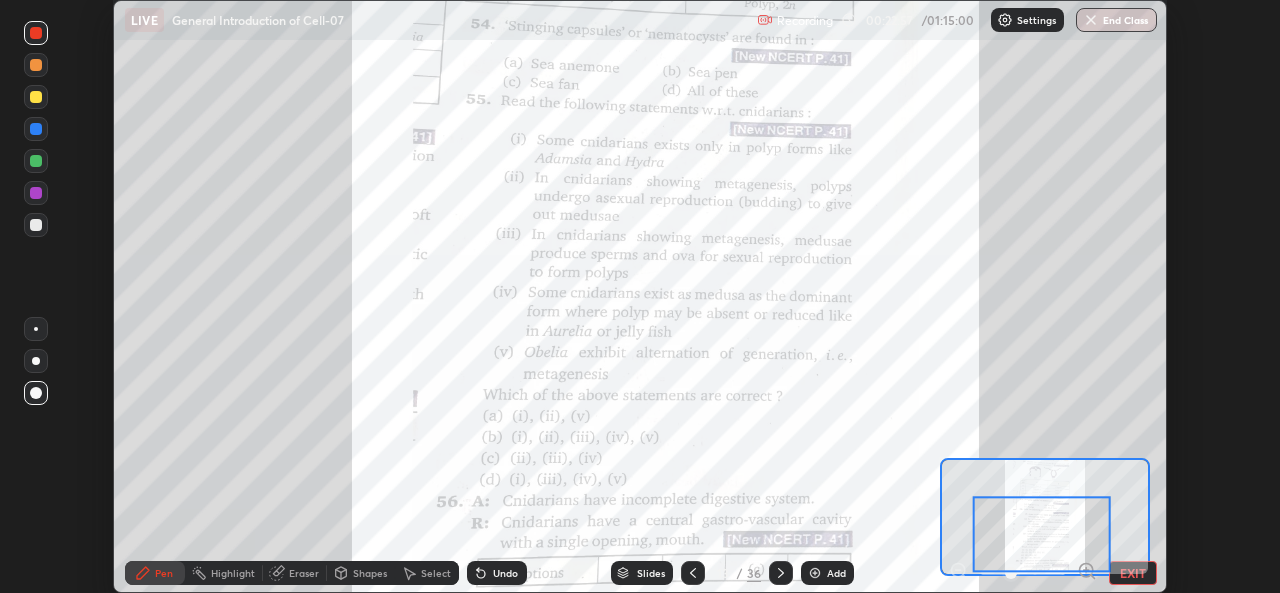 click 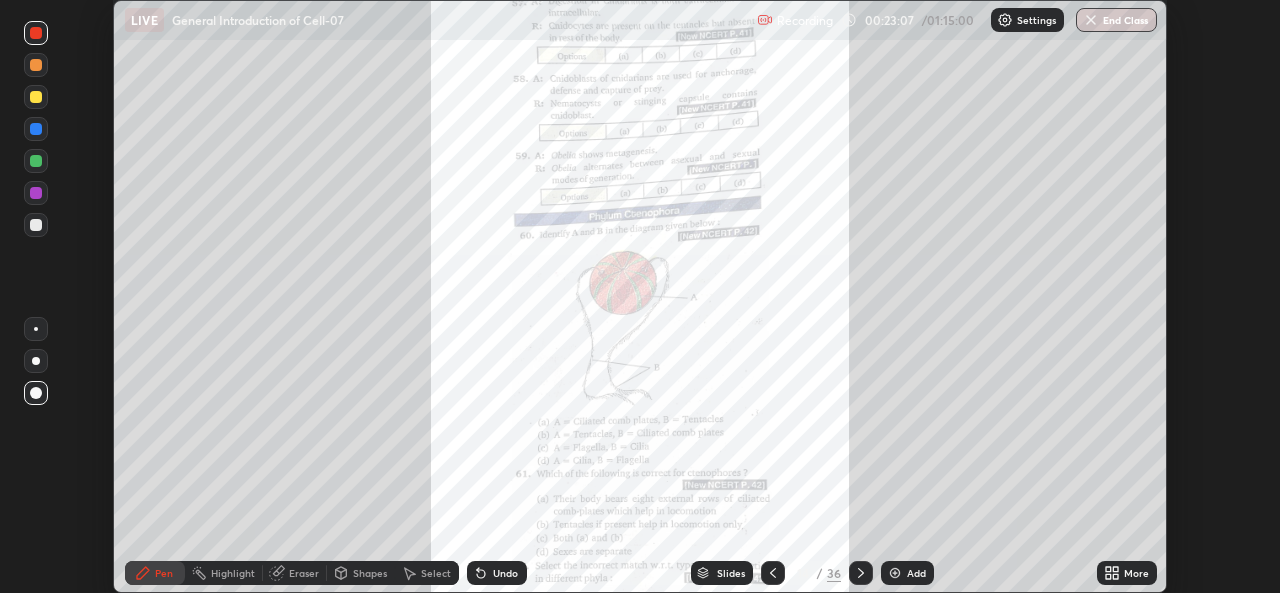 click 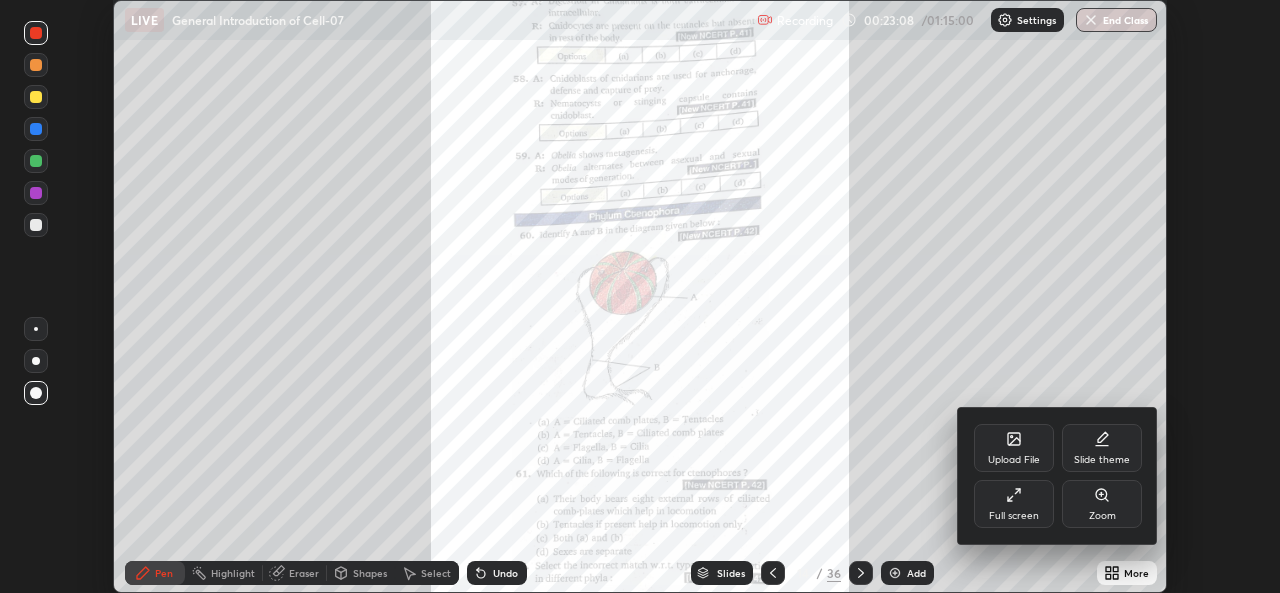 click 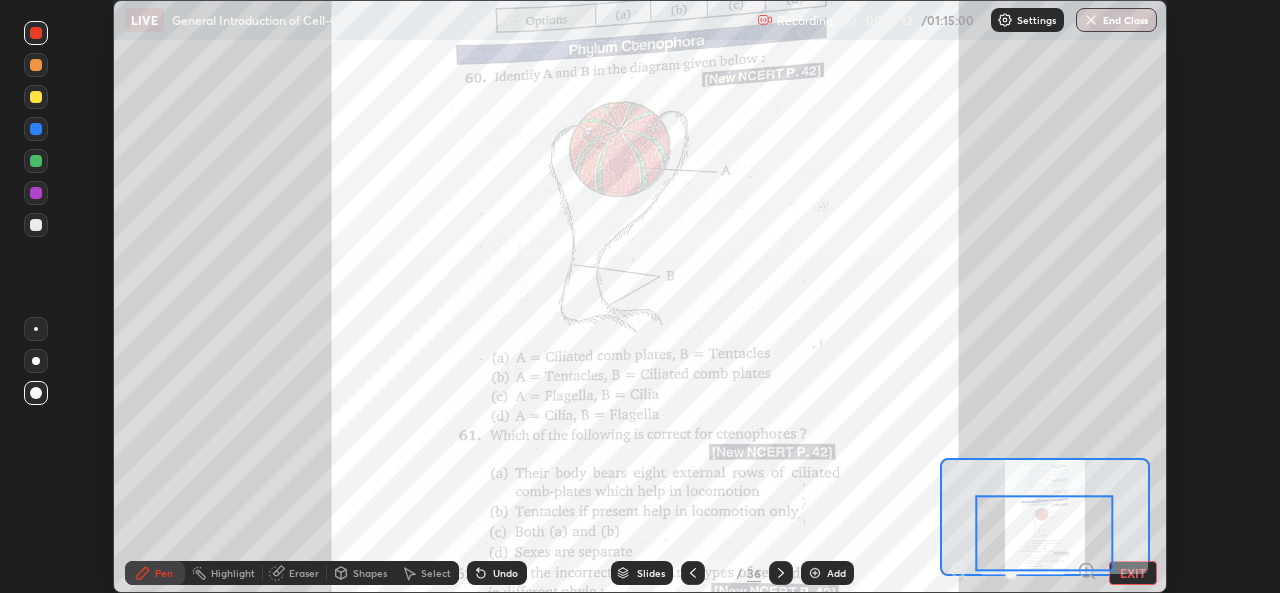 click on "EXIT" at bounding box center [1133, 573] 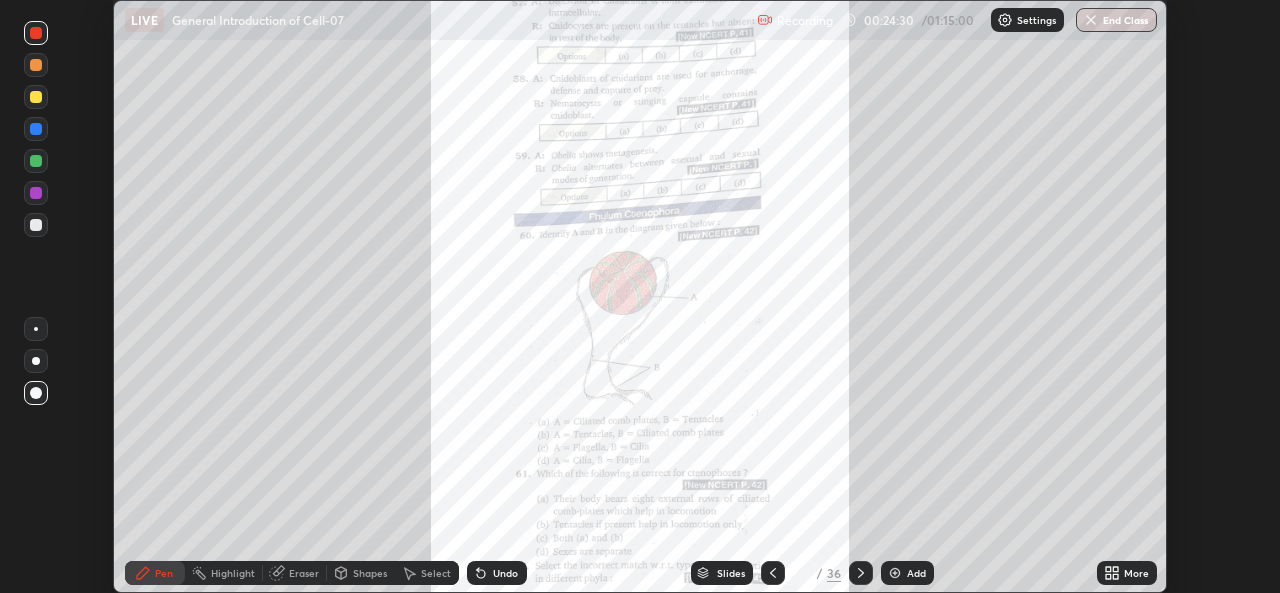 click 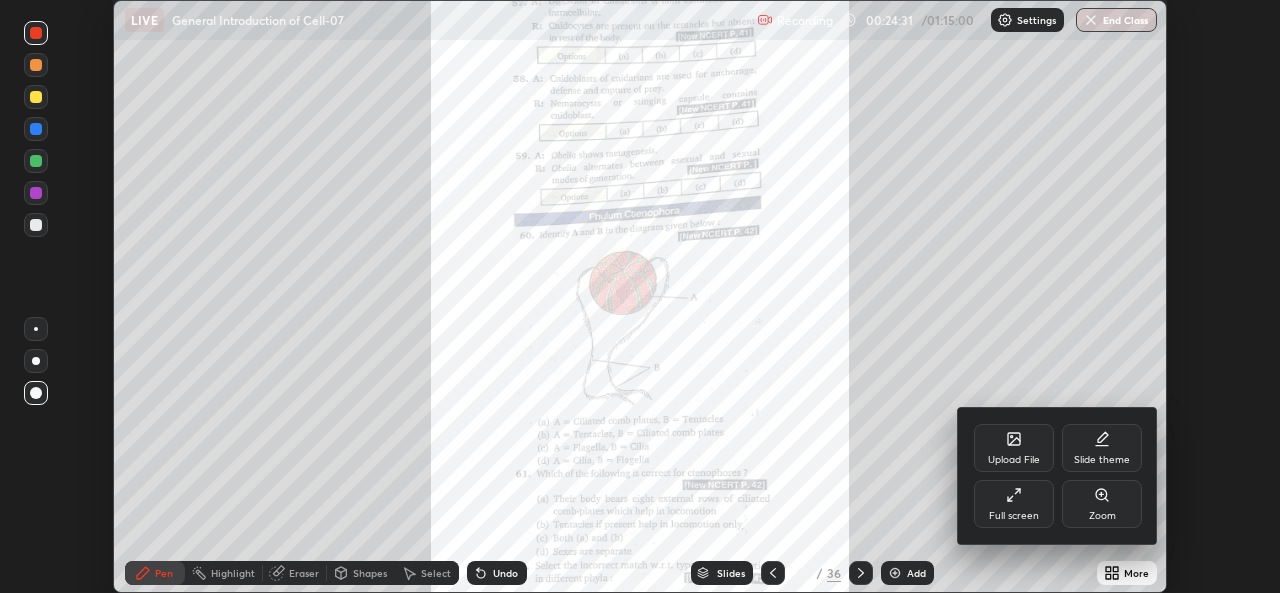 click on "Zoom" at bounding box center (1102, 504) 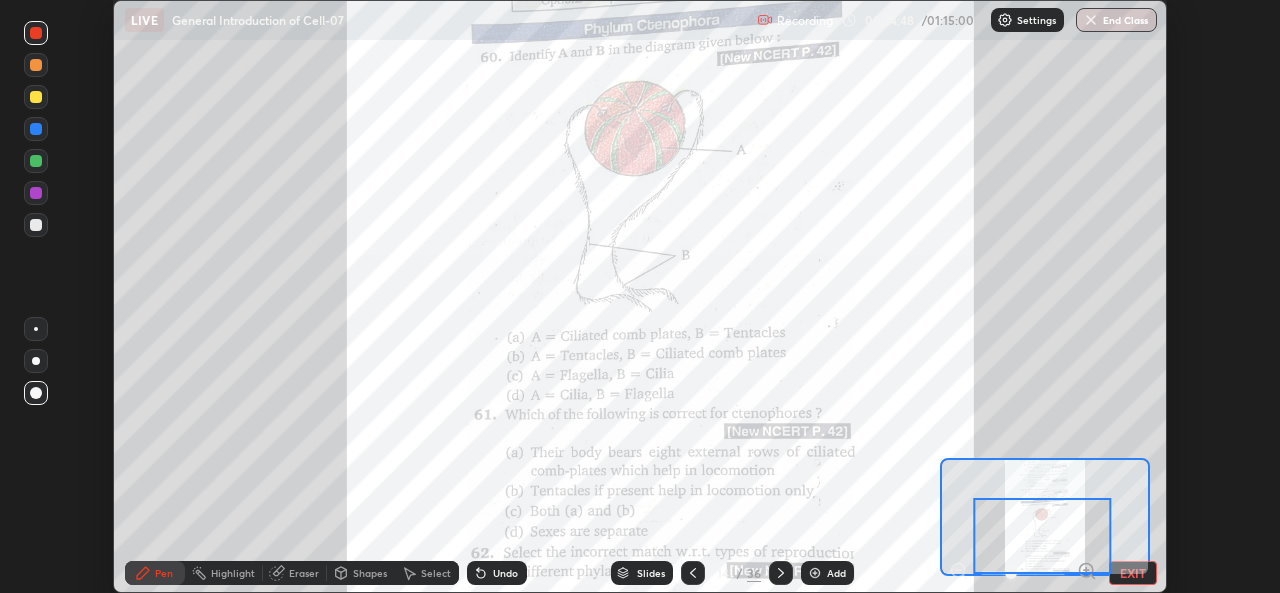 click 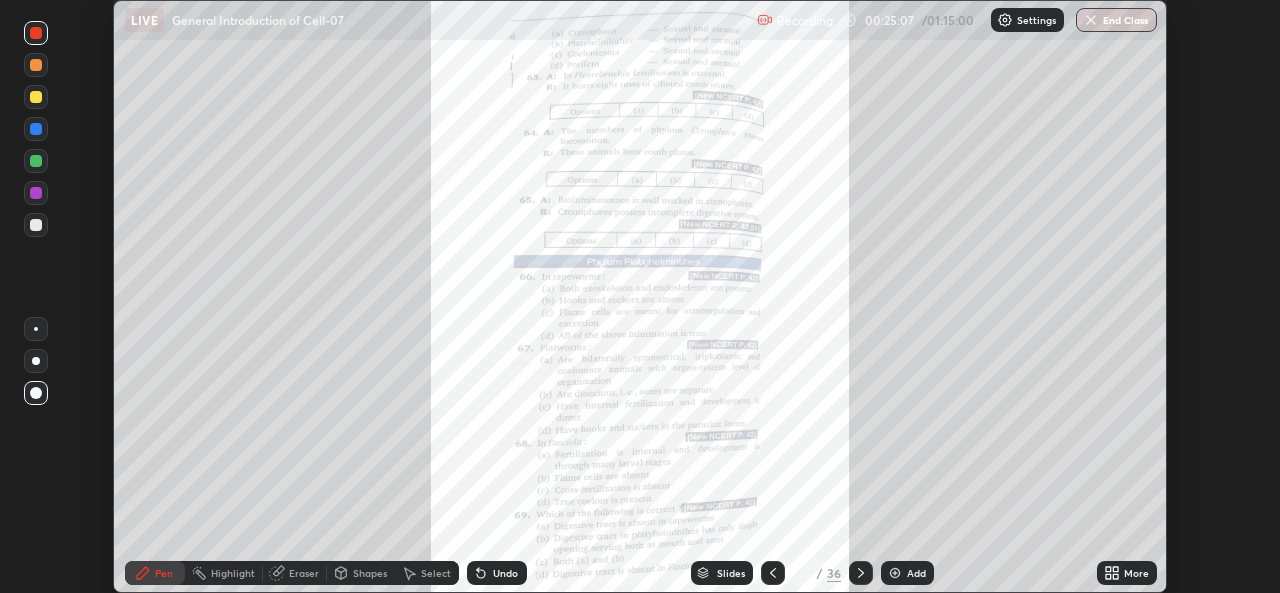 click 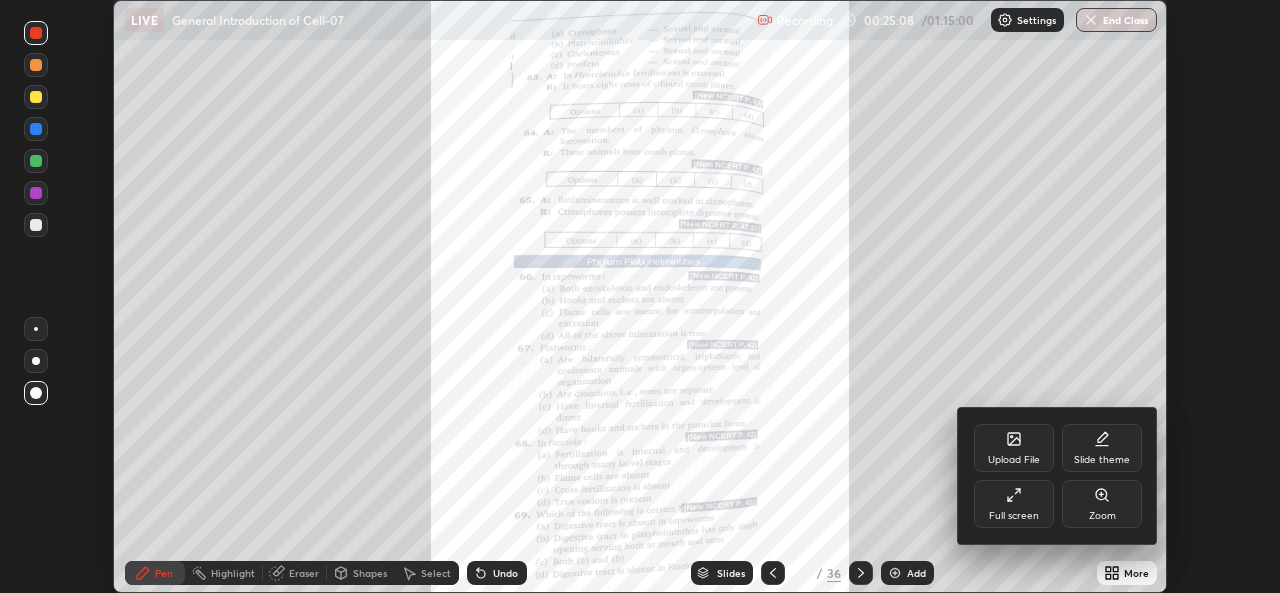 click on "Zoom" at bounding box center (1102, 516) 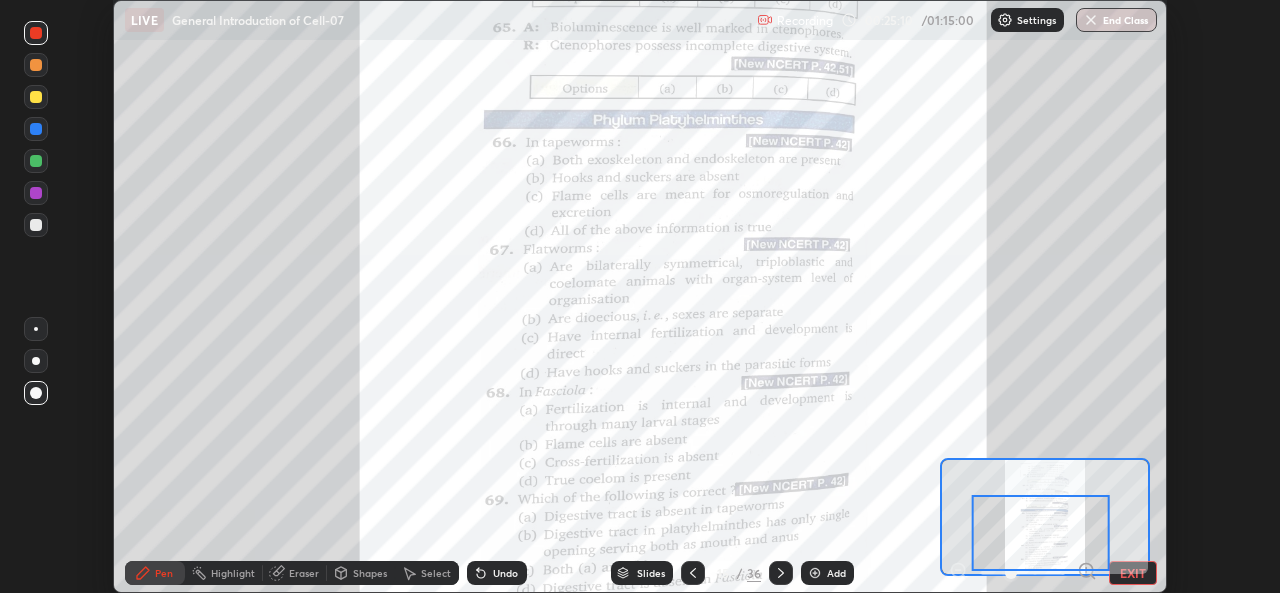 click at bounding box center [1041, 533] 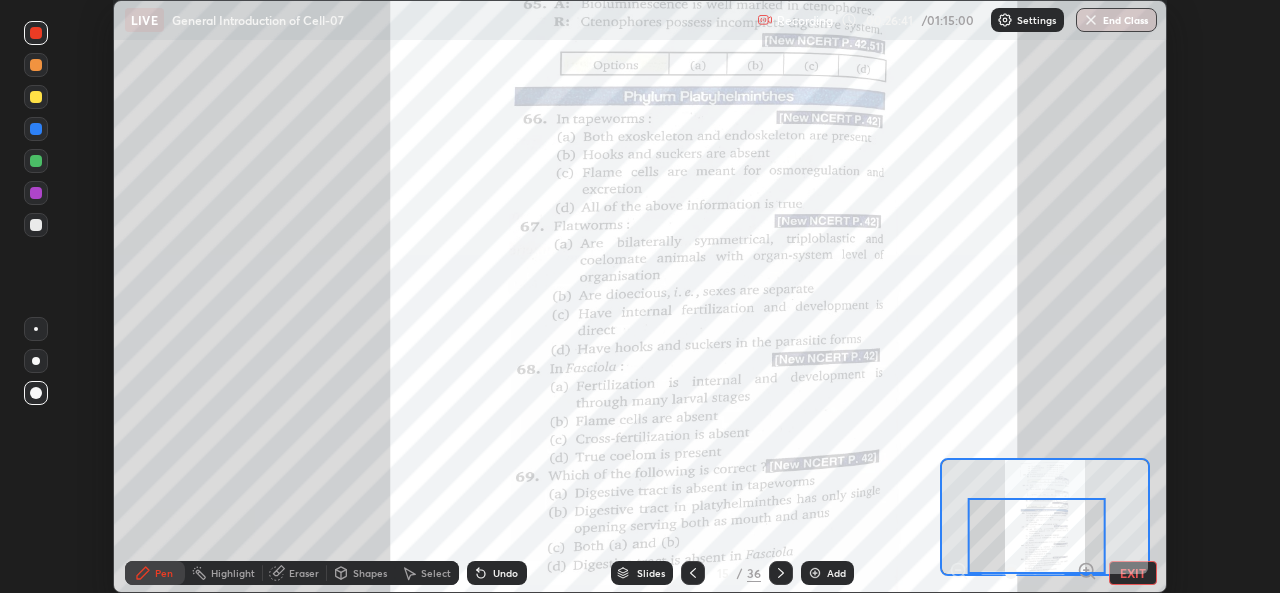 click at bounding box center (781, 573) 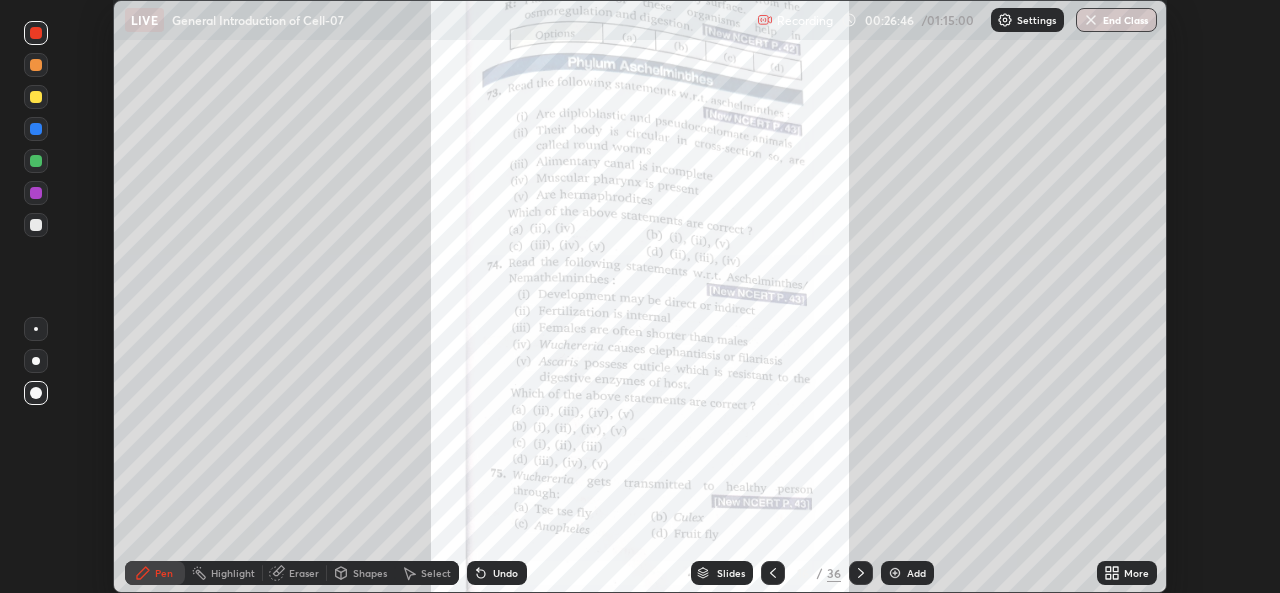click on "More" at bounding box center (1136, 573) 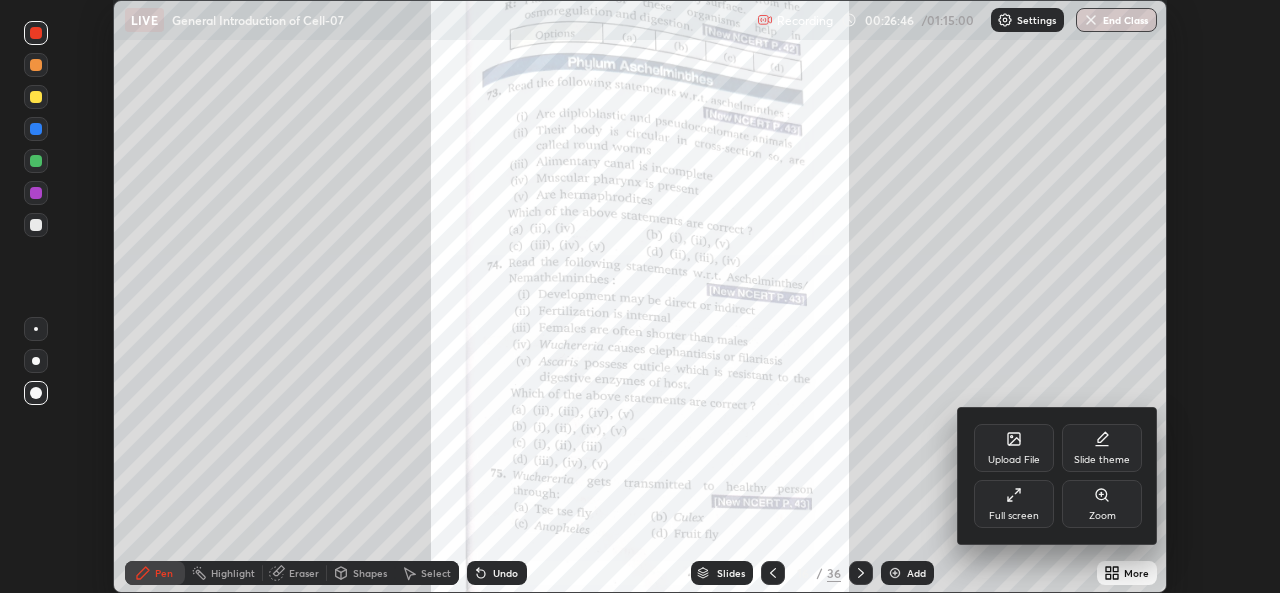 click at bounding box center [640, 296] 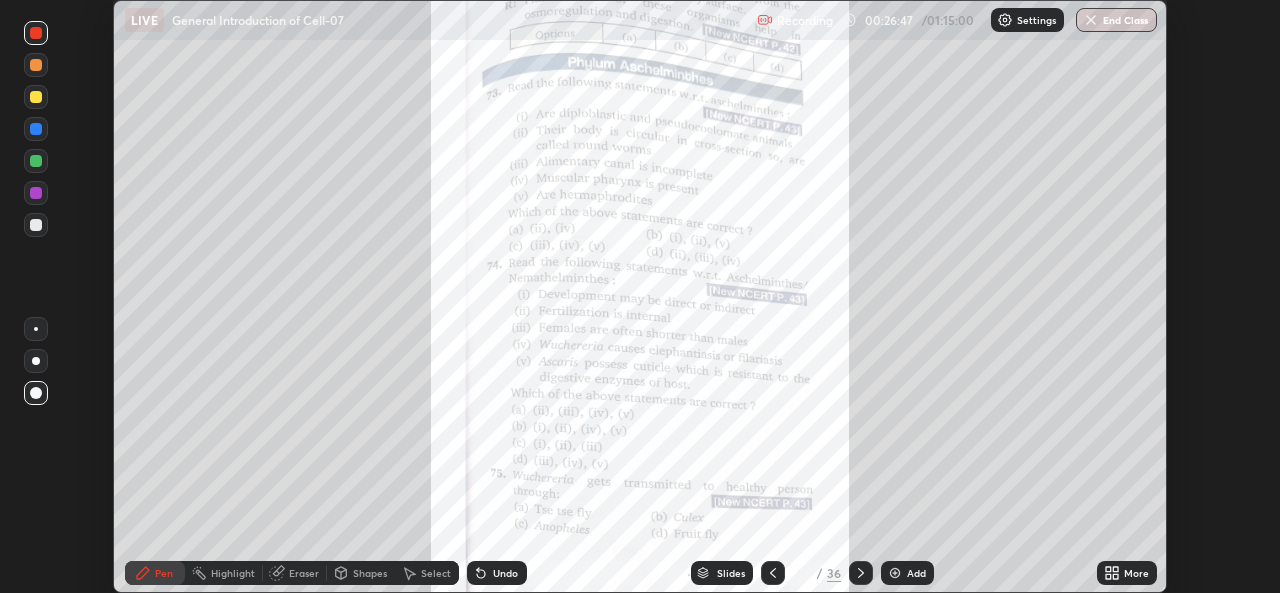 click 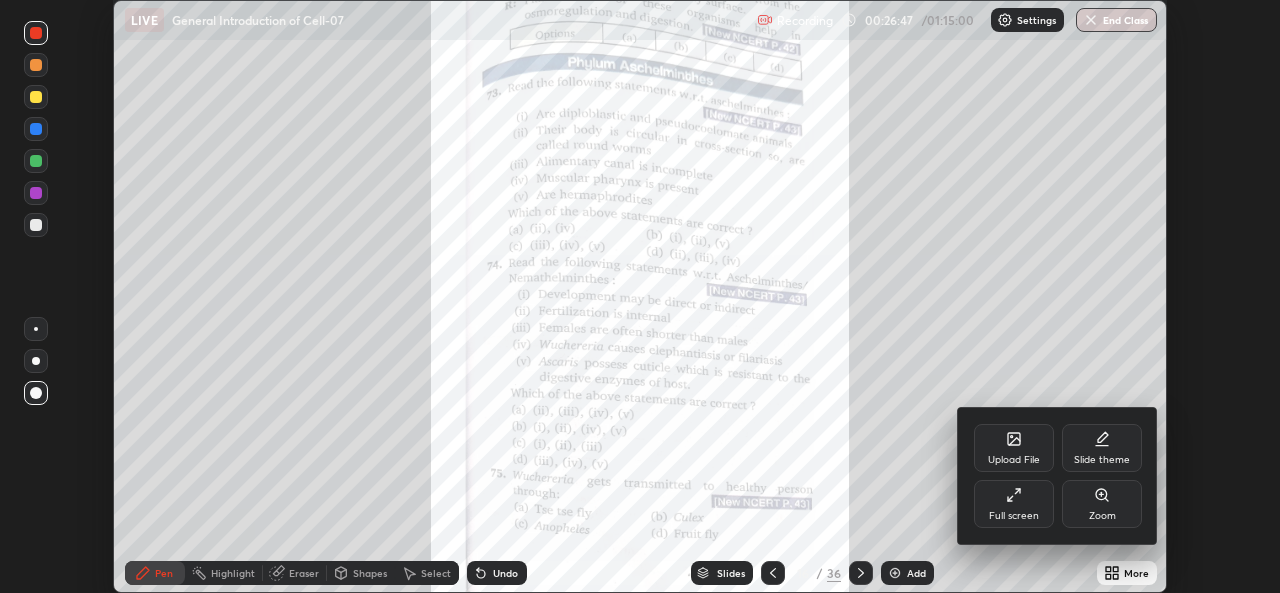 click on "Zoom" at bounding box center [1102, 504] 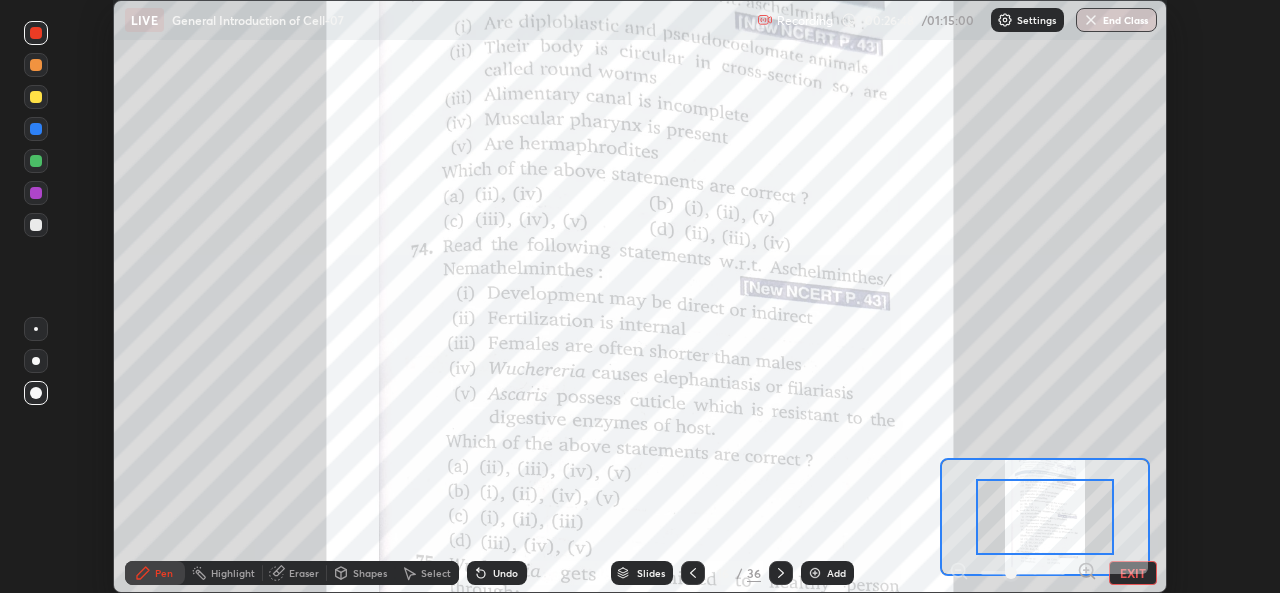 click 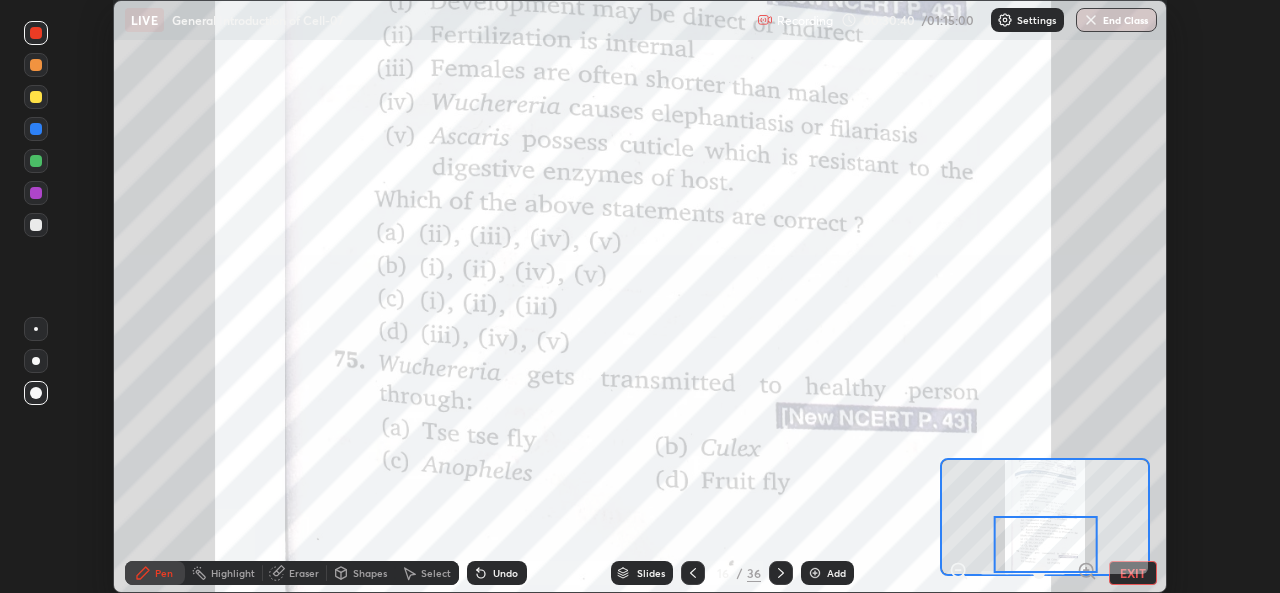 click 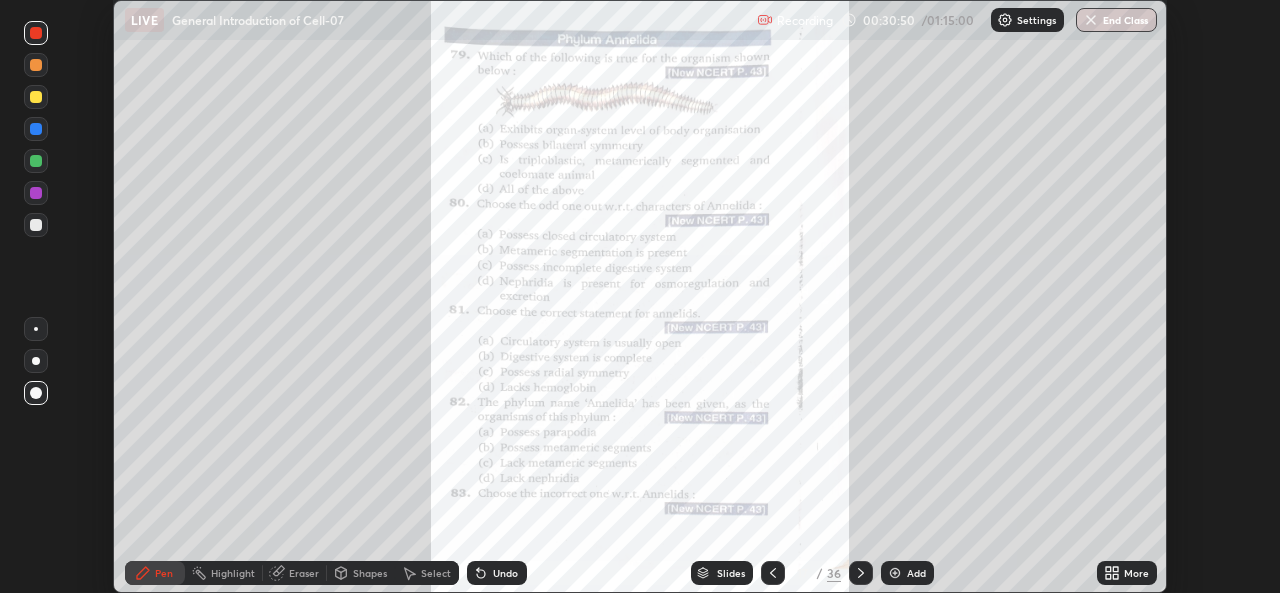 click 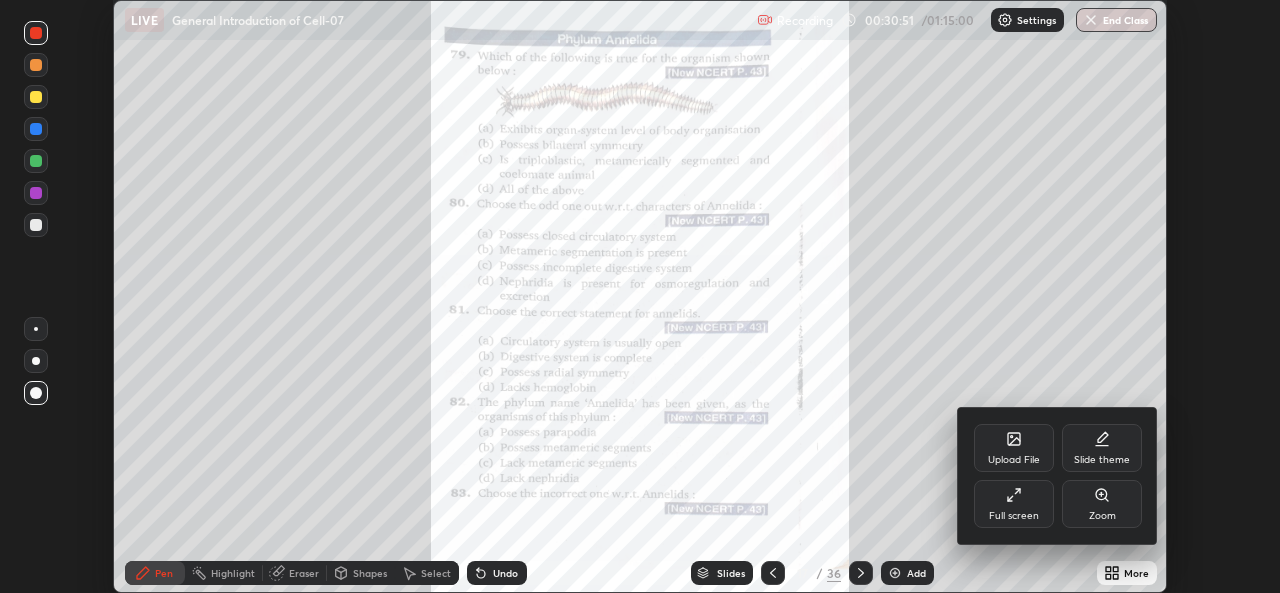 click on "Zoom" at bounding box center (1102, 516) 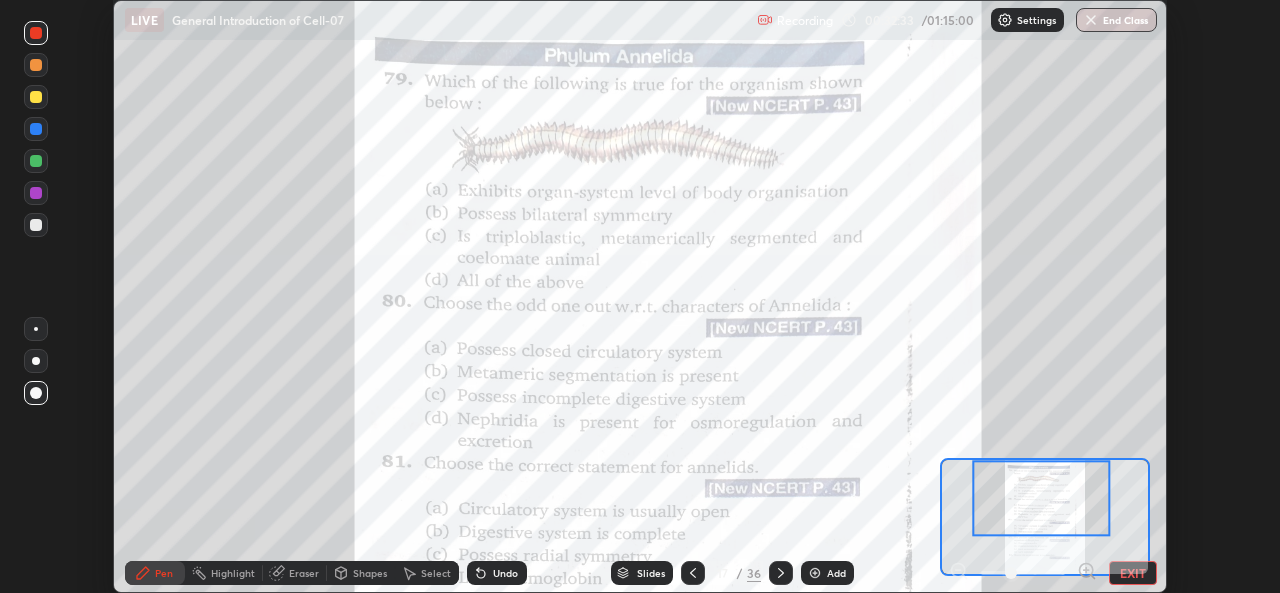 click at bounding box center [1041, 498] 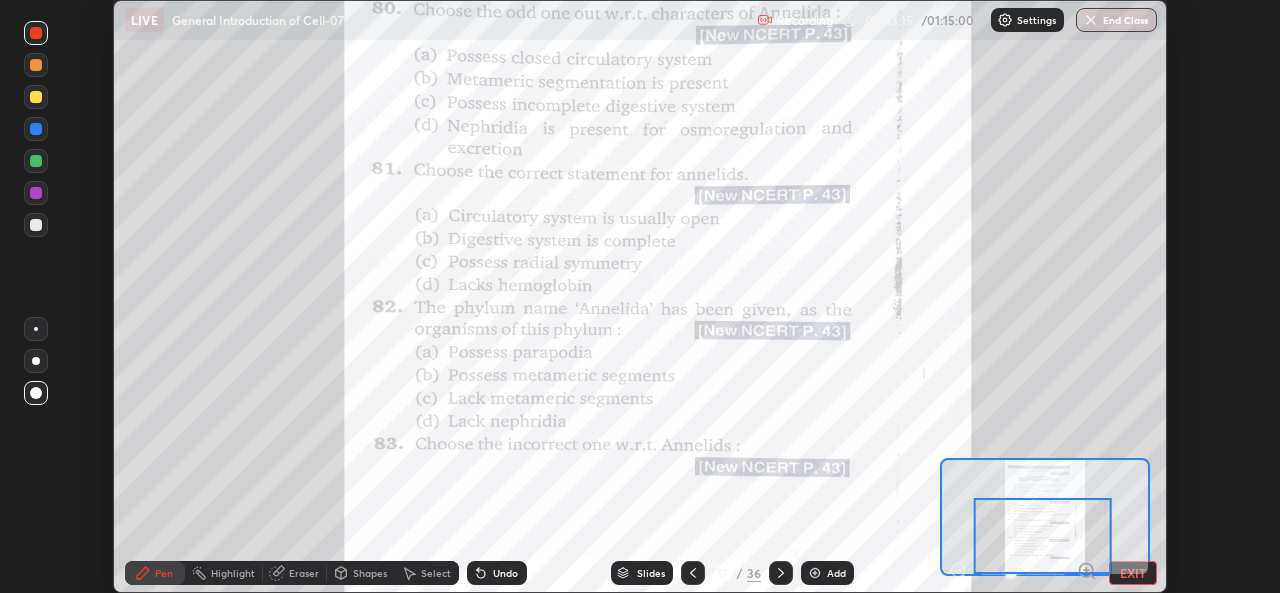 click 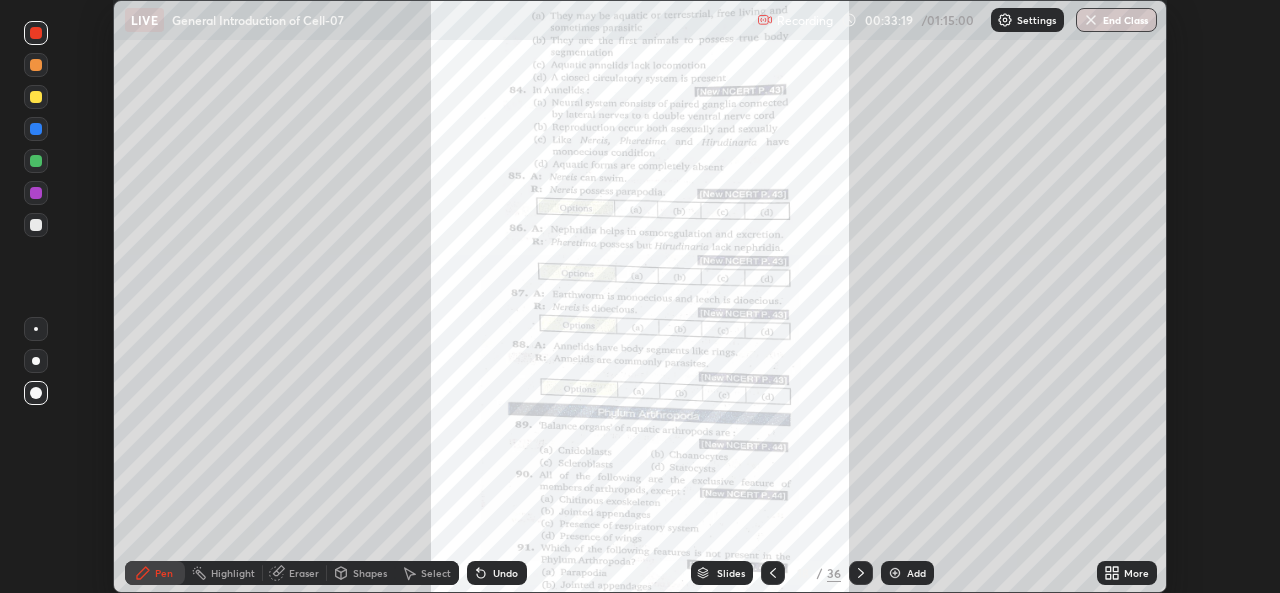click 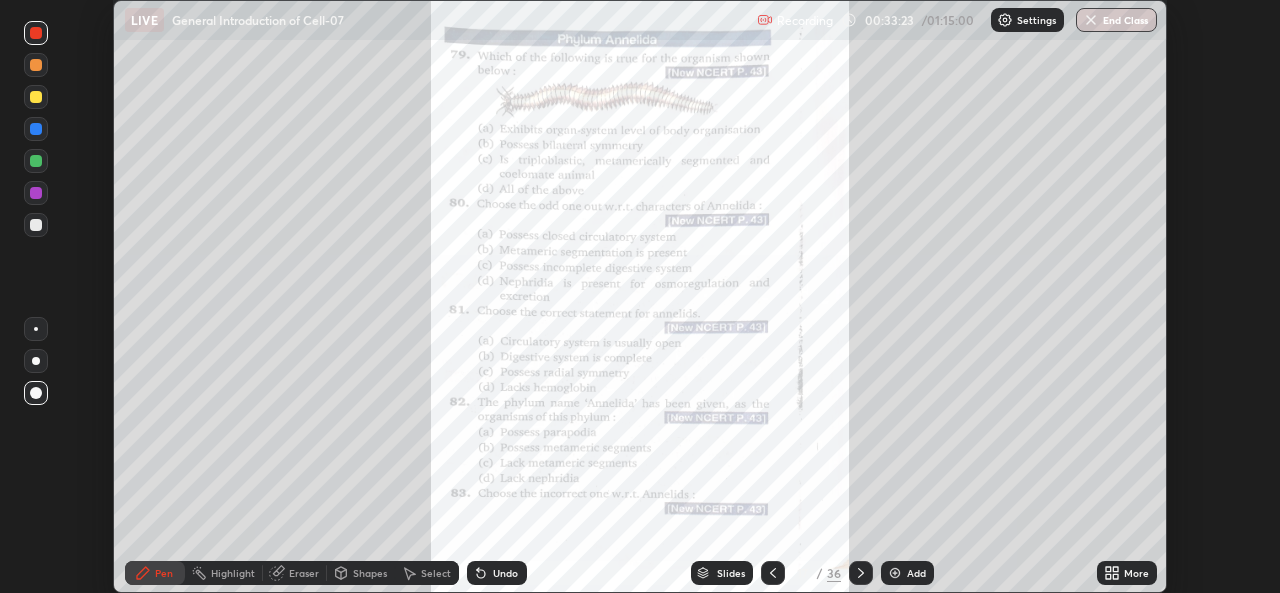 click 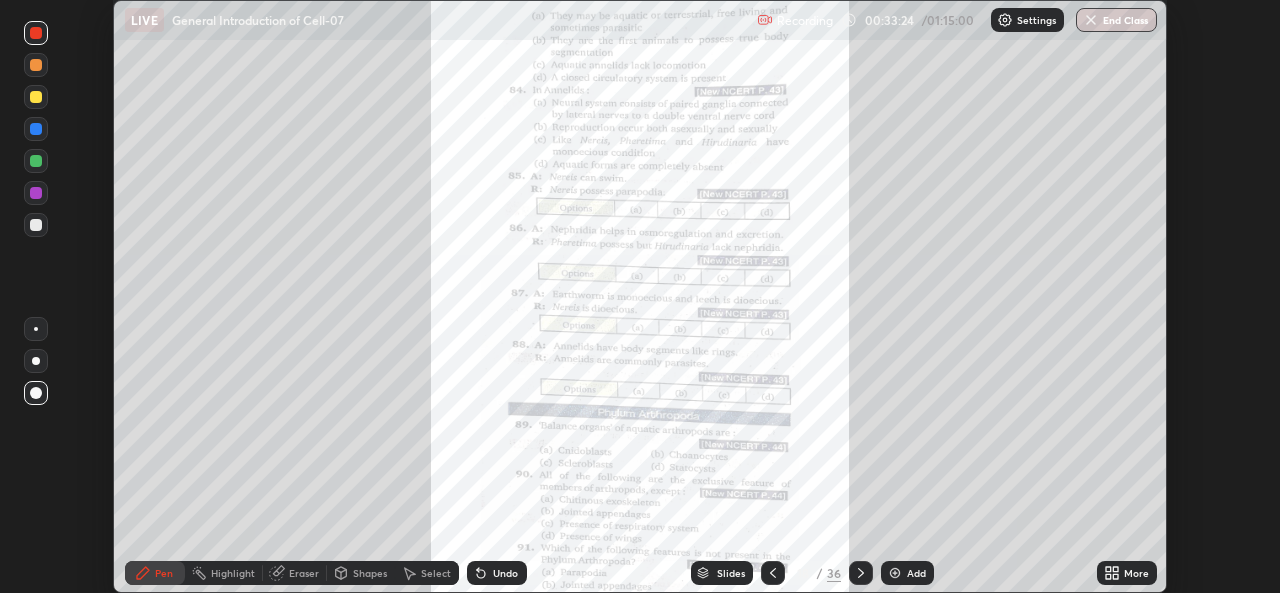 click 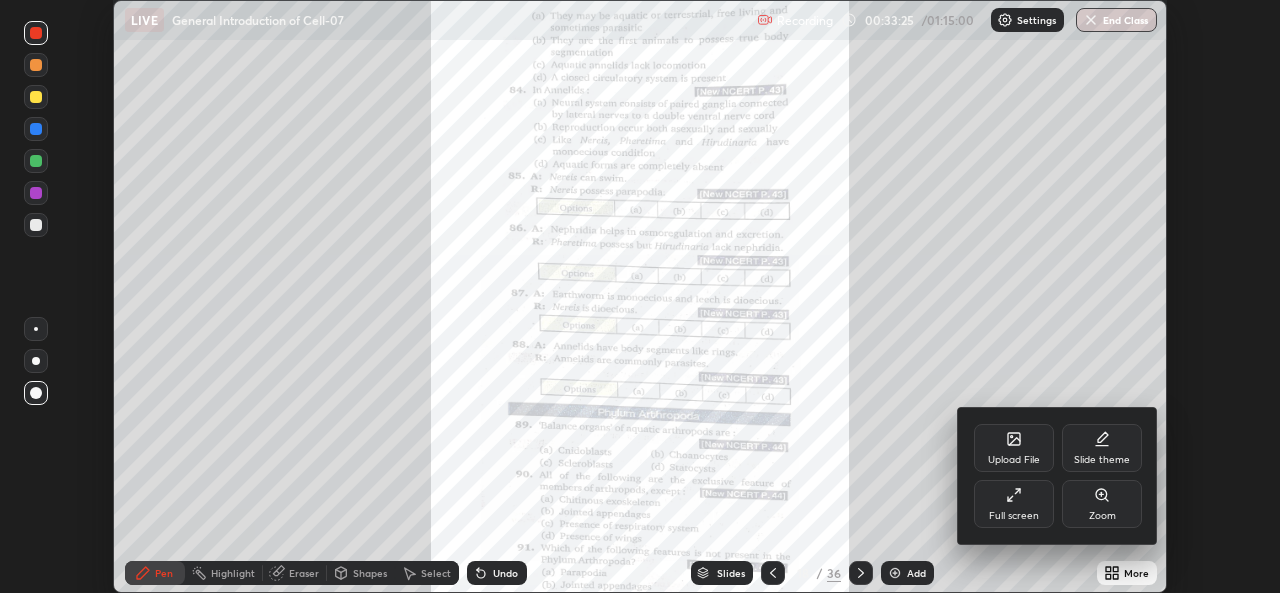 click 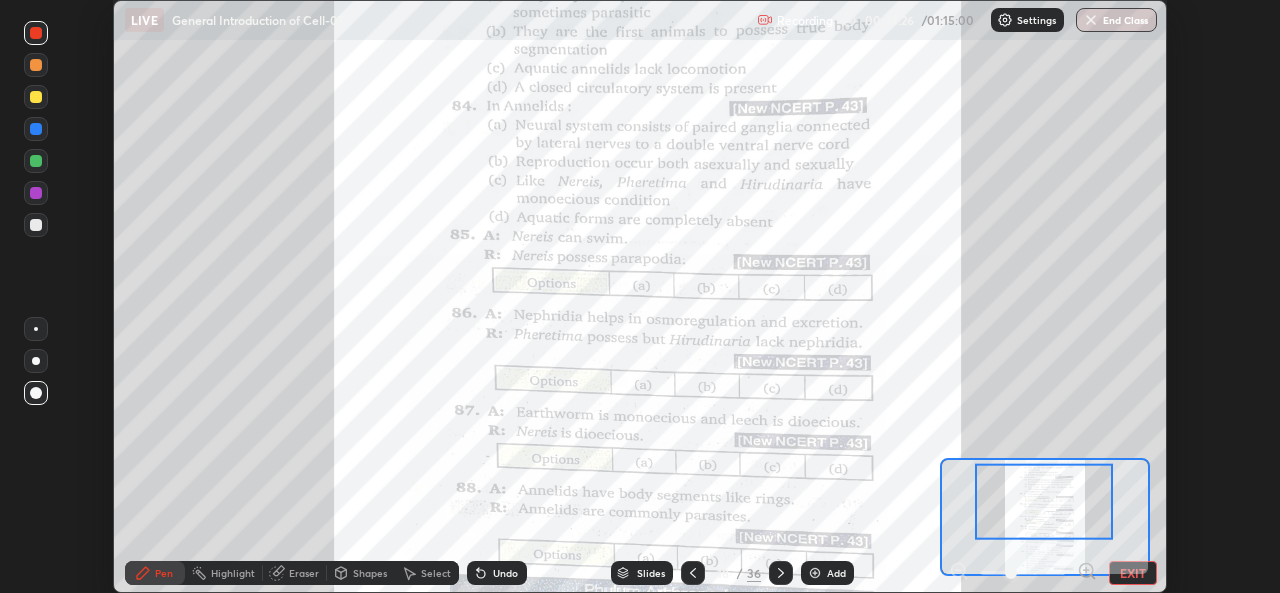 click 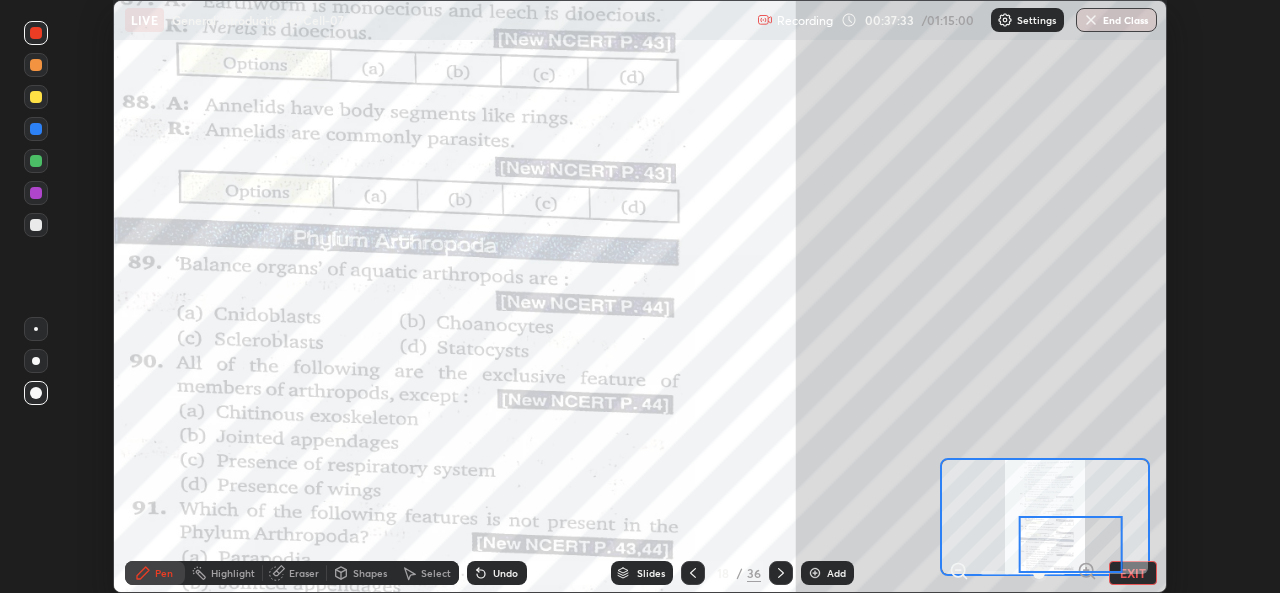 click at bounding box center (1070, 544) 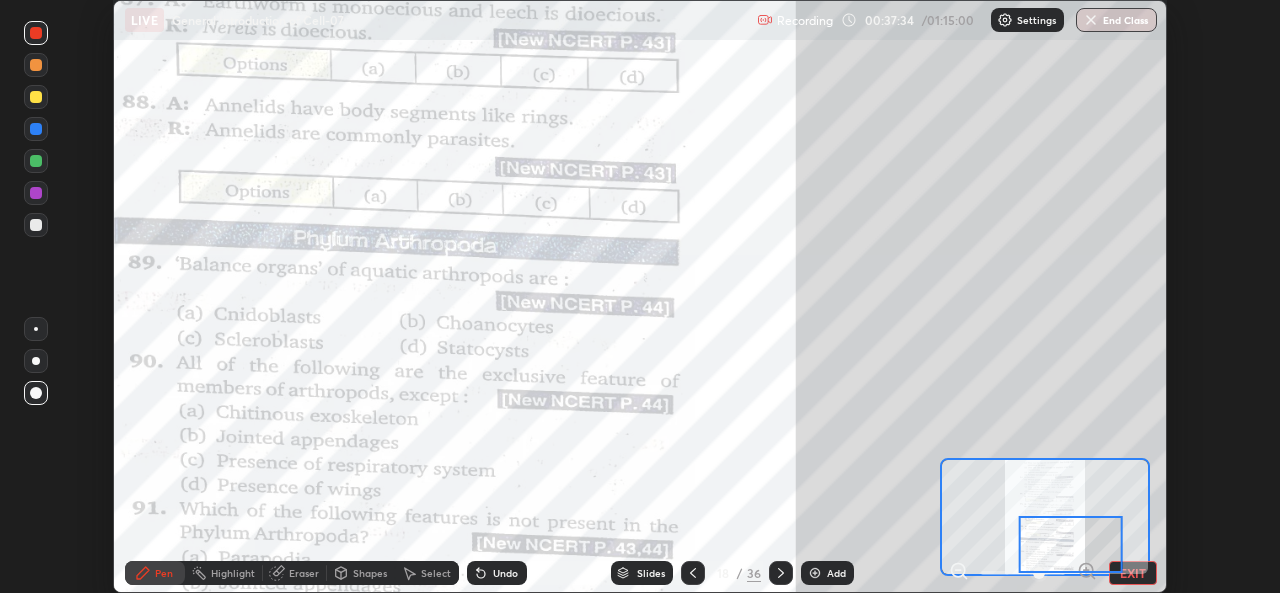 click at bounding box center [1070, 544] 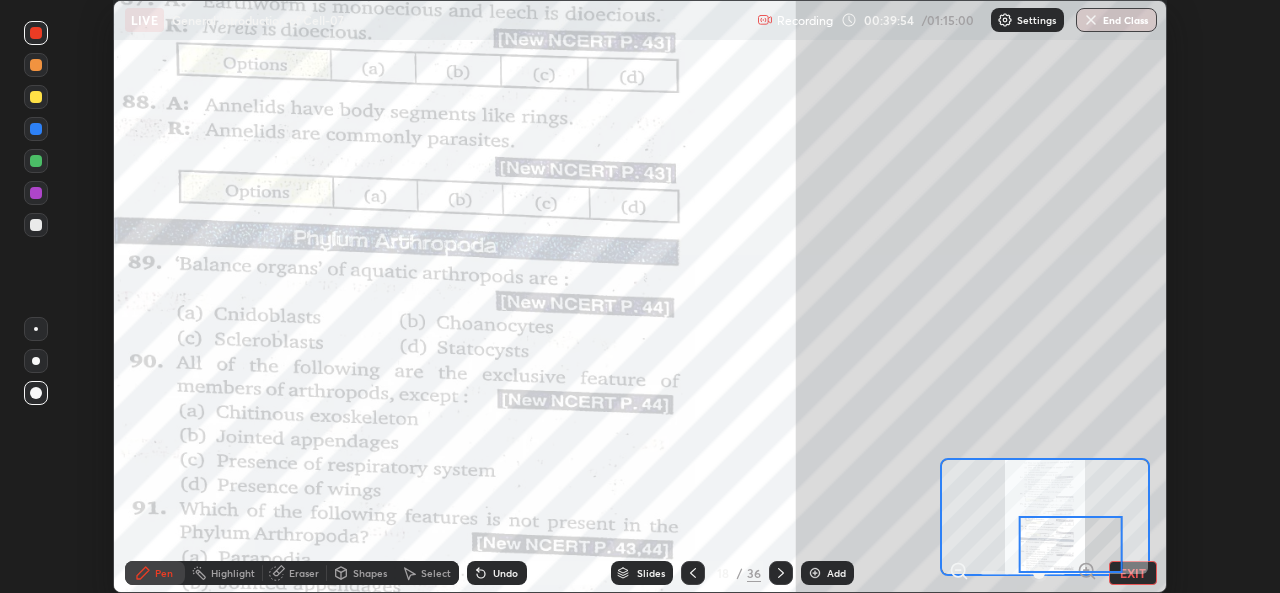 click at bounding box center (781, 573) 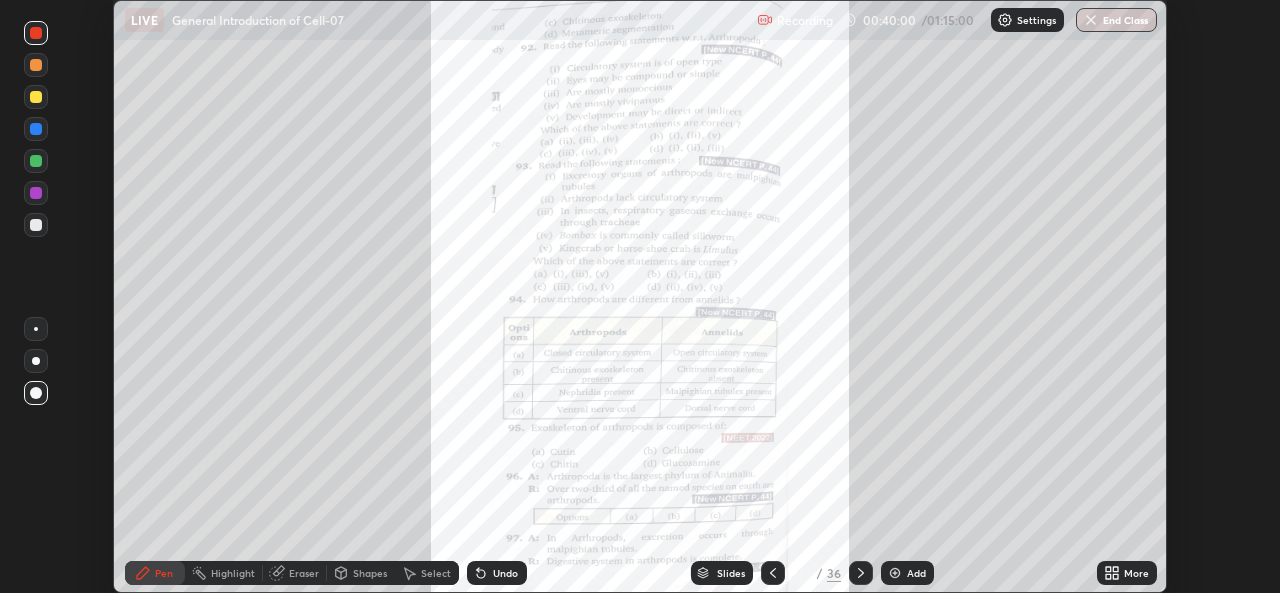 click 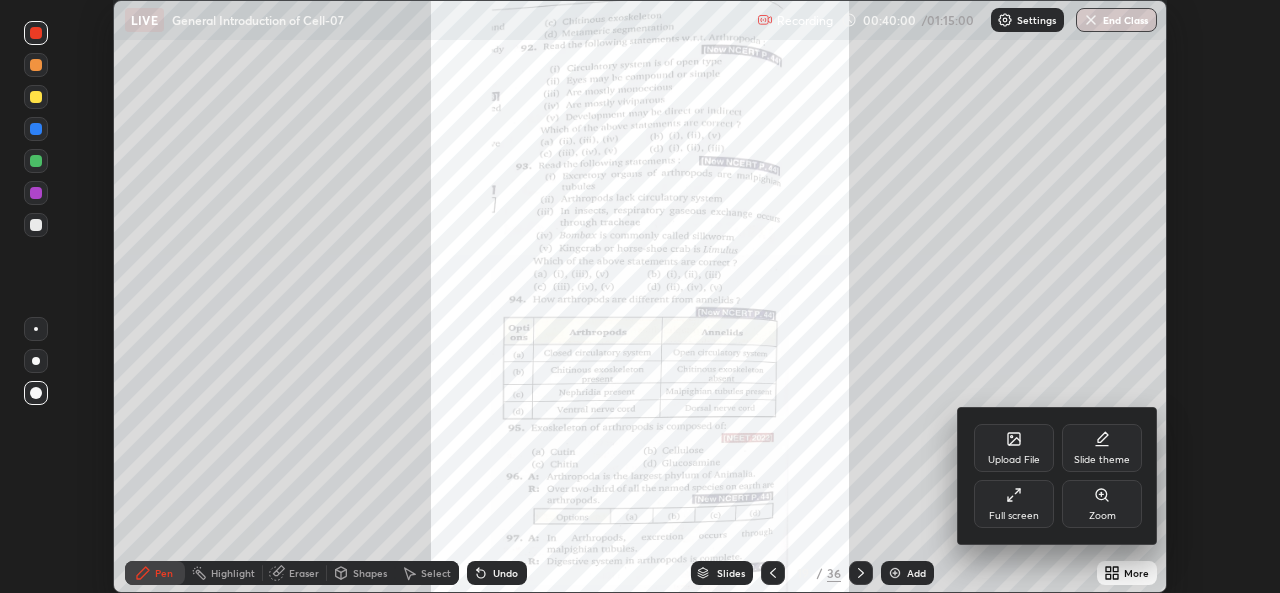 click on "Zoom" at bounding box center [1102, 504] 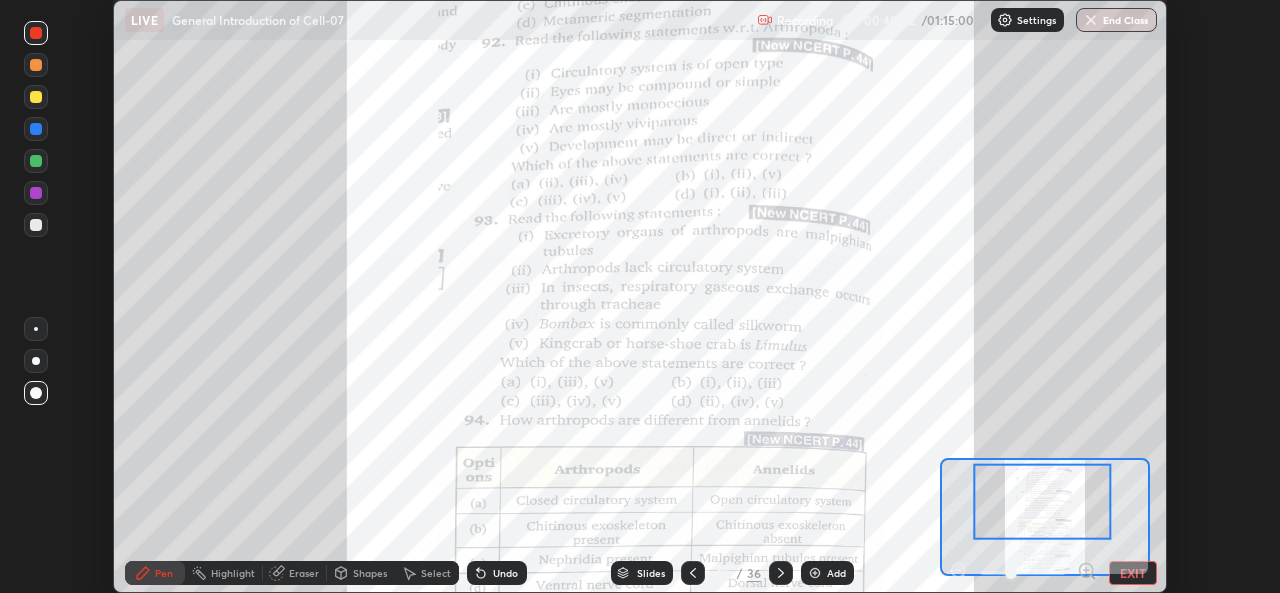 click 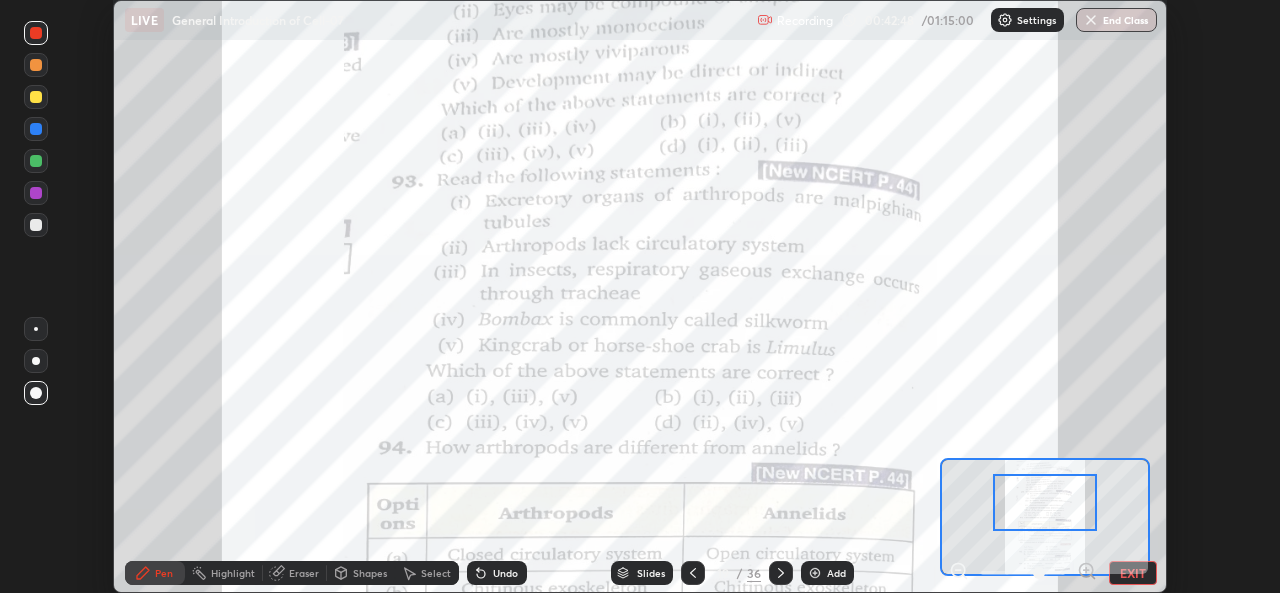 click at bounding box center [1044, 502] 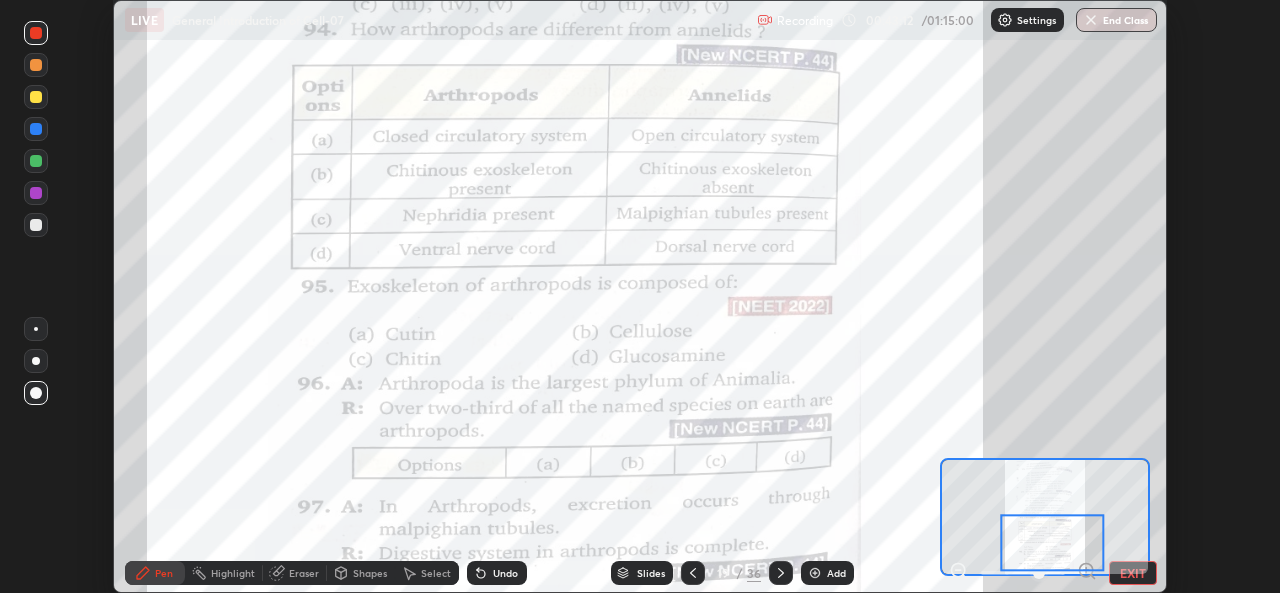 click 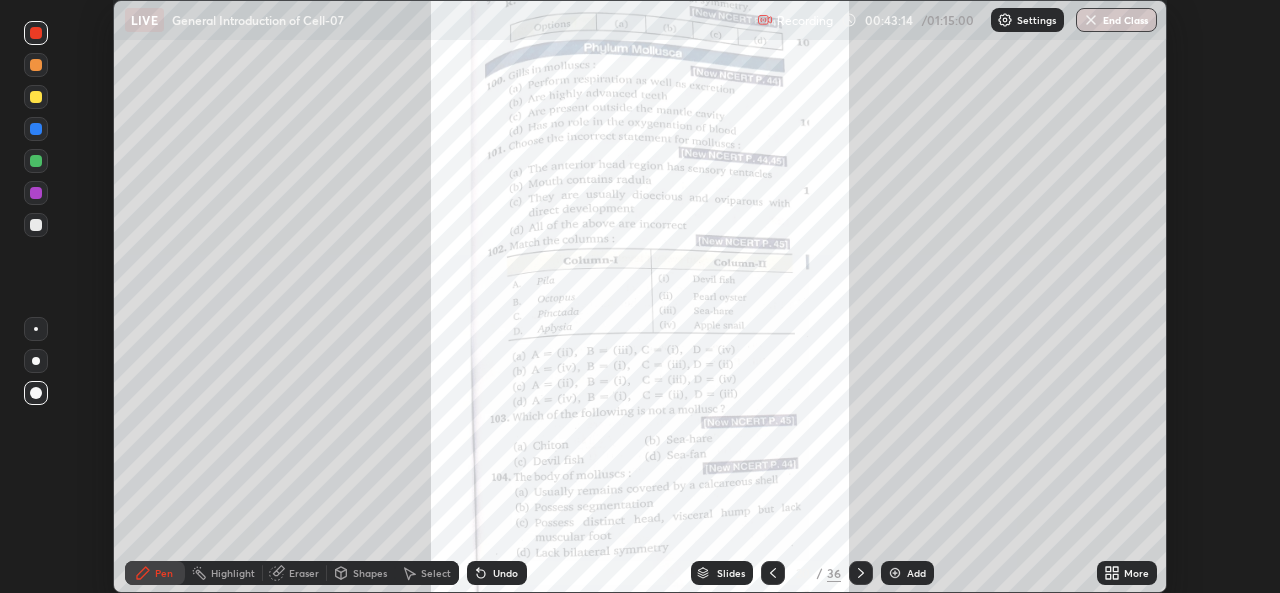 click 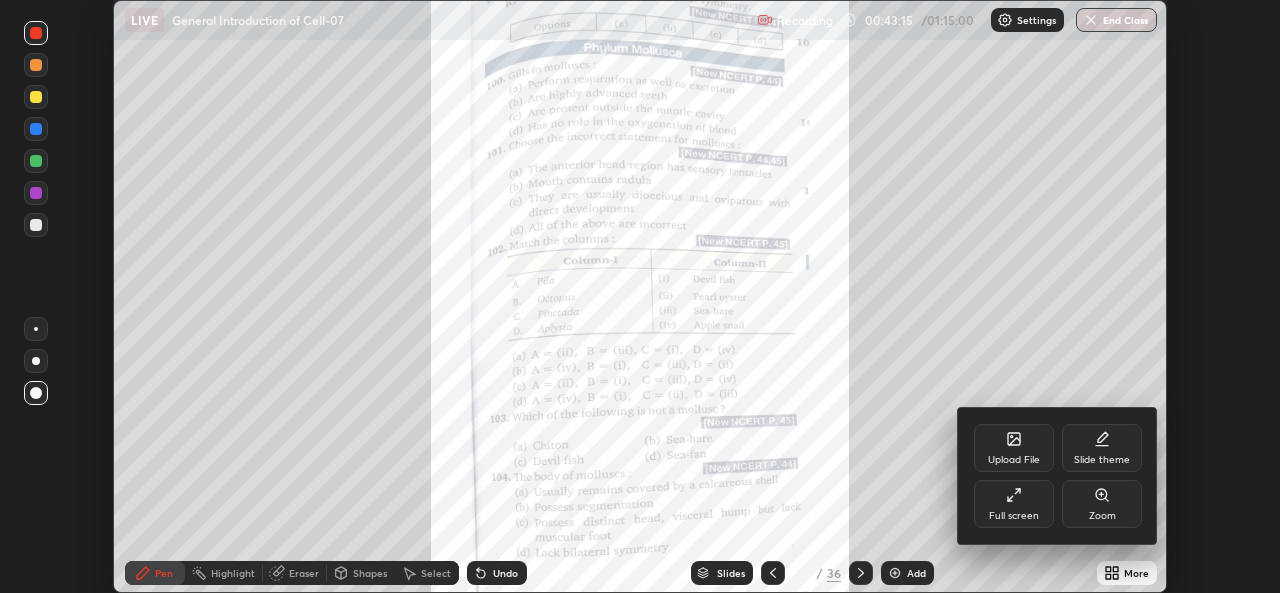 click on "Zoom" at bounding box center (1102, 504) 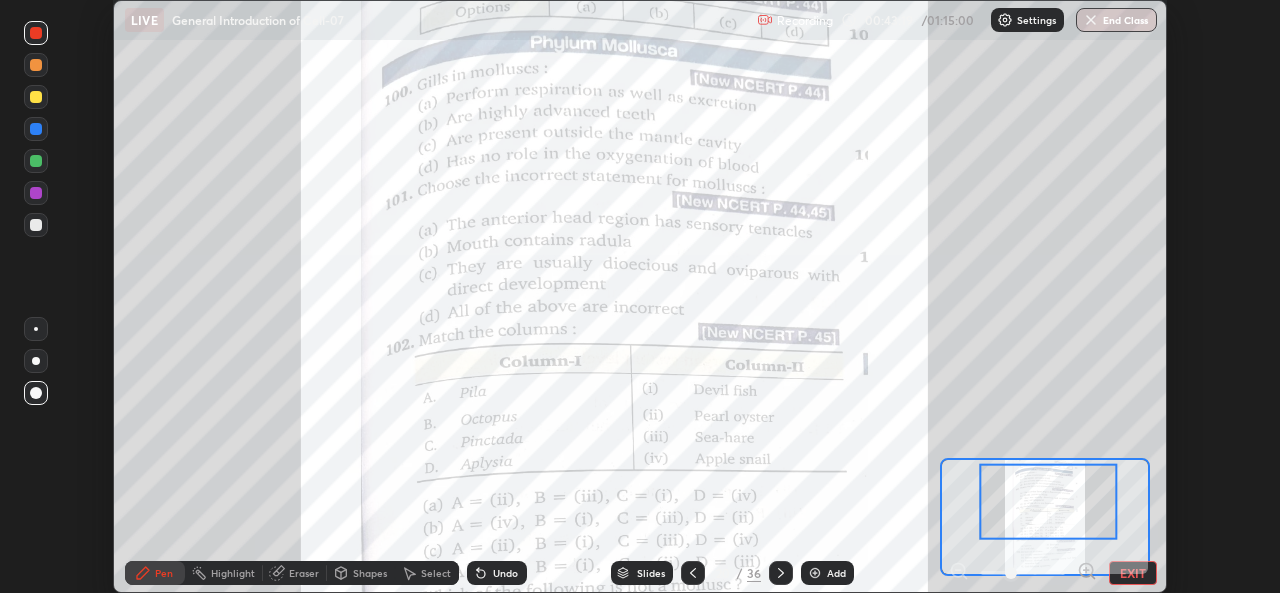 click 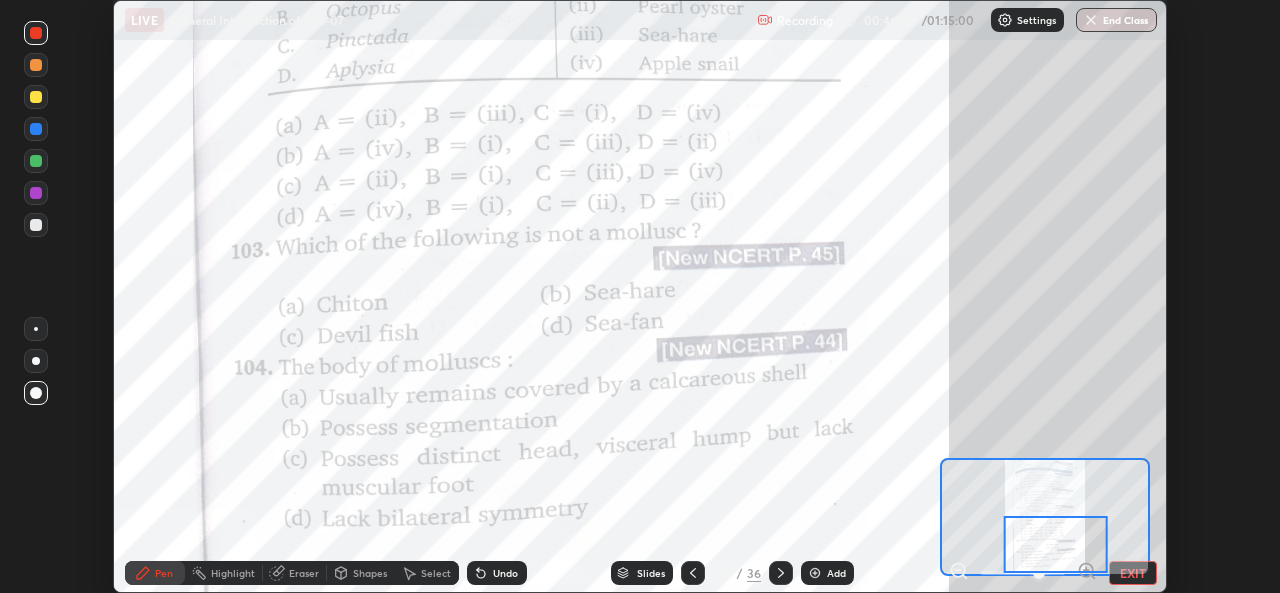 click 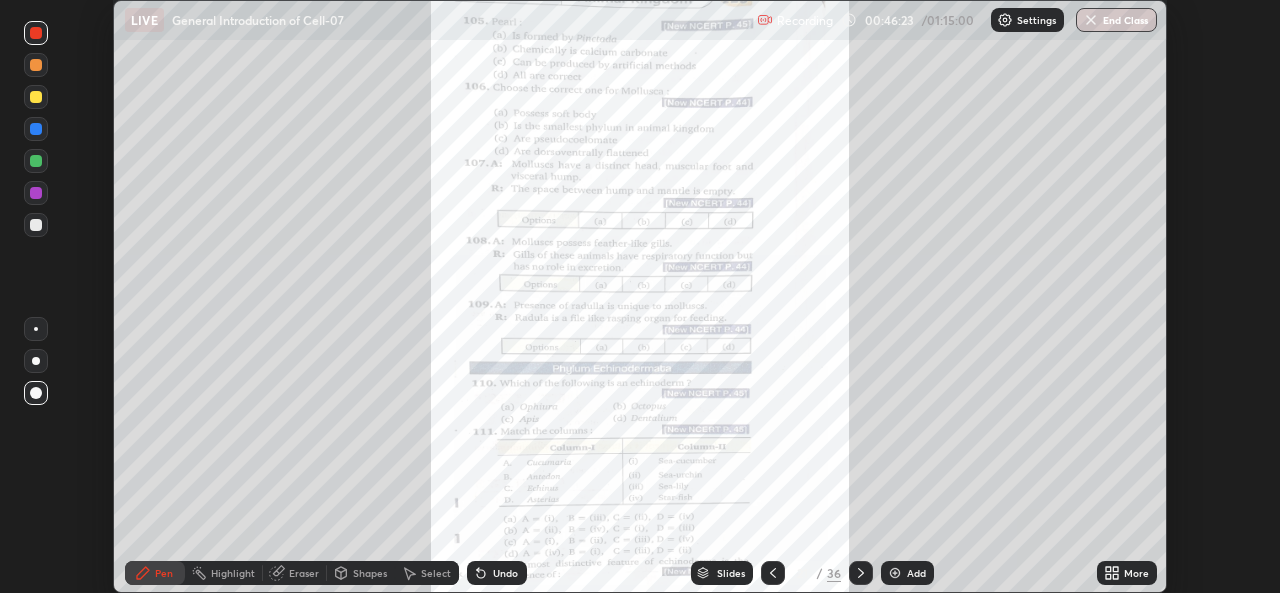 click 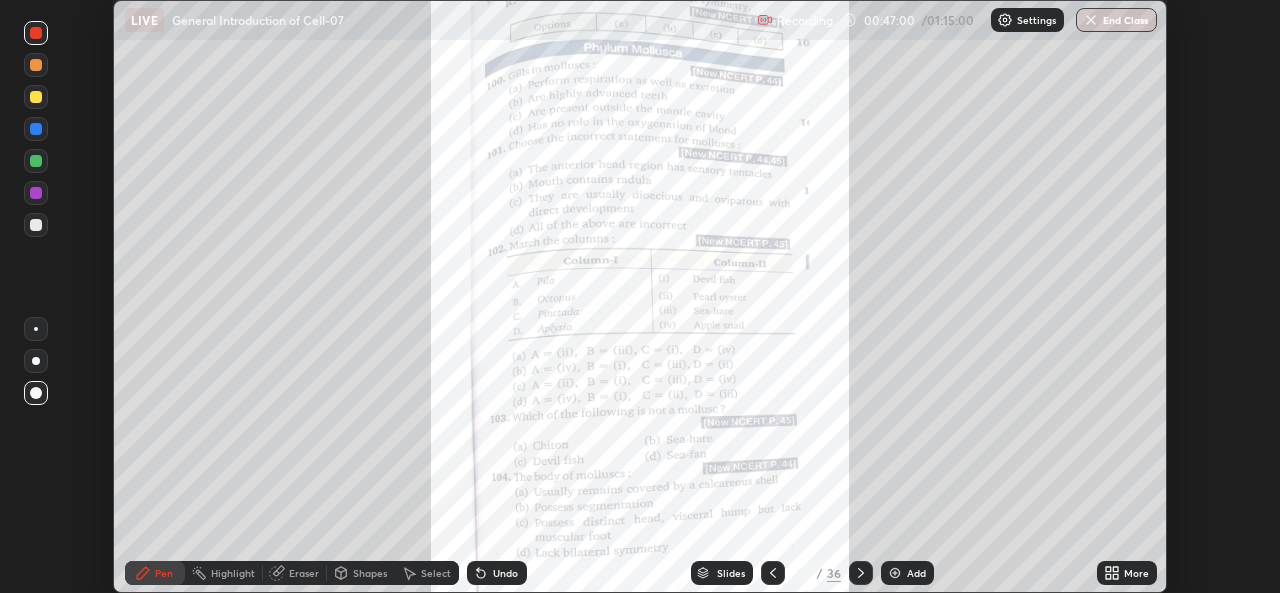 click 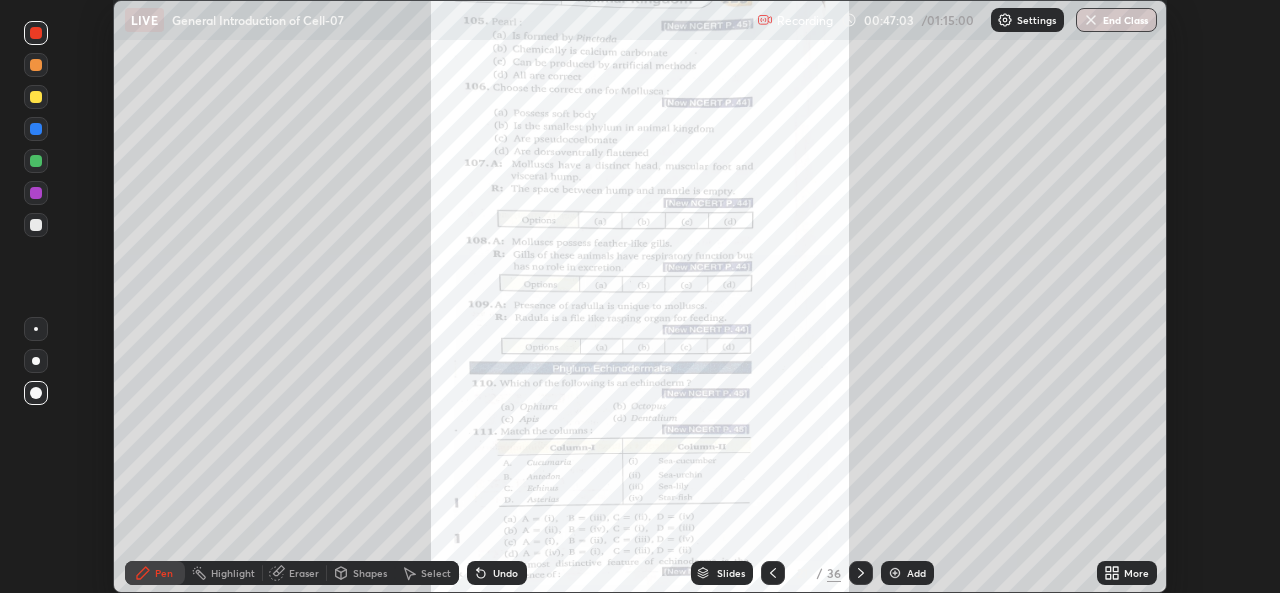 click 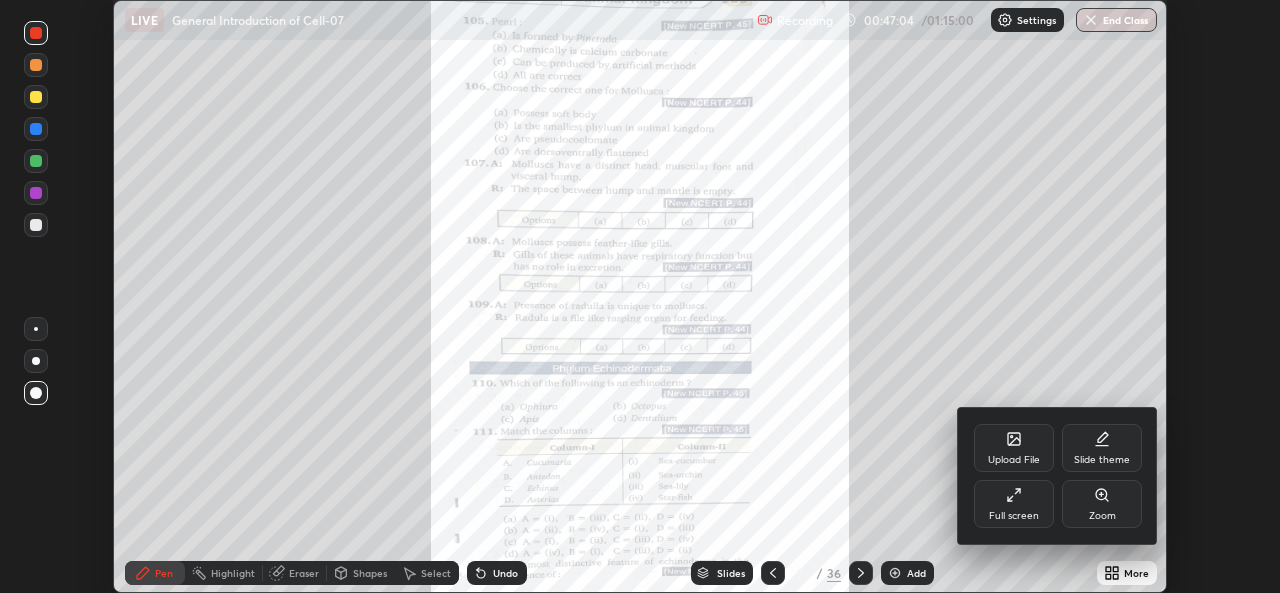 click on "Zoom" at bounding box center [1102, 504] 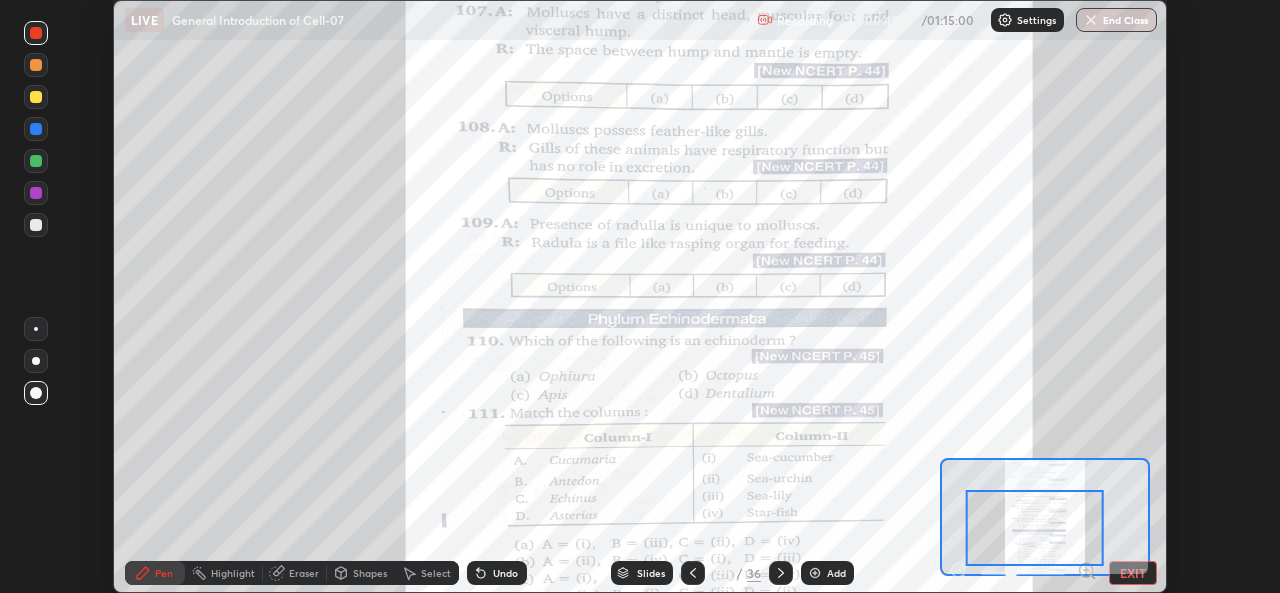 click 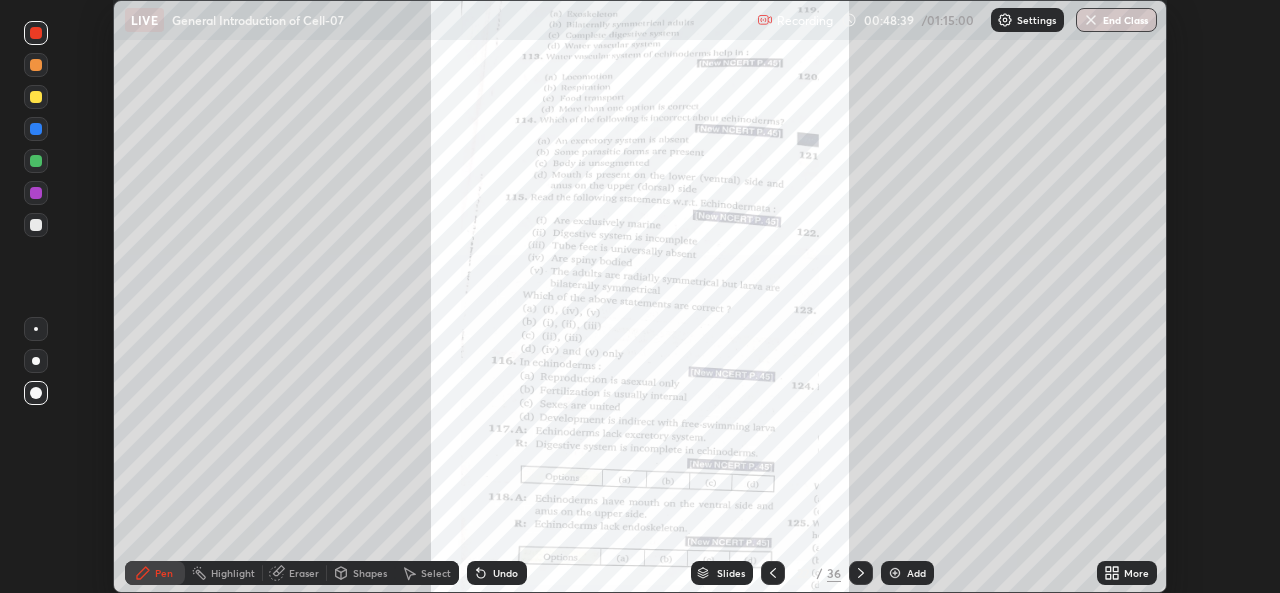 click 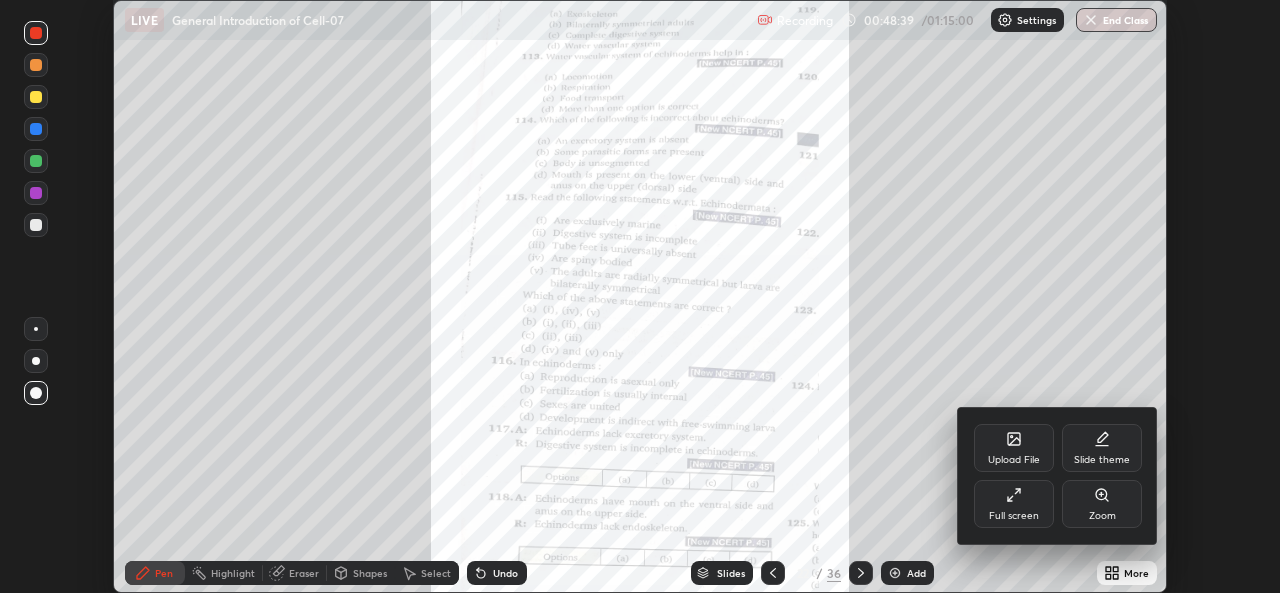 click on "Zoom" at bounding box center [1102, 504] 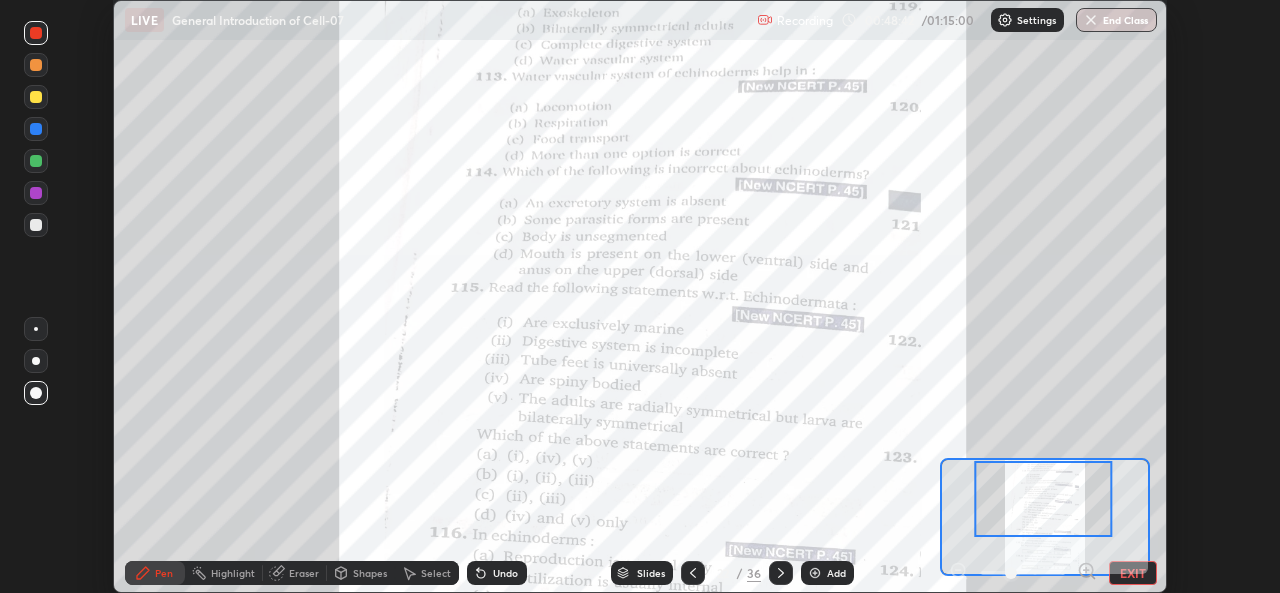 click 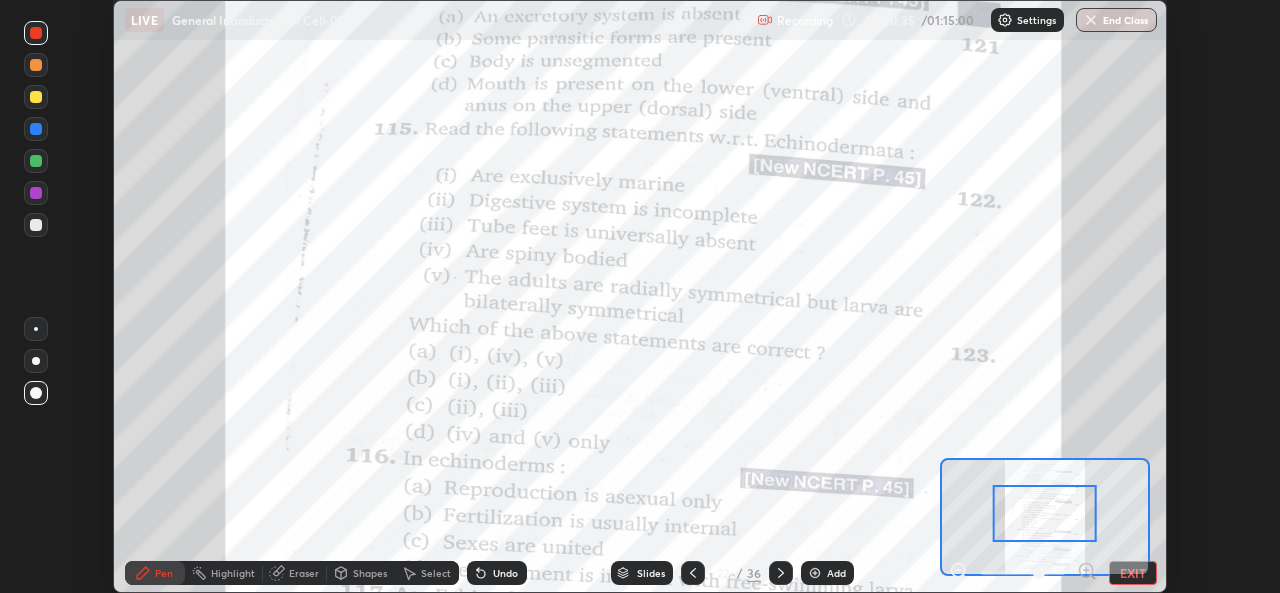click at bounding box center [693, 573] 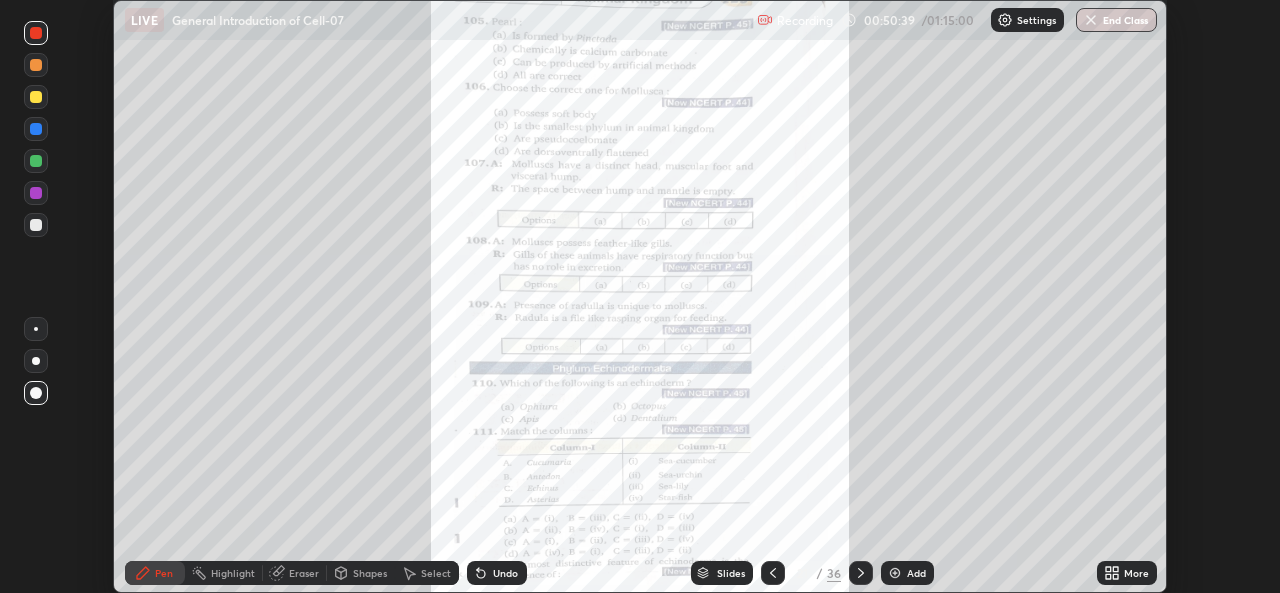 click 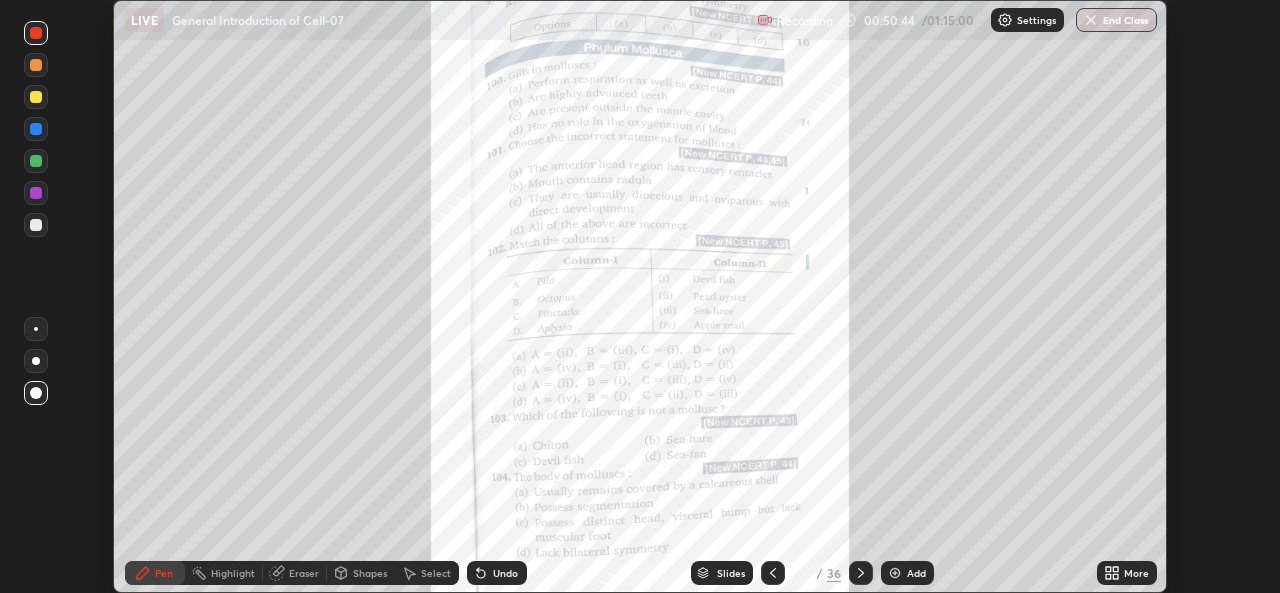 click 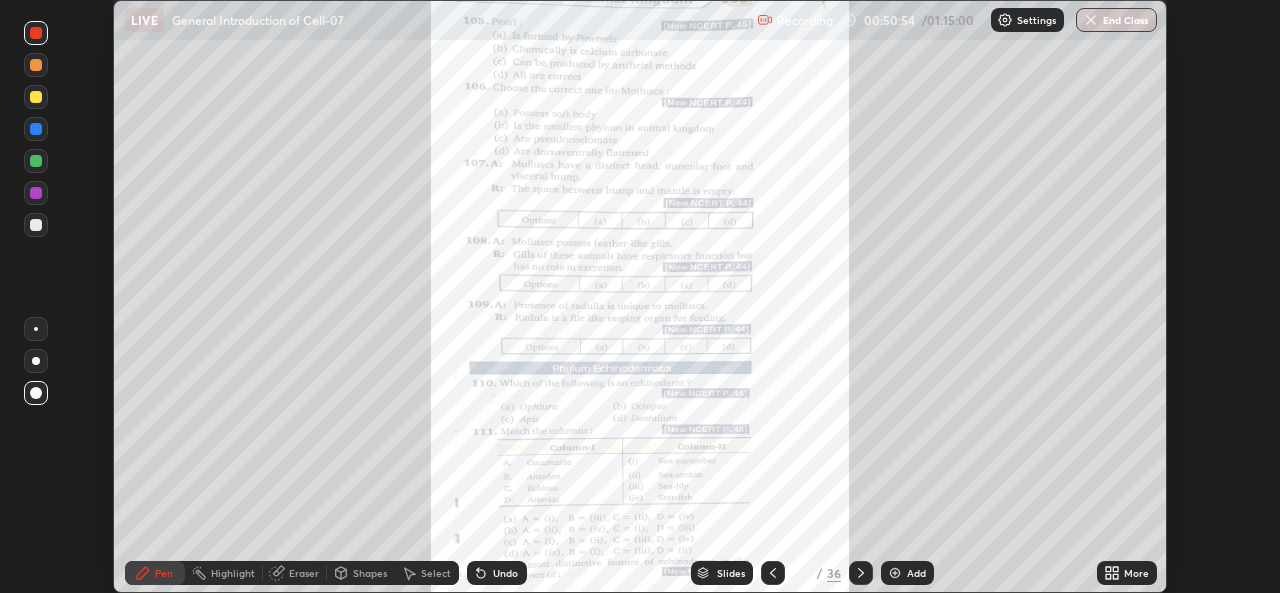 click 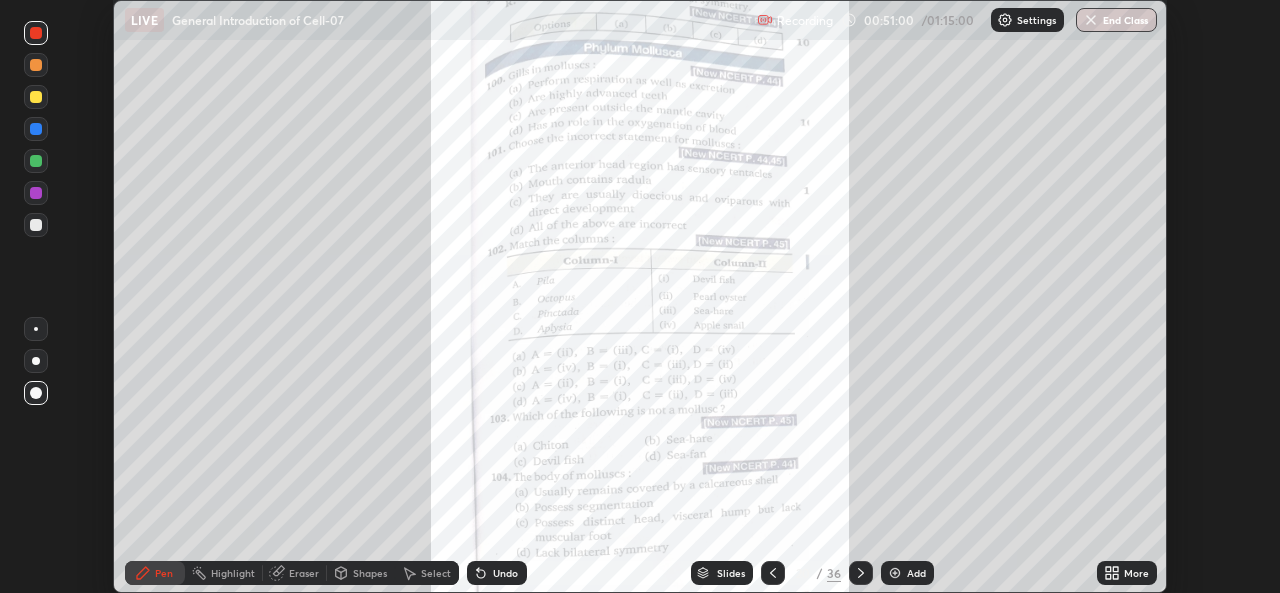 click 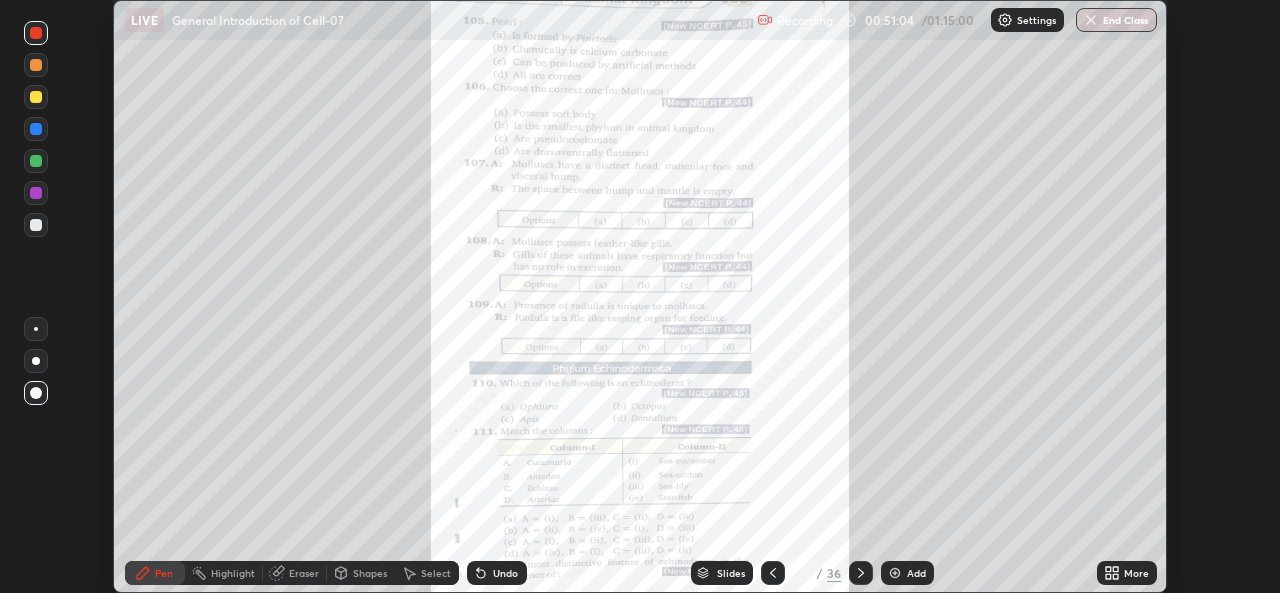 click 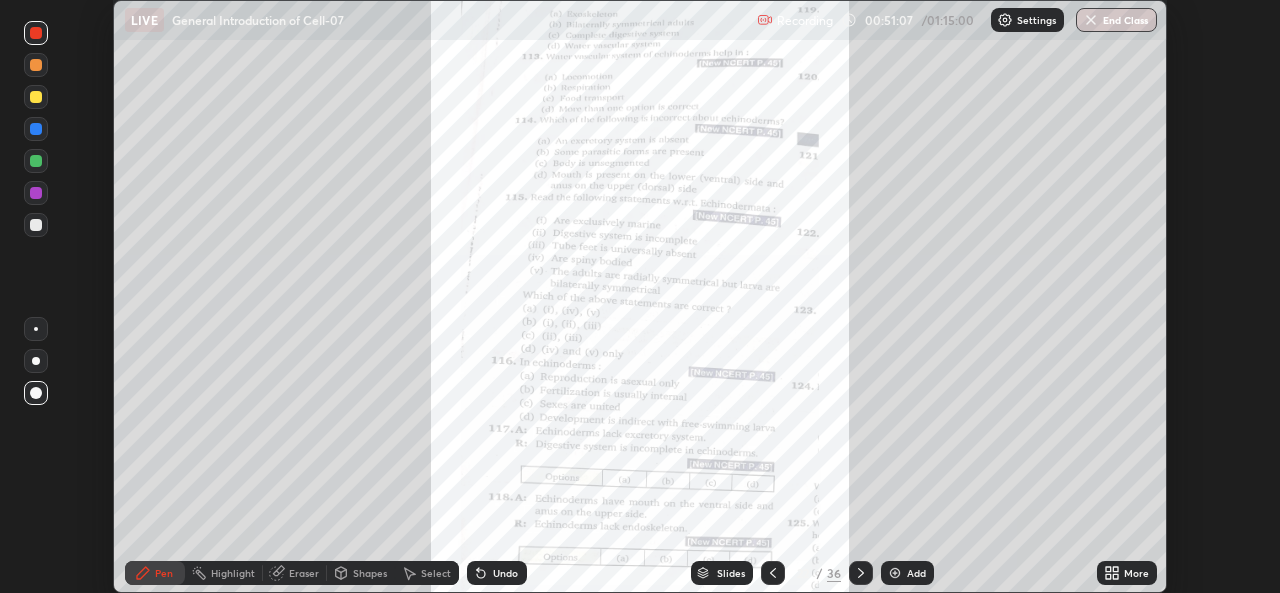click on "More" at bounding box center (1127, 573) 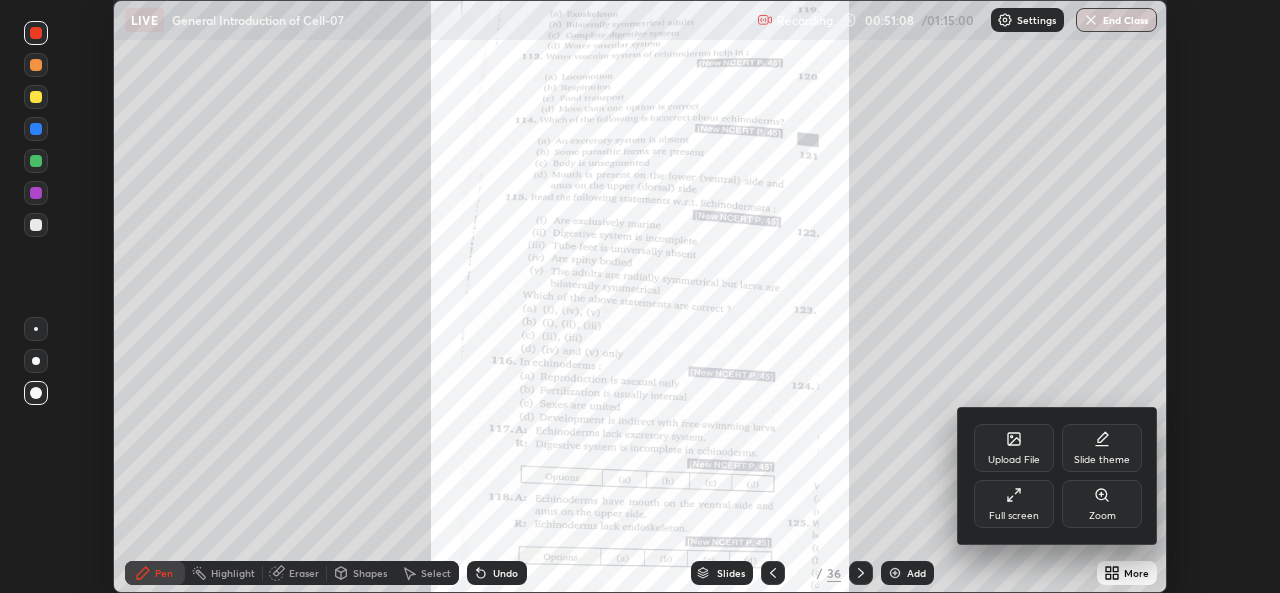 click on "Zoom" at bounding box center (1102, 516) 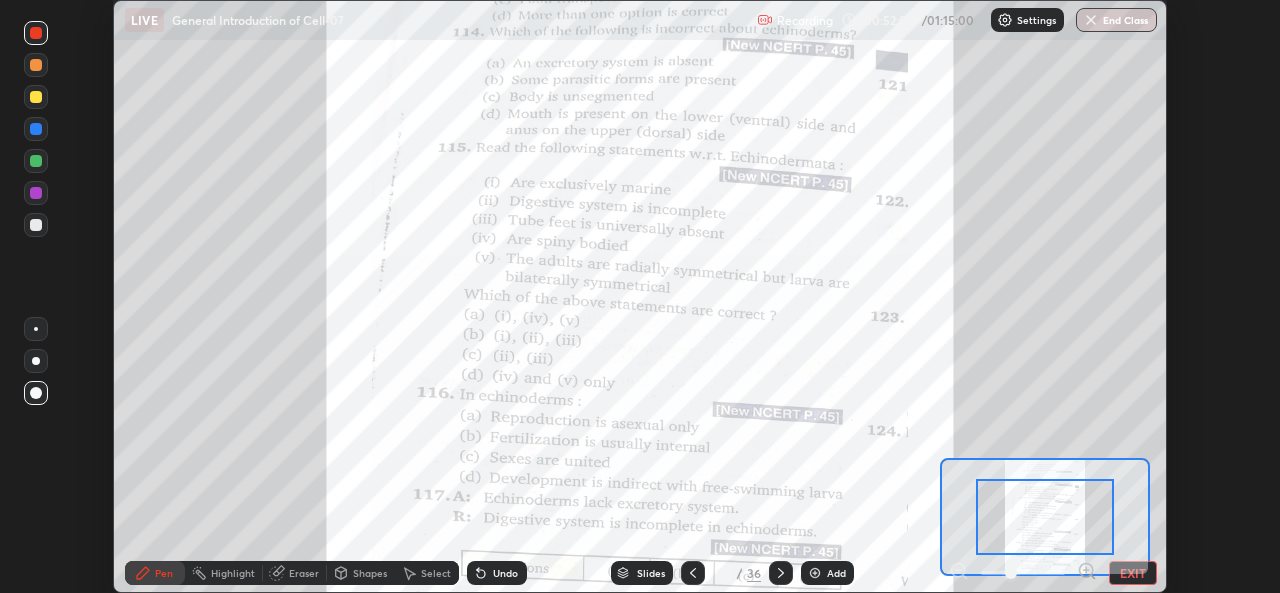 click at bounding box center [815, 573] 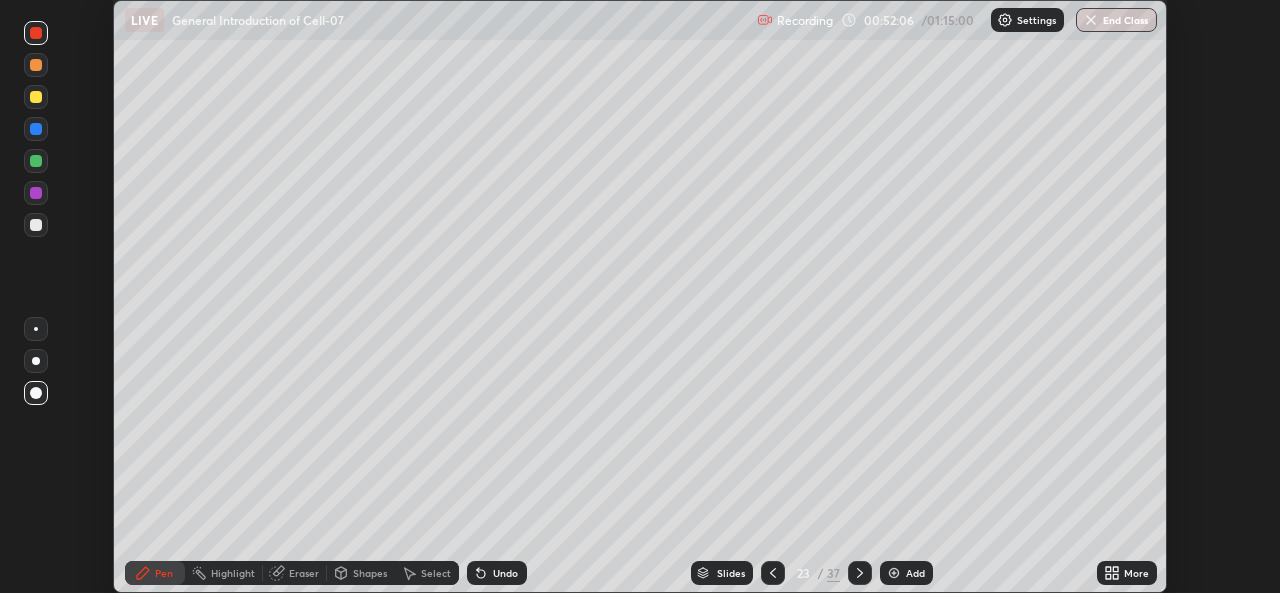 click at bounding box center (36, 161) 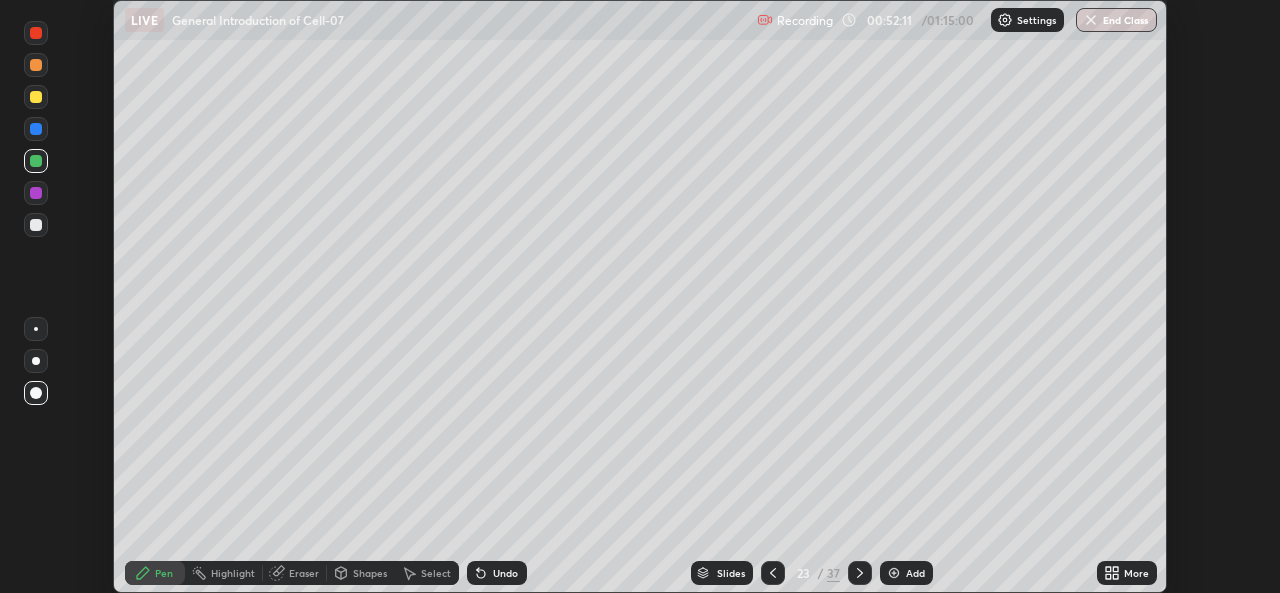click at bounding box center (36, 225) 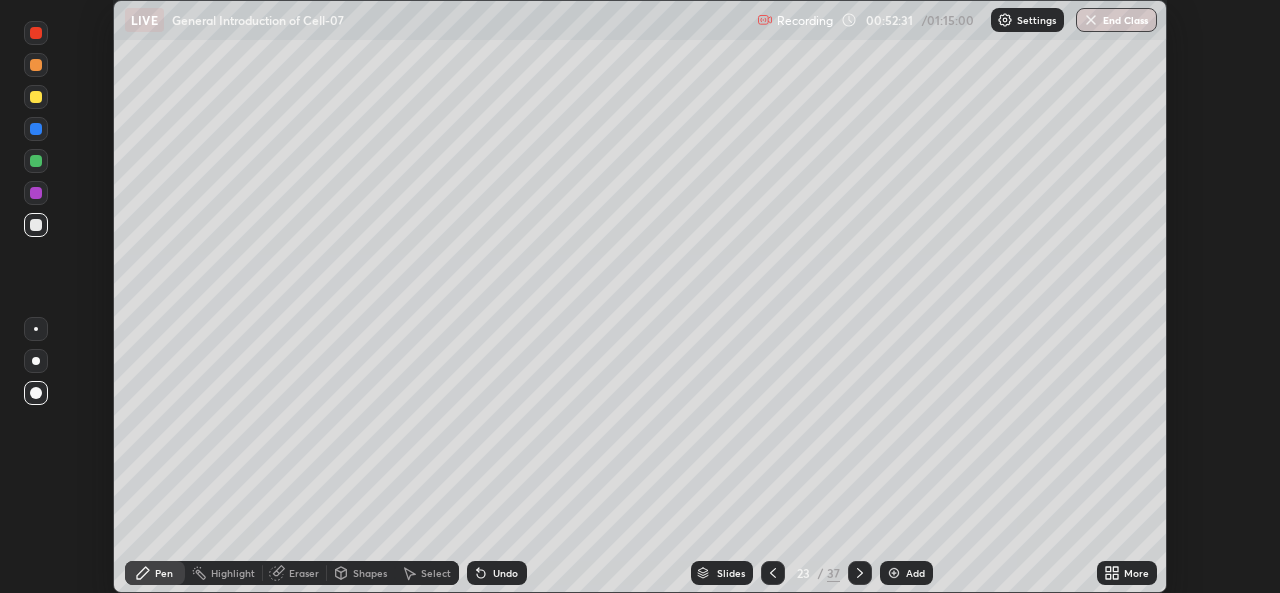 click at bounding box center [36, 193] 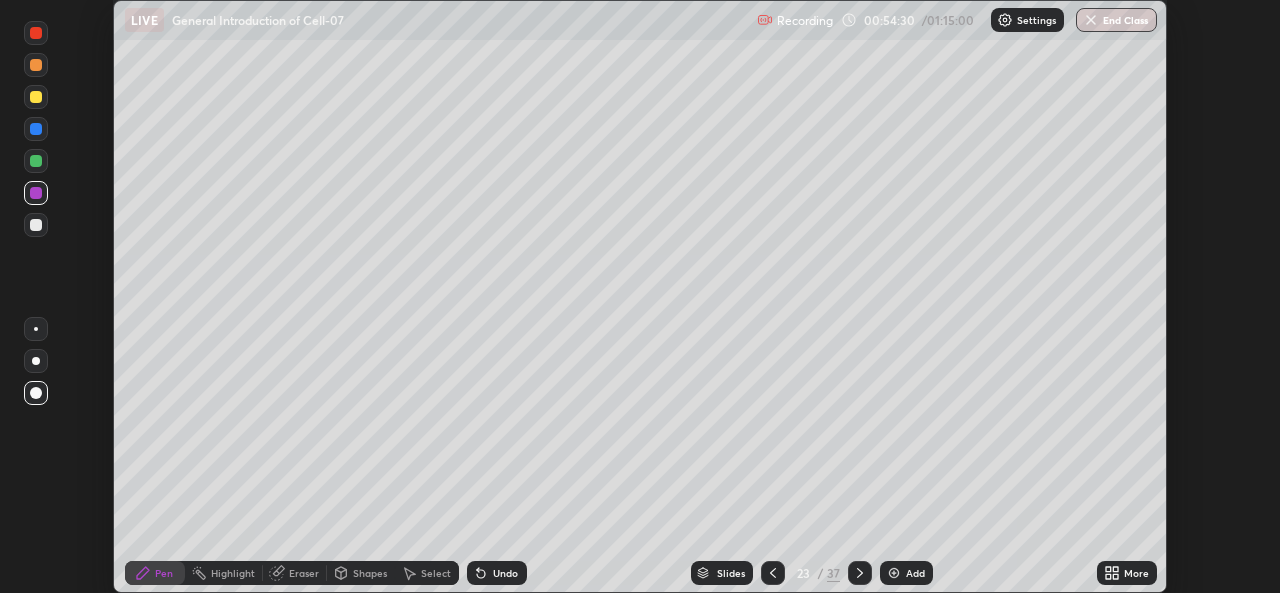click on "Add" at bounding box center (906, 573) 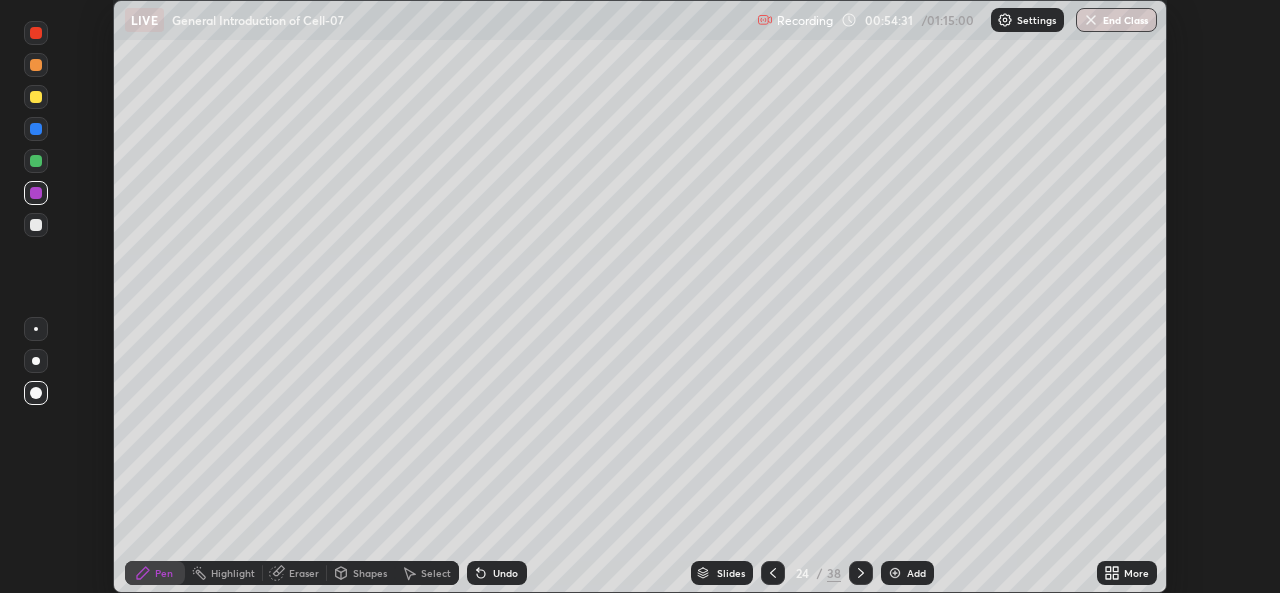 click at bounding box center [36, 97] 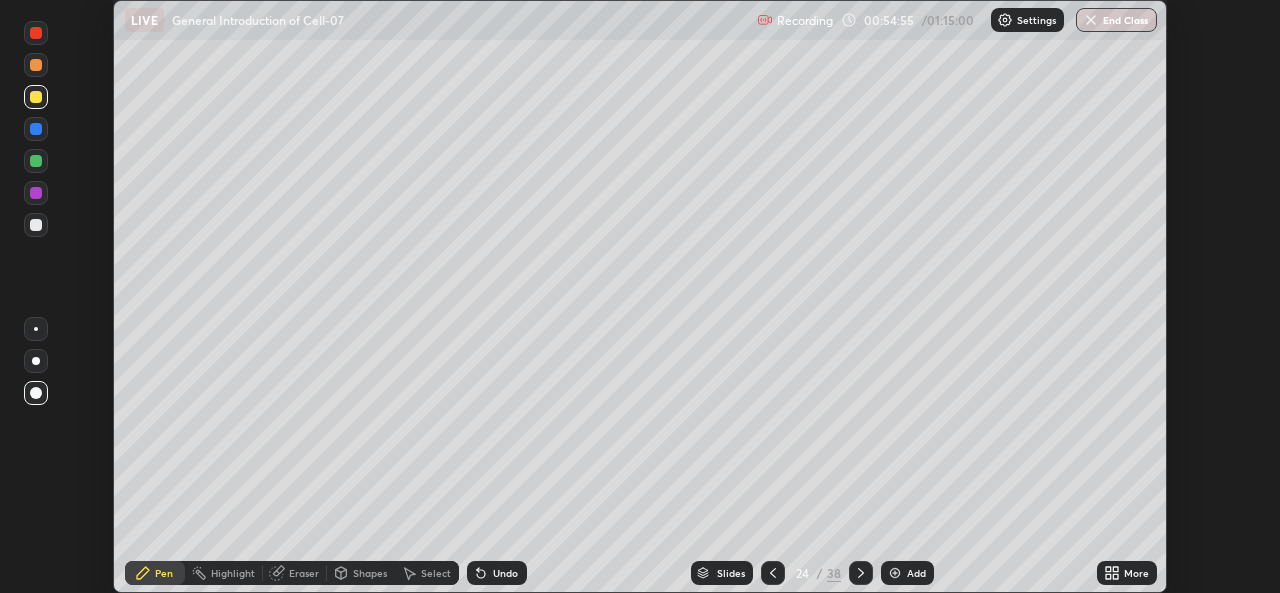 click at bounding box center [36, 225] 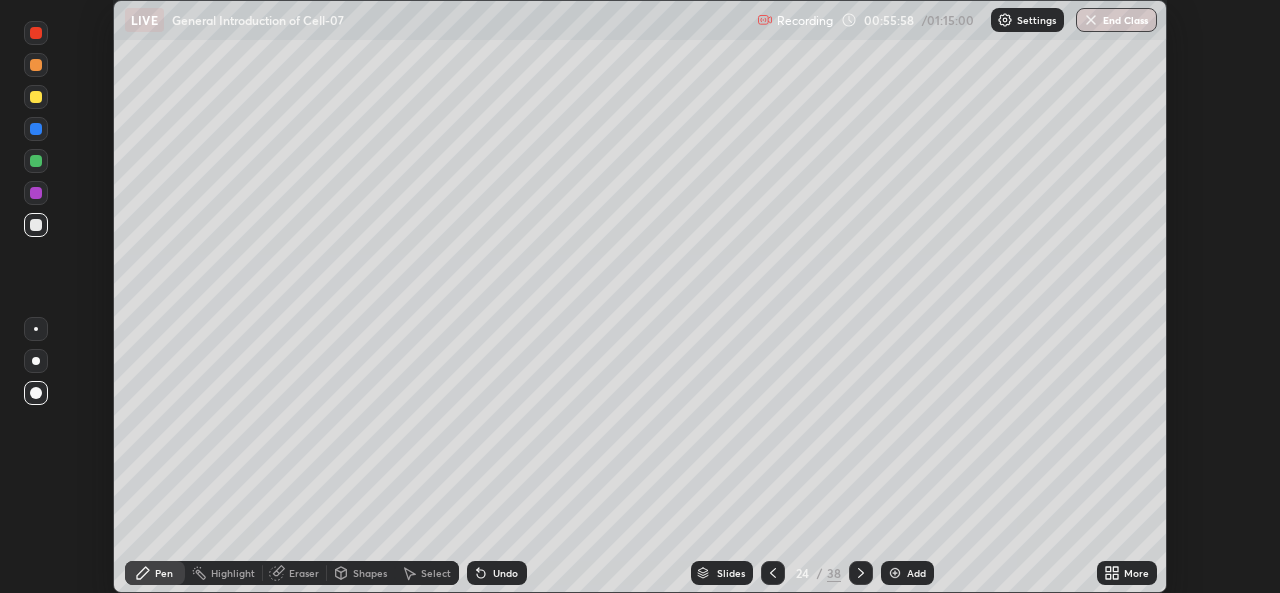 click 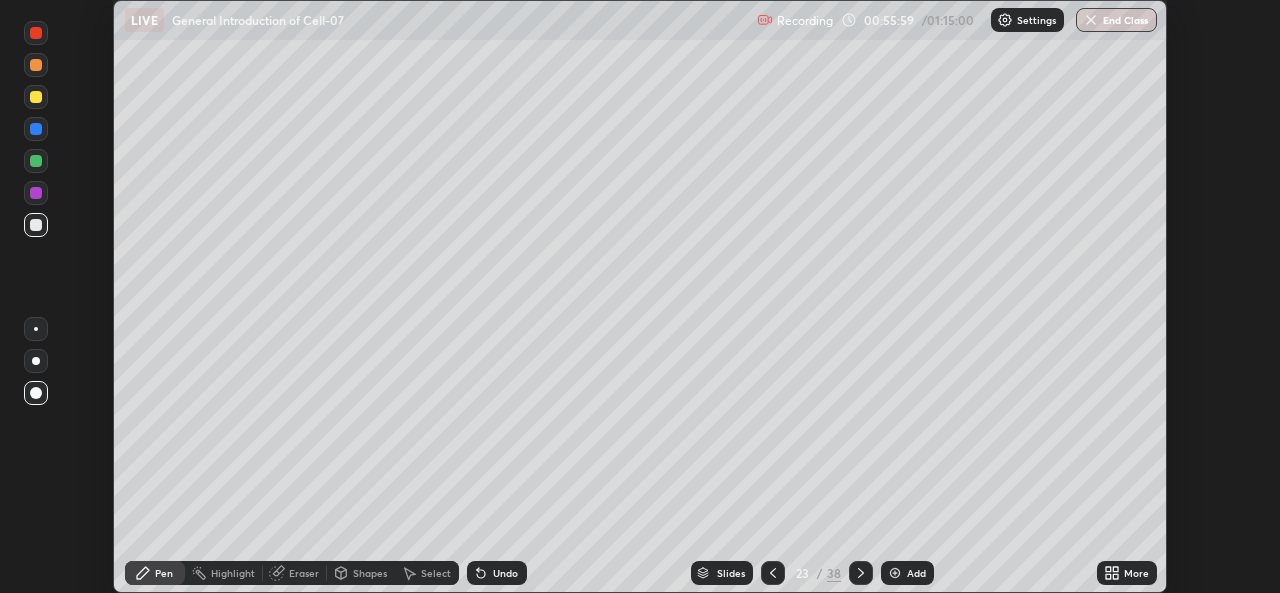 click 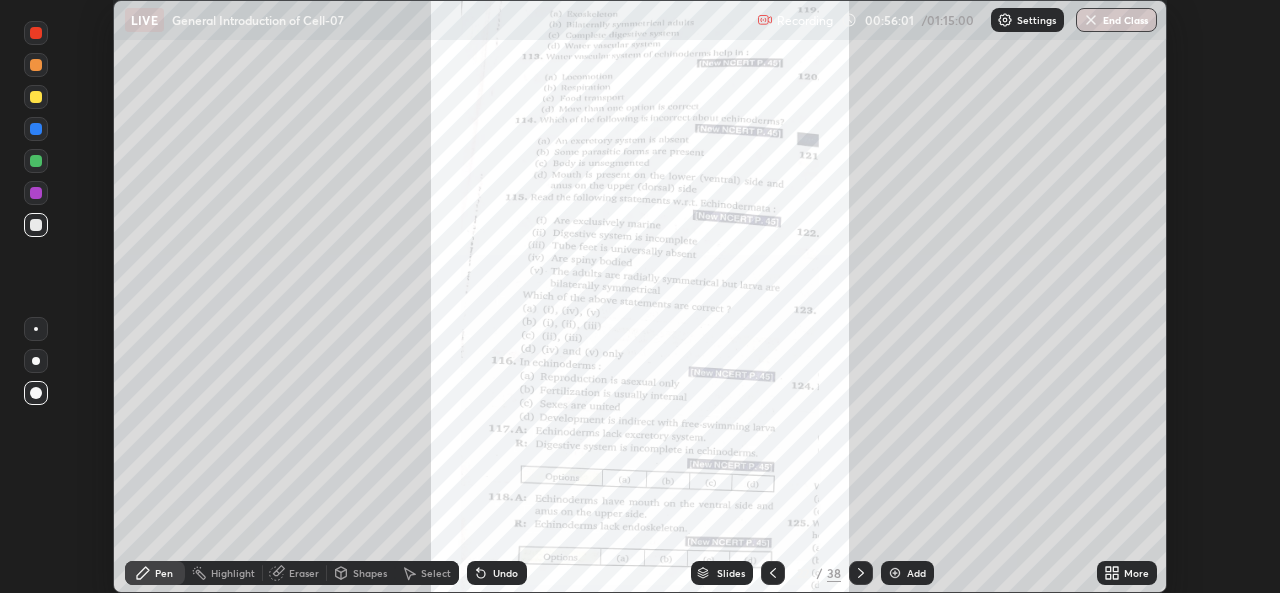 click 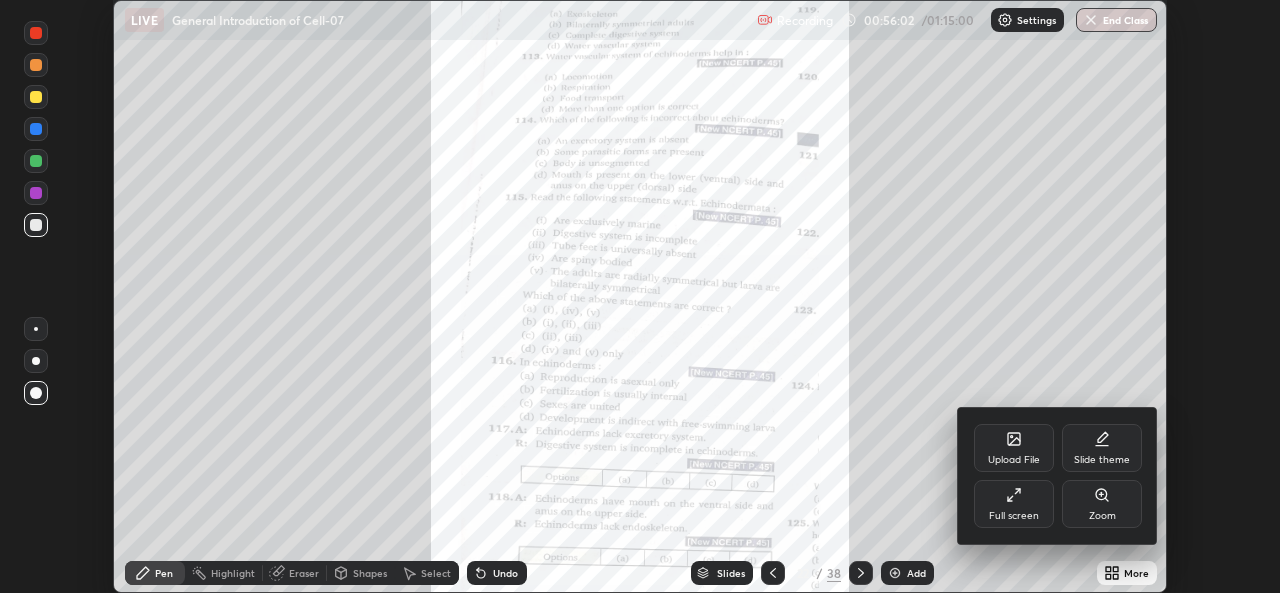 click on "Zoom" at bounding box center [1102, 516] 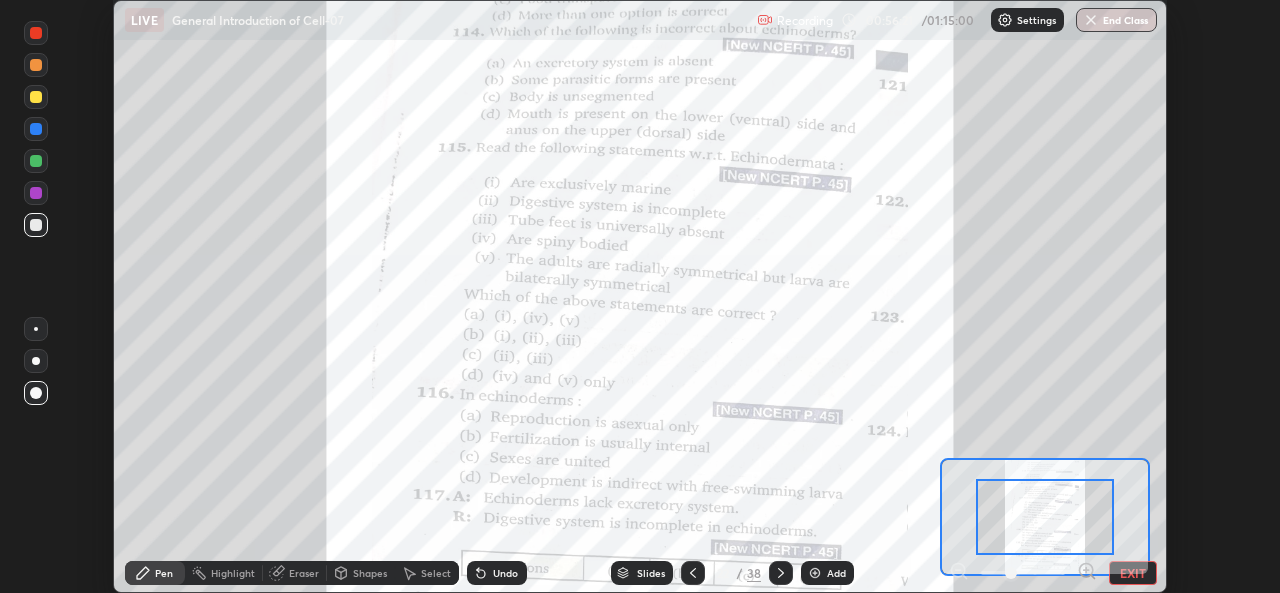 click at bounding box center (36, 33) 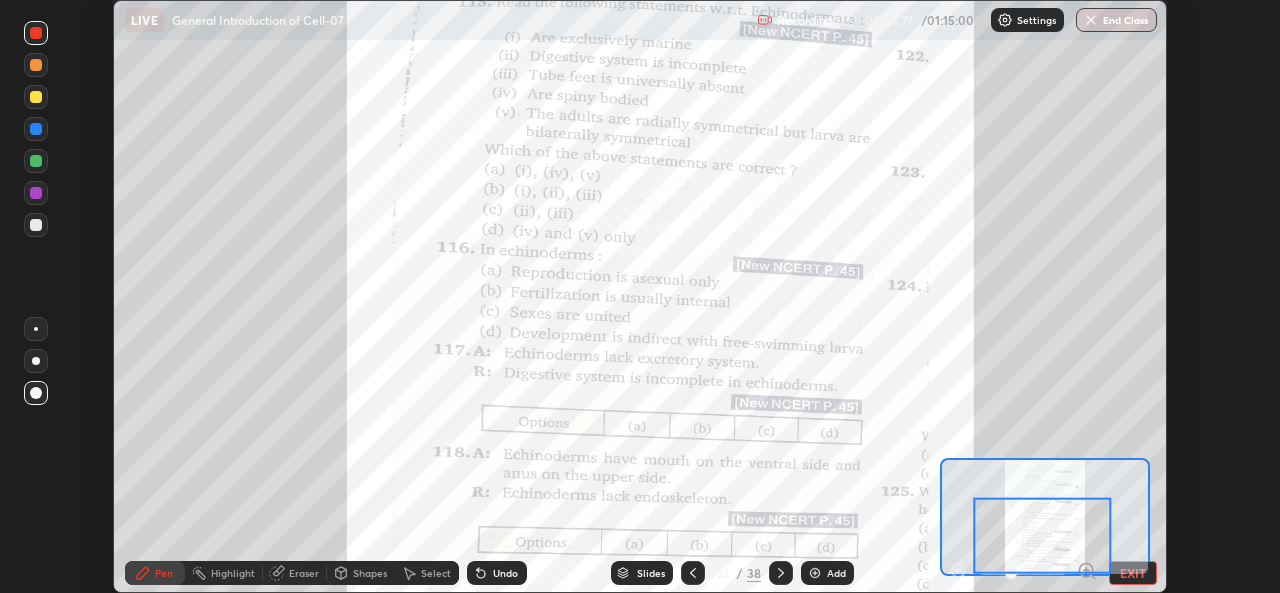 click 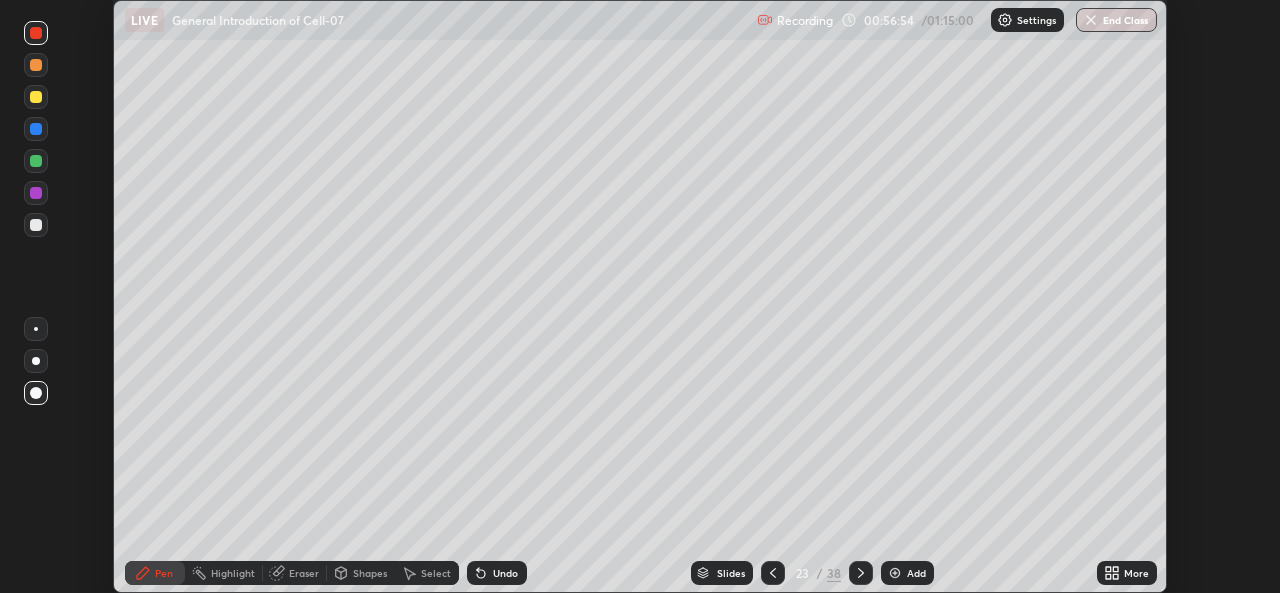 click 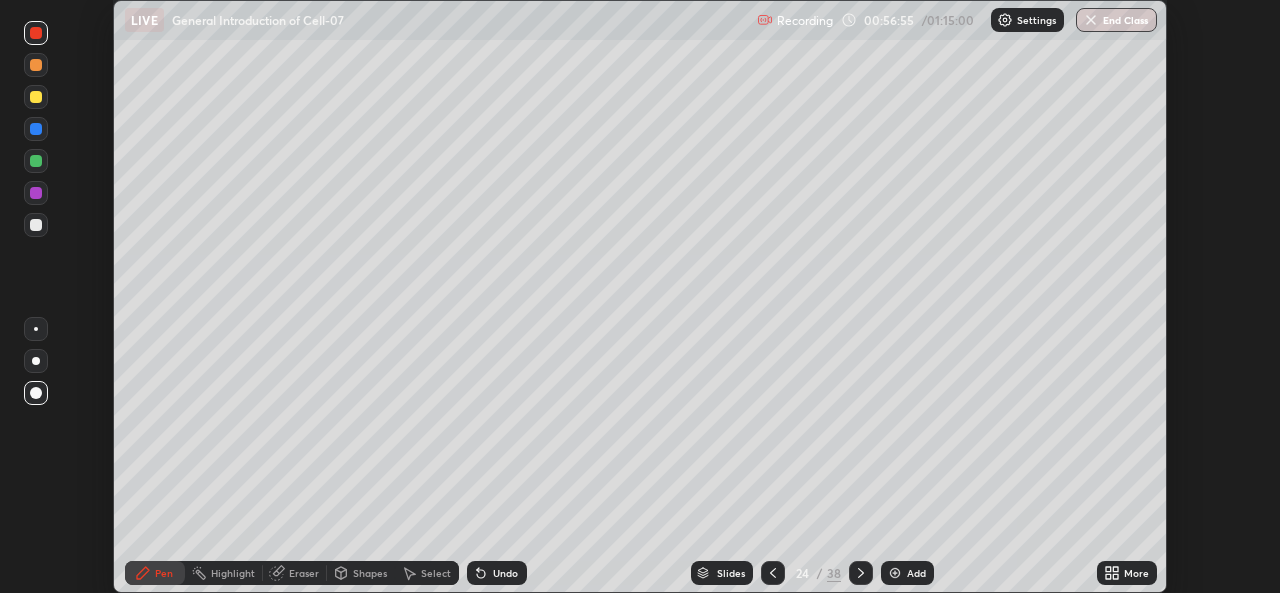 click on "Slides" at bounding box center (731, 573) 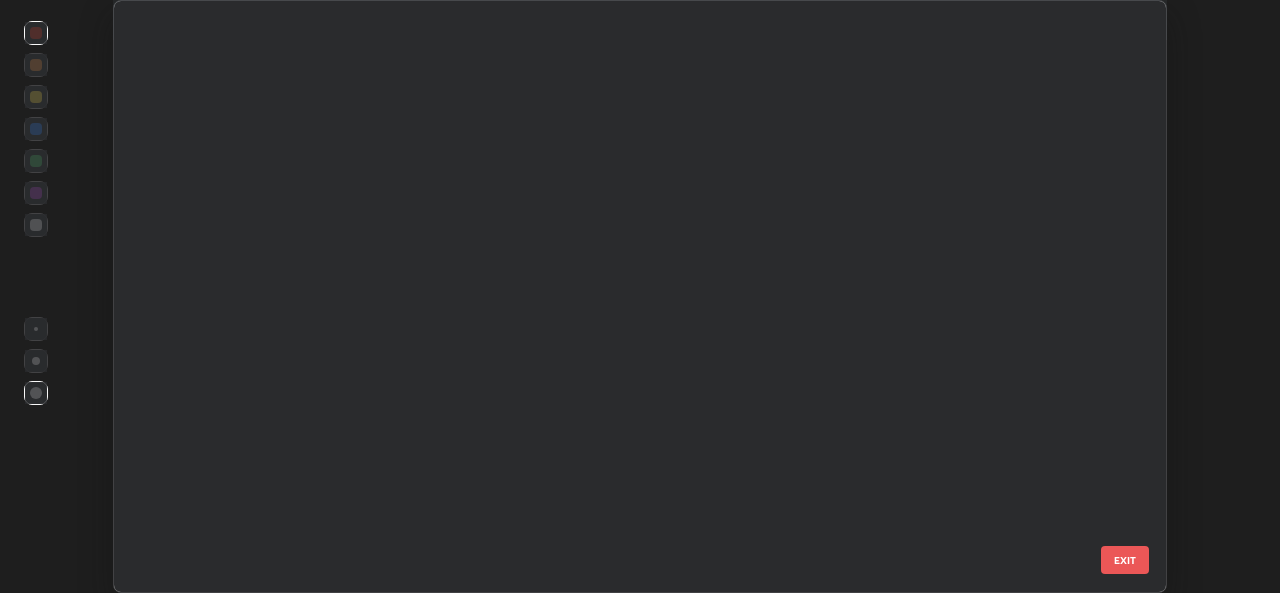 scroll, scrollTop: 867, scrollLeft: 0, axis: vertical 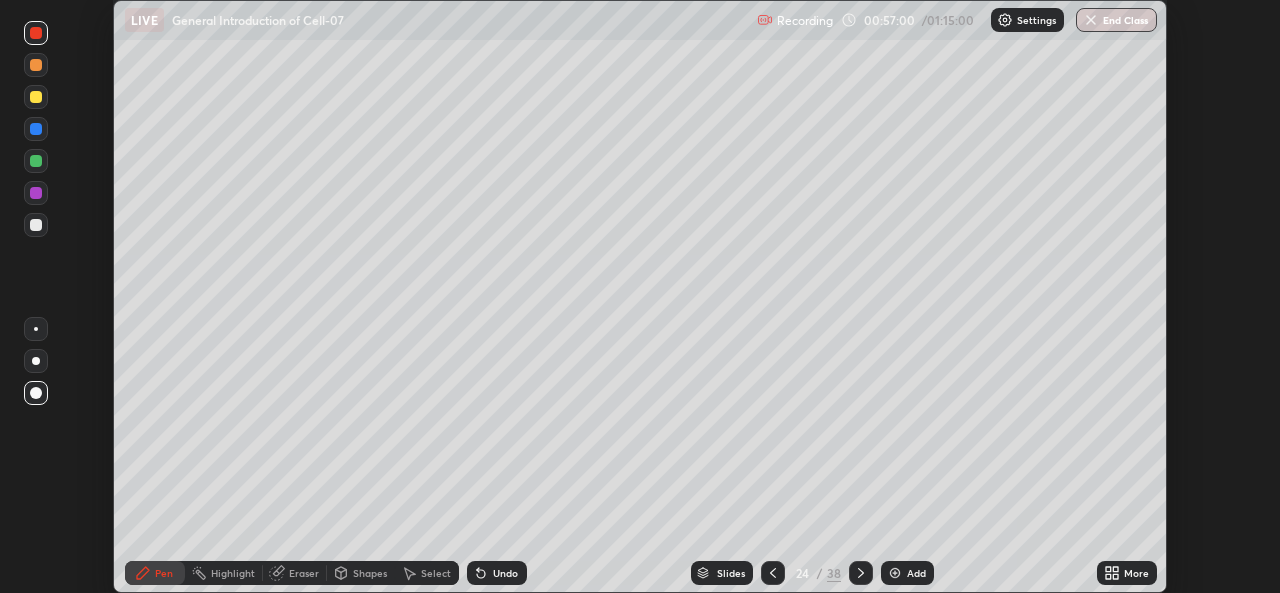 click on "Slides" at bounding box center (731, 573) 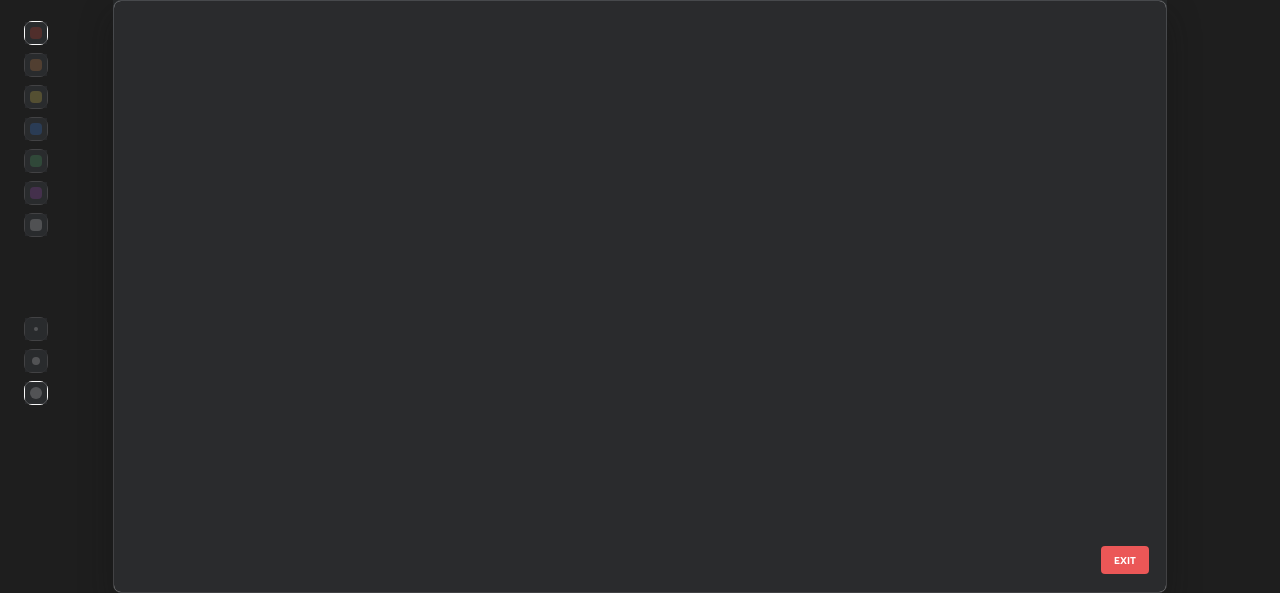 scroll, scrollTop: 867, scrollLeft: 0, axis: vertical 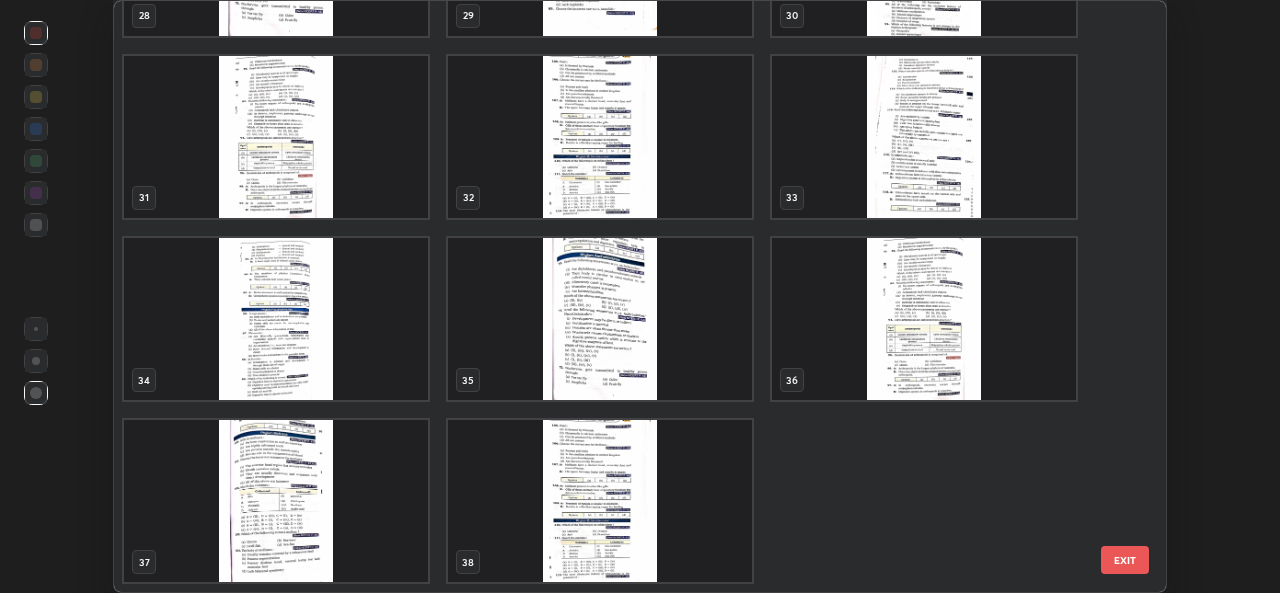 click at bounding box center (600, 501) 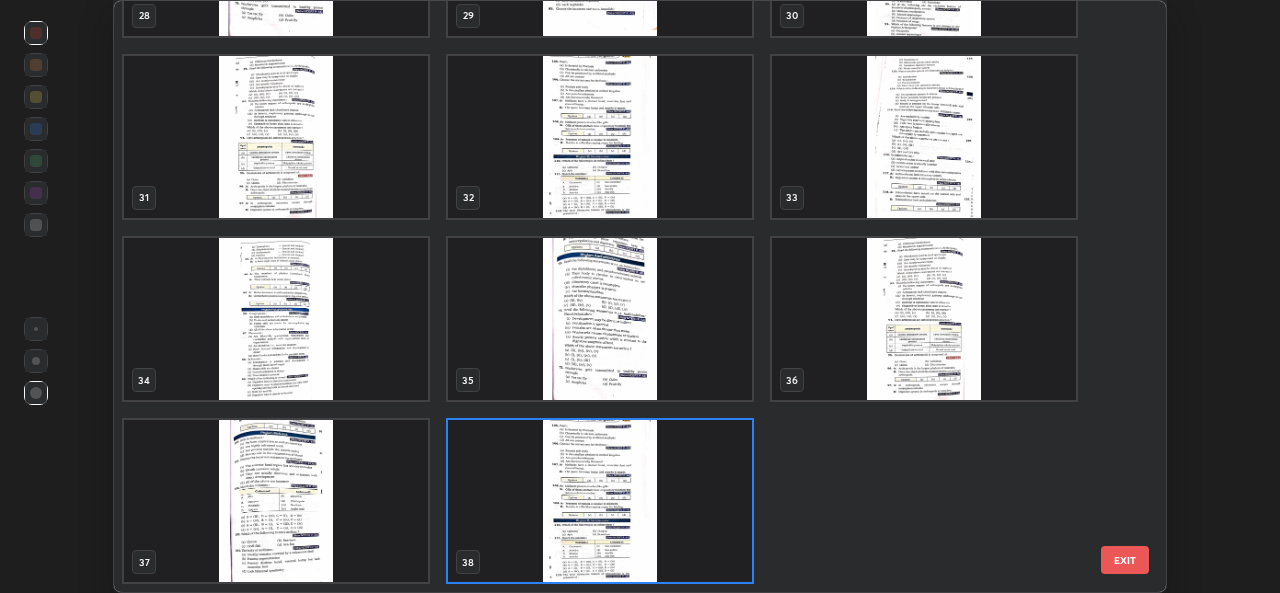 click at bounding box center [600, 501] 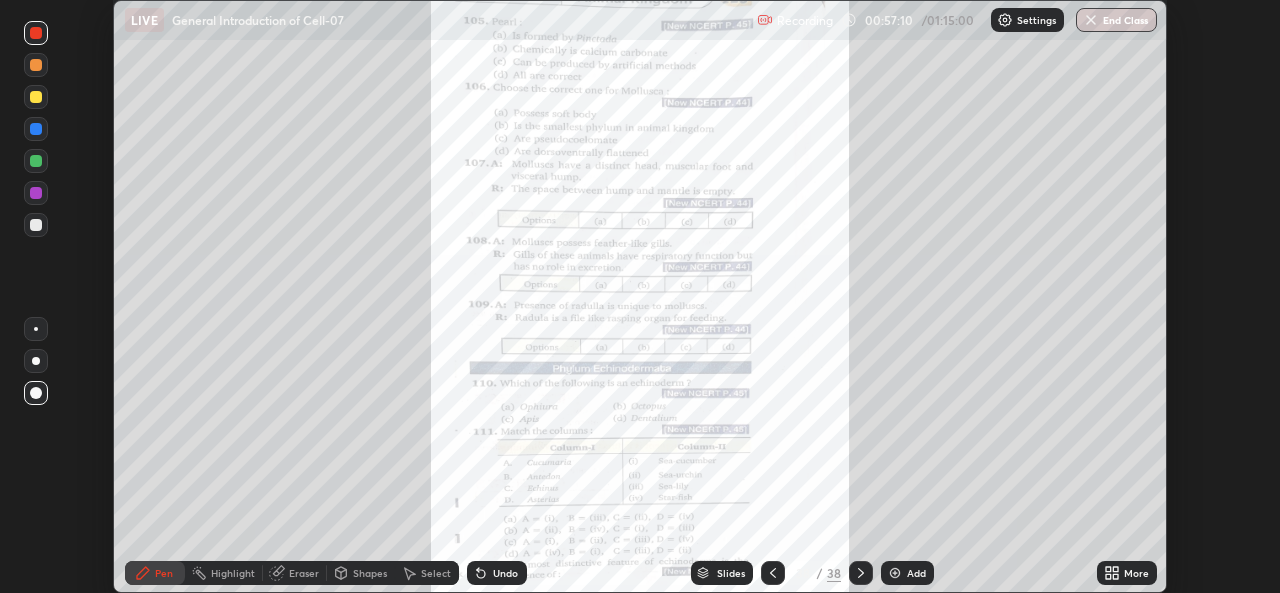 click at bounding box center (895, 573) 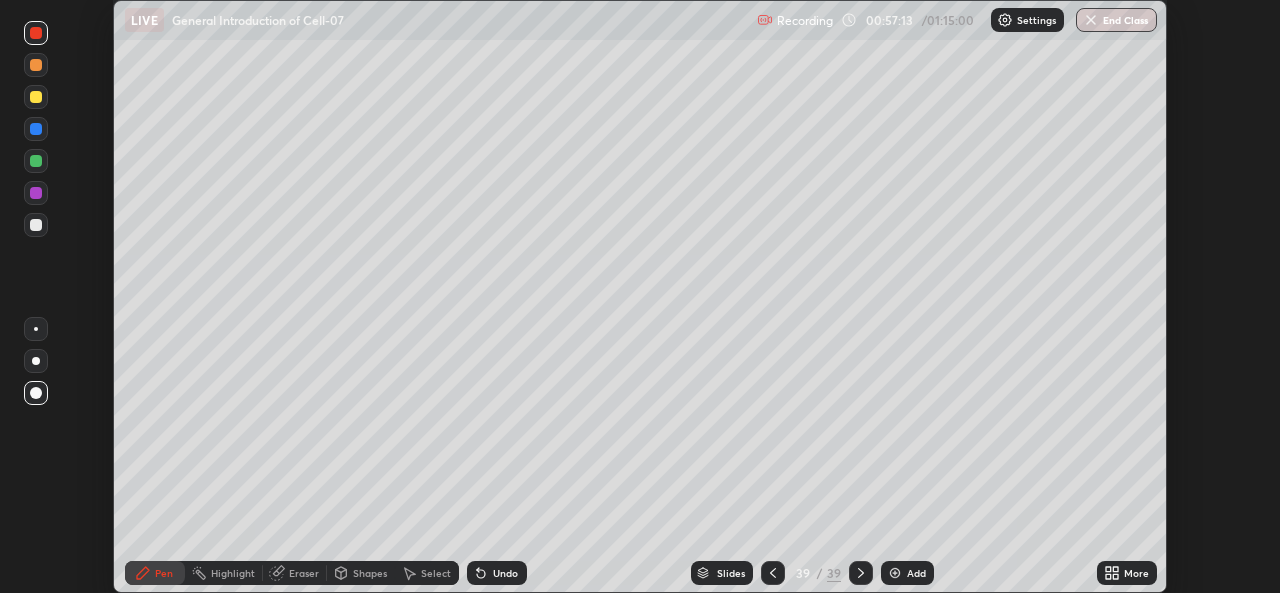 click 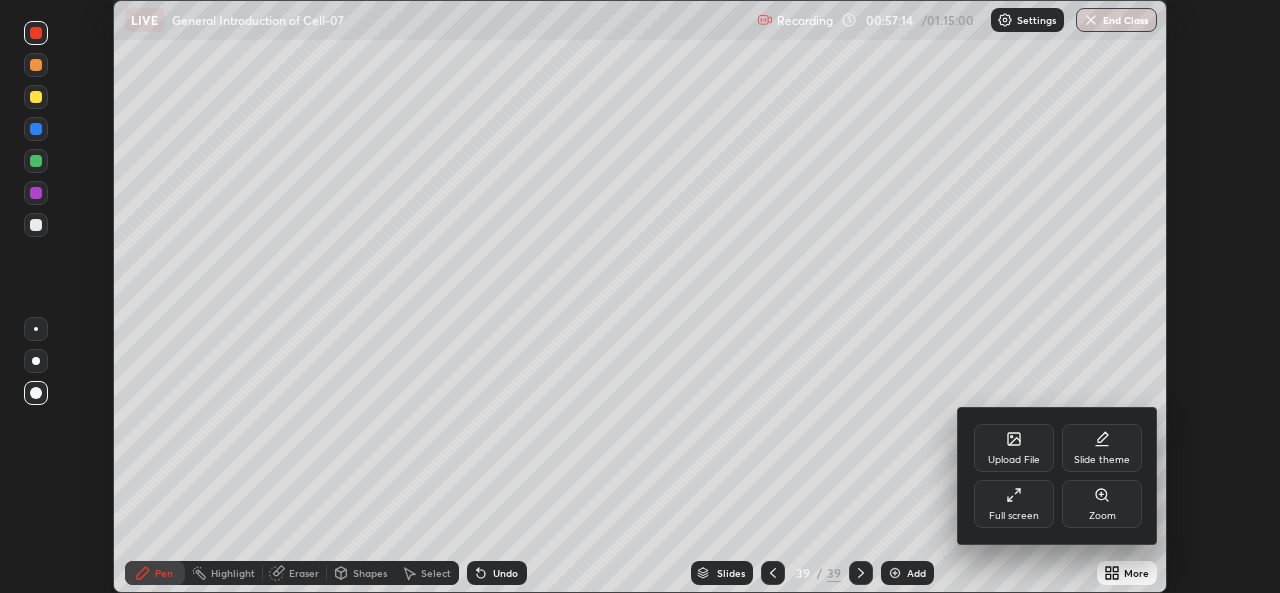 click on "Full screen" at bounding box center [1014, 504] 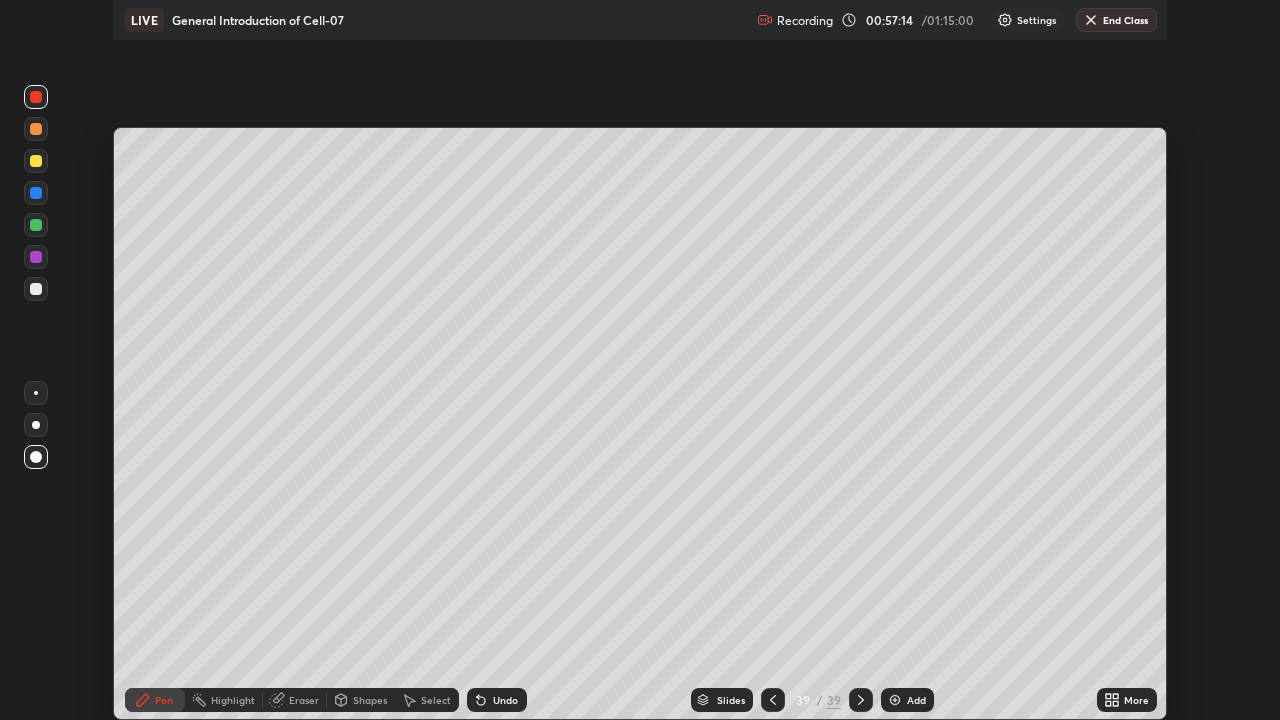 scroll, scrollTop: 99280, scrollLeft: 98720, axis: both 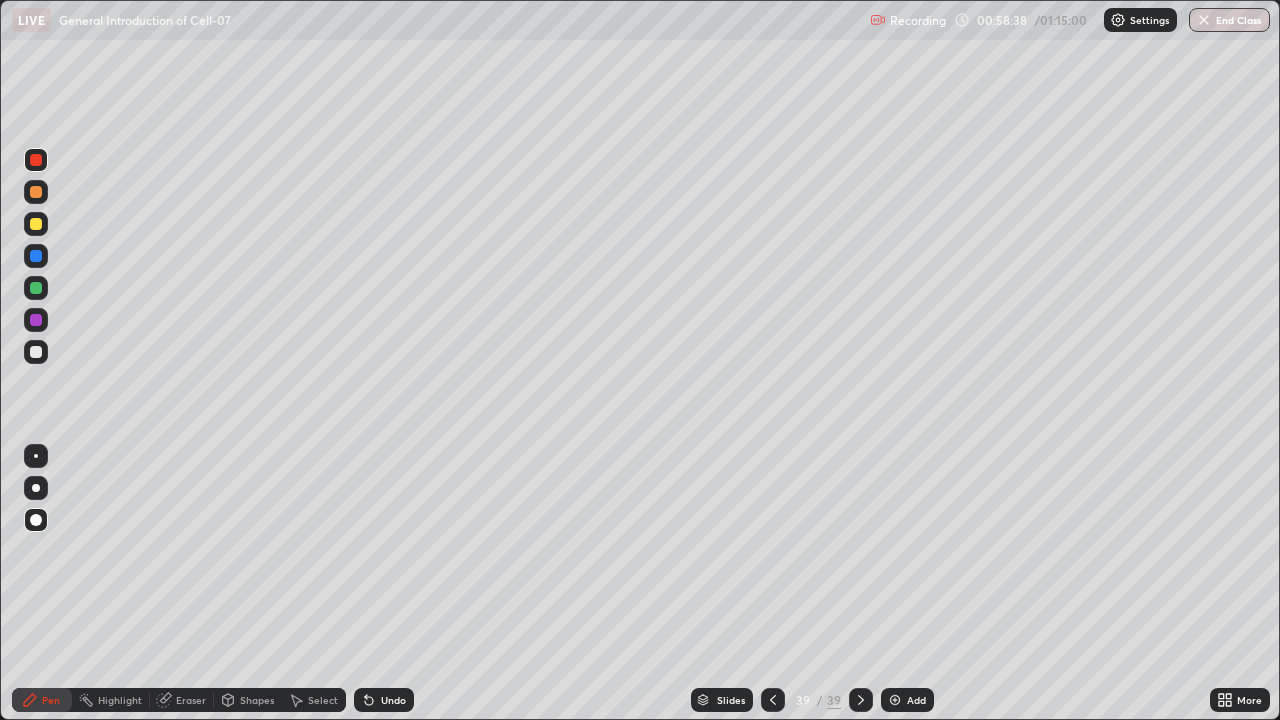 click at bounding box center [36, 224] 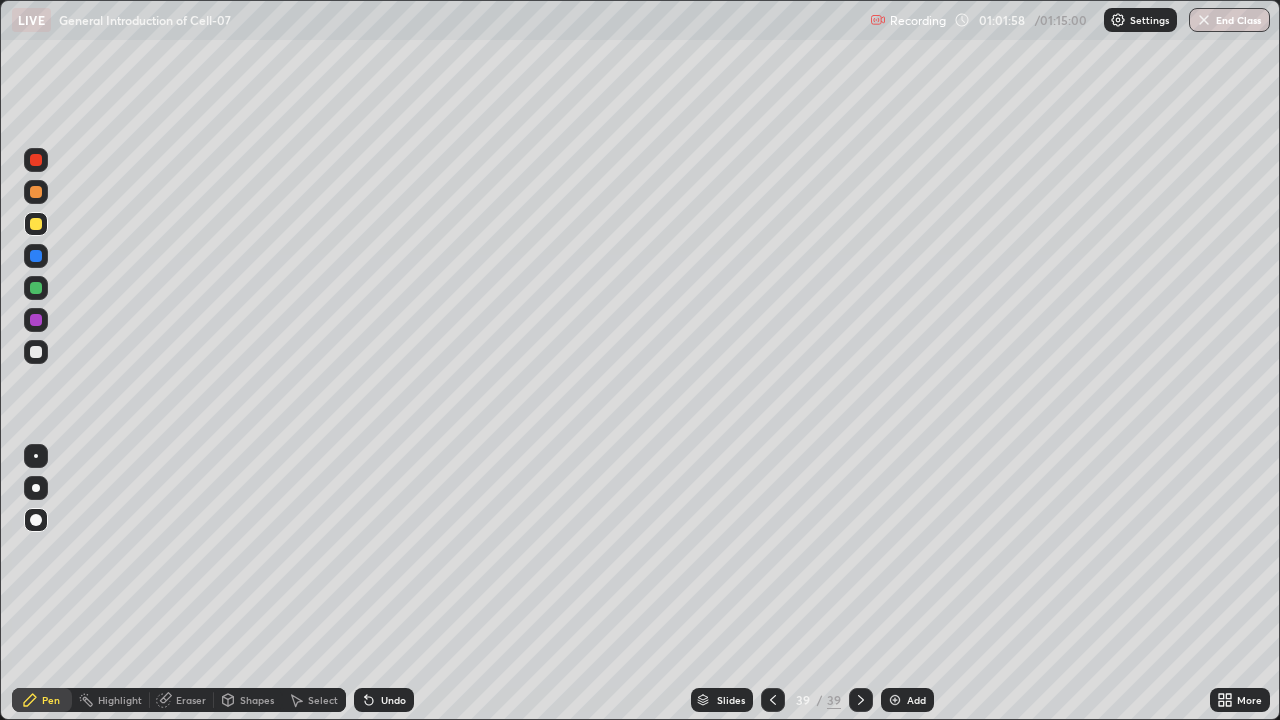 click at bounding box center (36, 288) 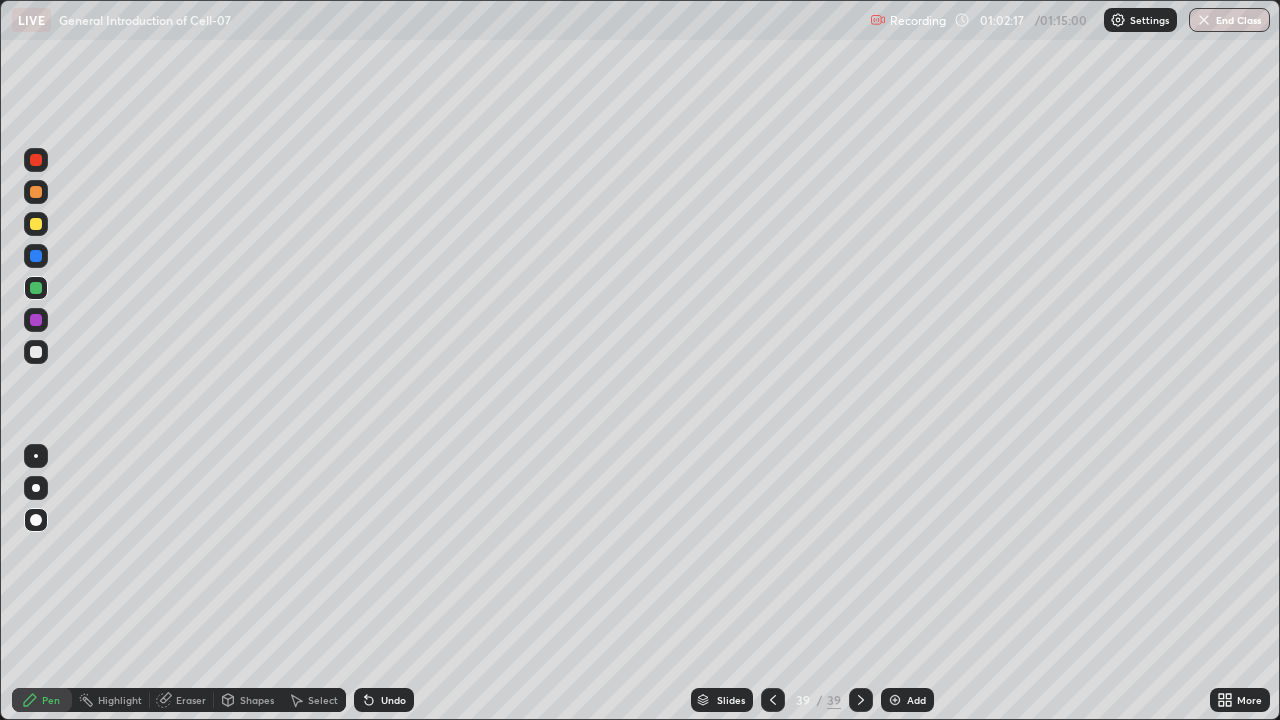click at bounding box center (36, 224) 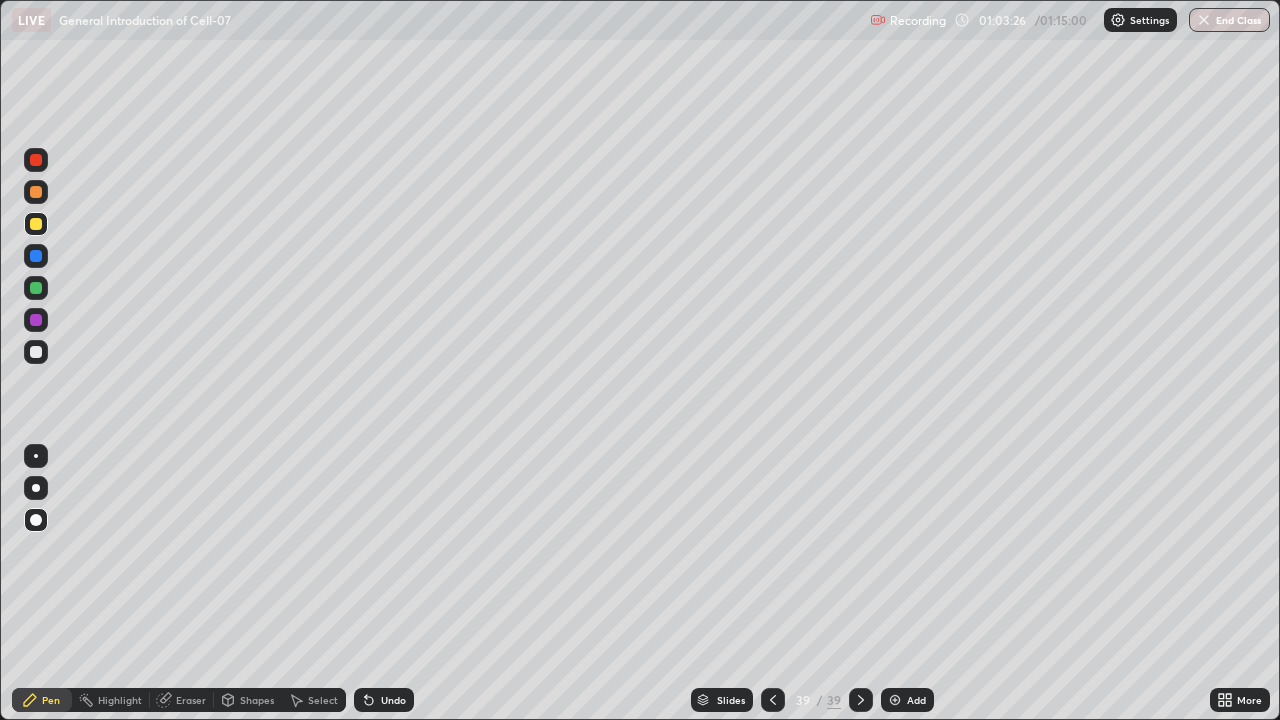 click at bounding box center [36, 288] 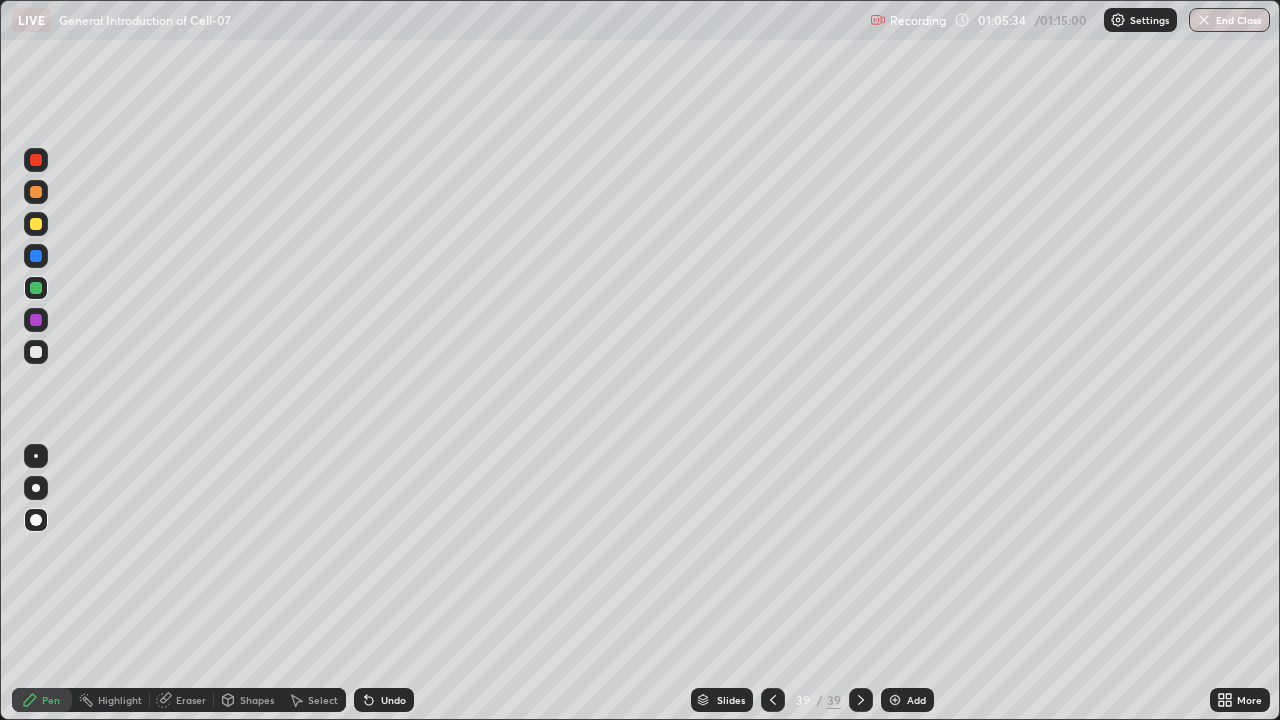 click on "Add" at bounding box center [916, 700] 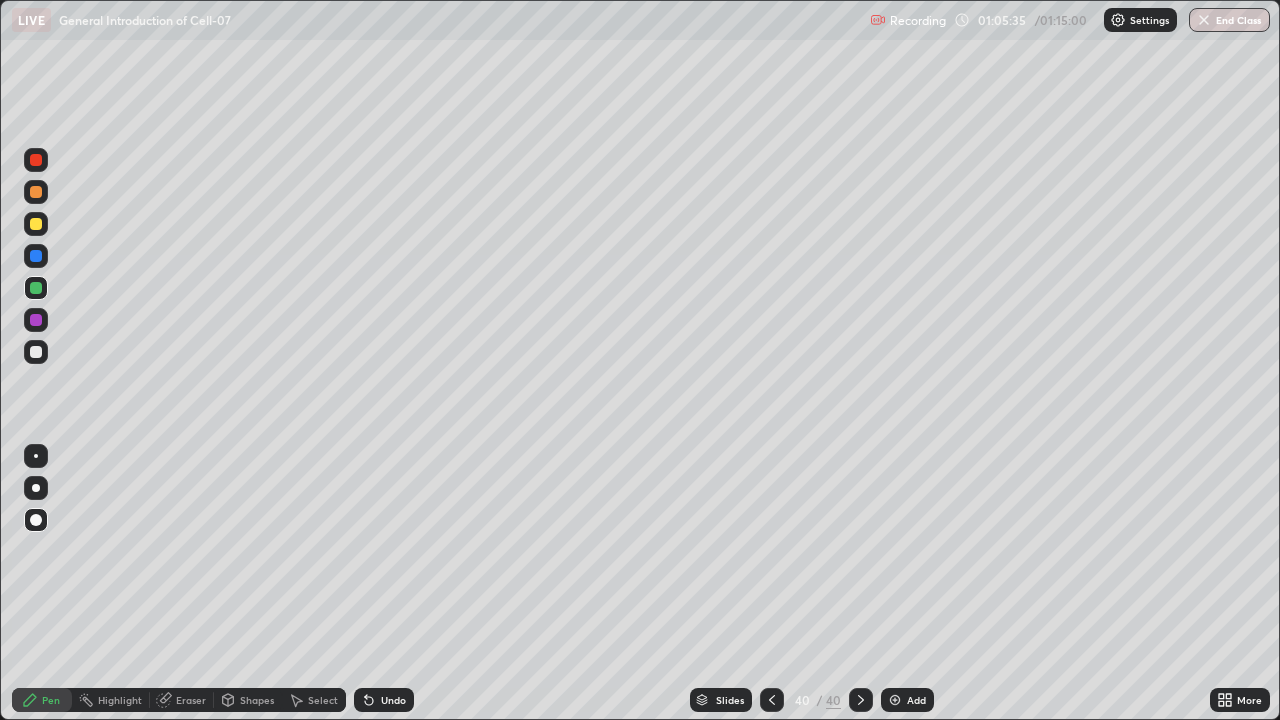 click at bounding box center (36, 192) 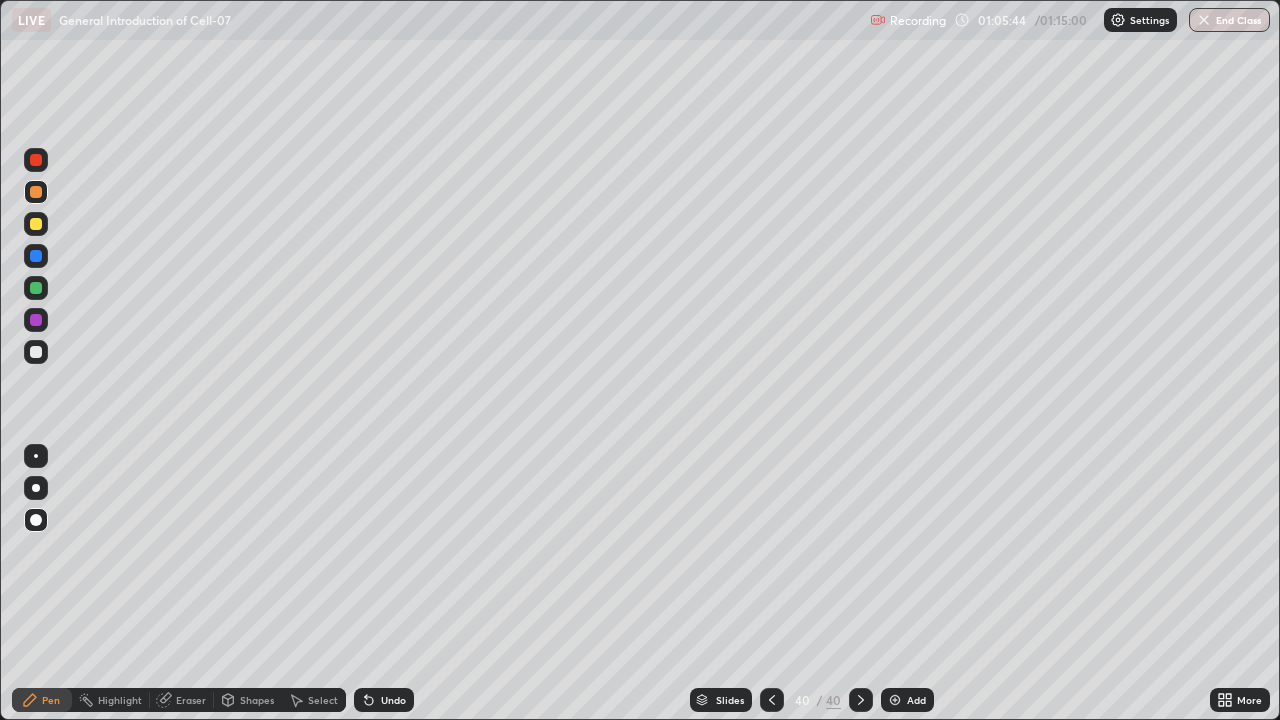 click at bounding box center (36, 352) 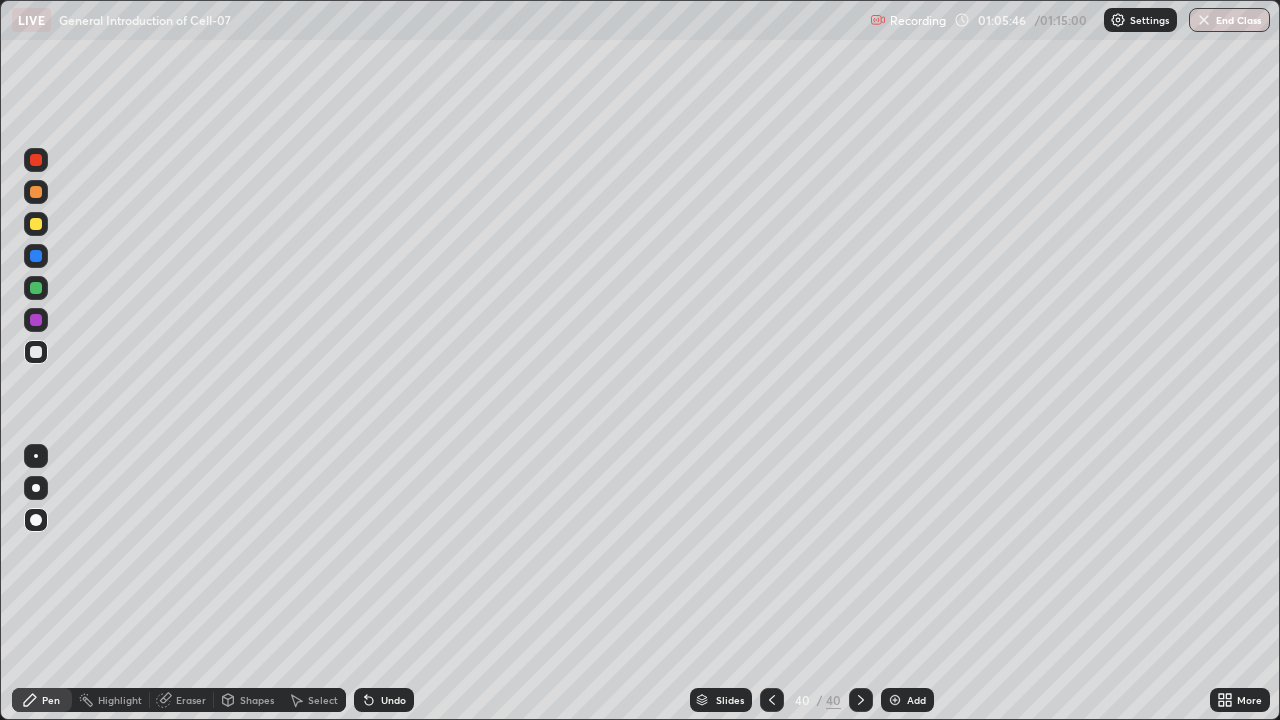 click on "Eraser" at bounding box center (182, 700) 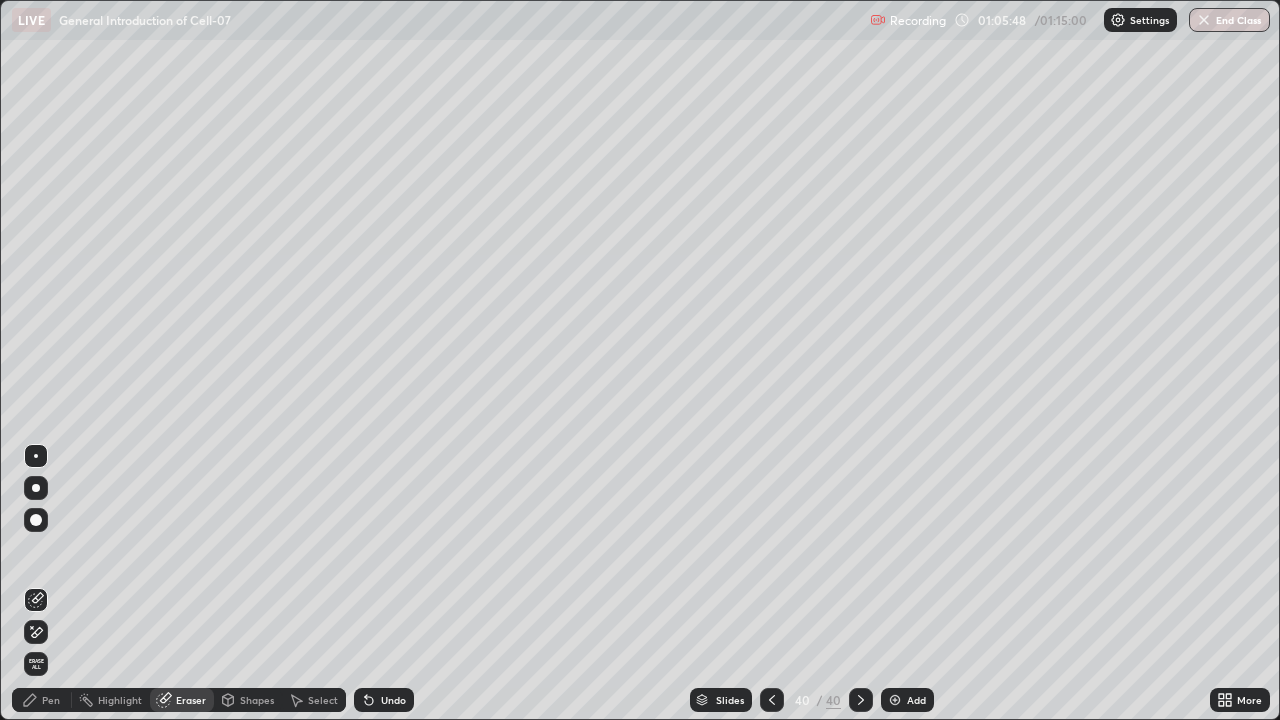 click on "Pen" at bounding box center [51, 700] 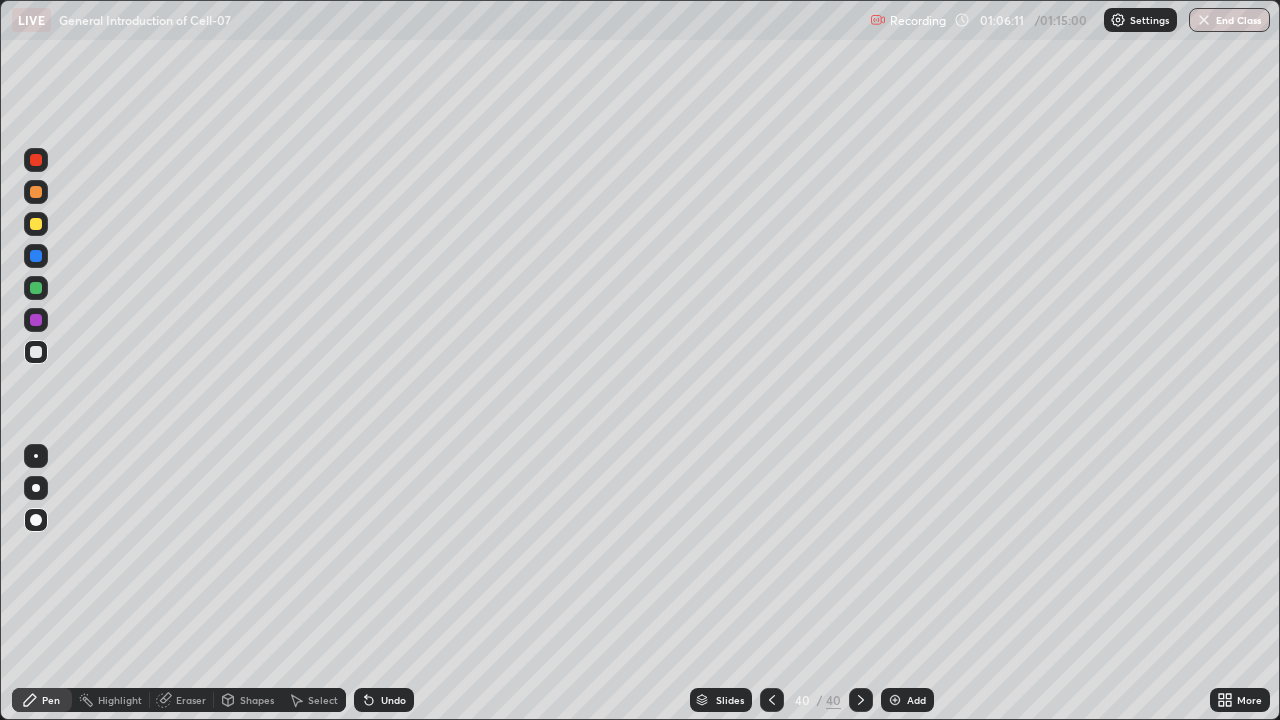 click on "Eraser" at bounding box center [191, 700] 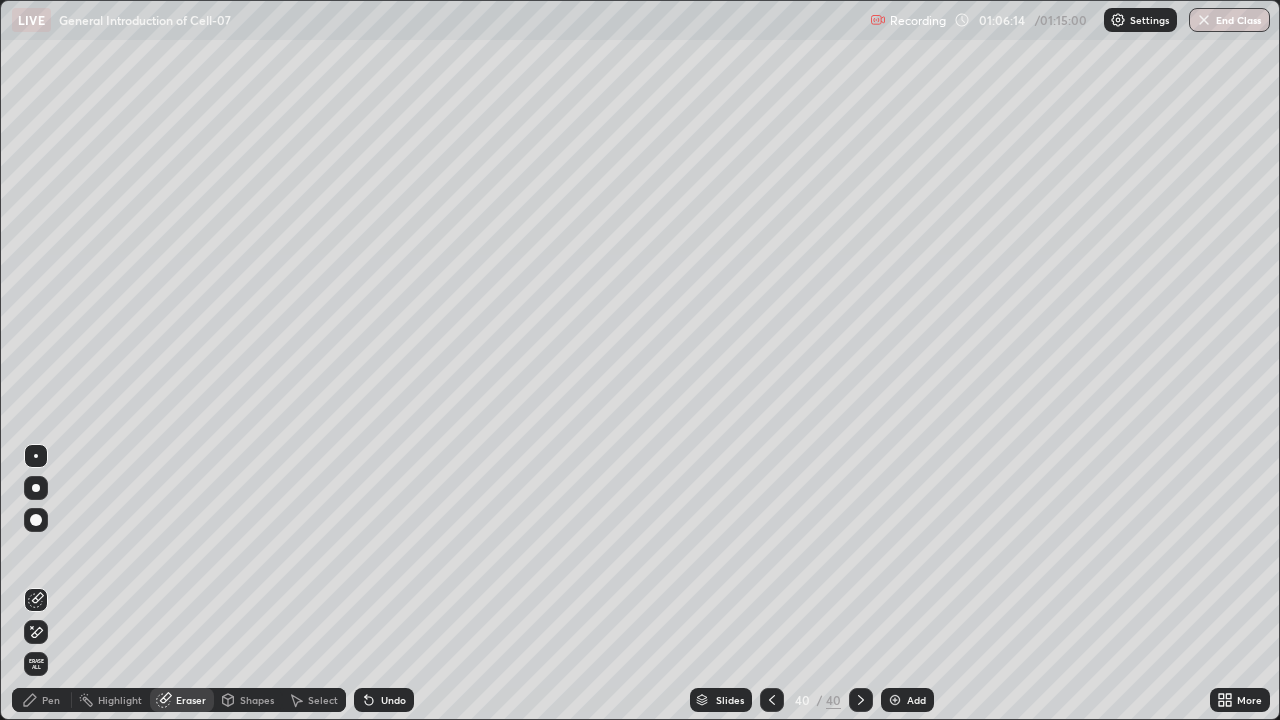 click 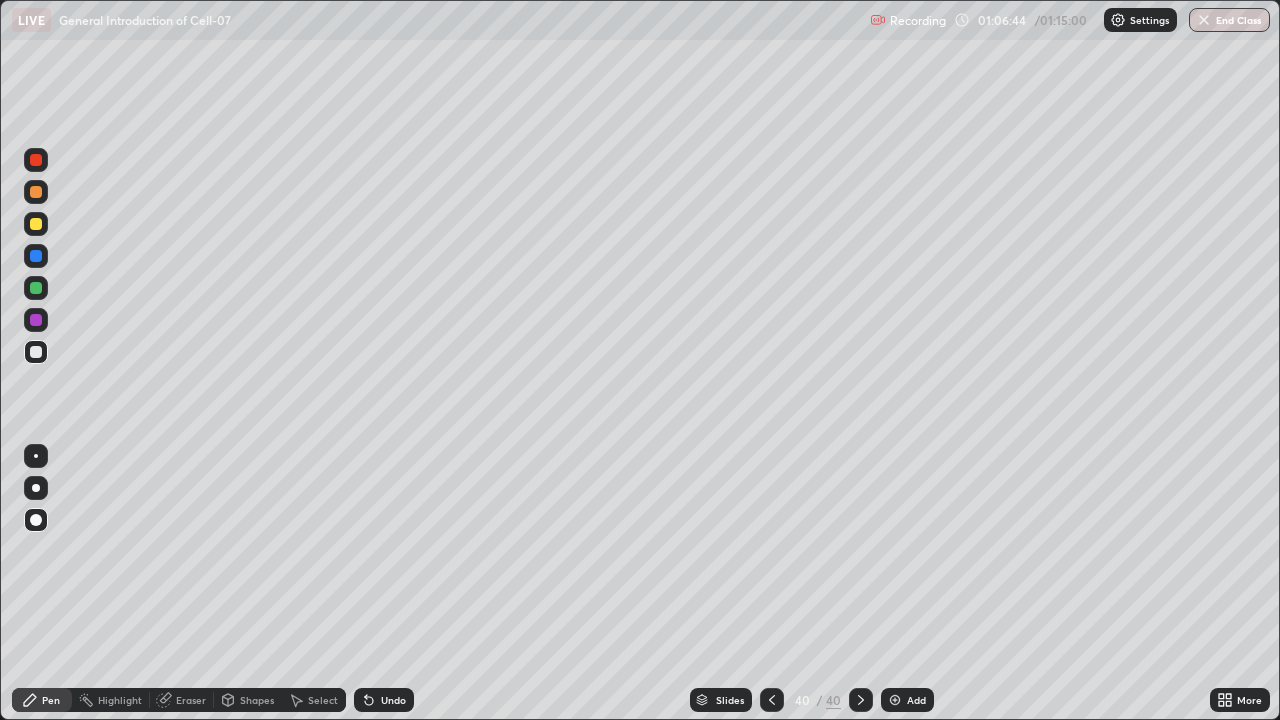 click at bounding box center [36, 320] 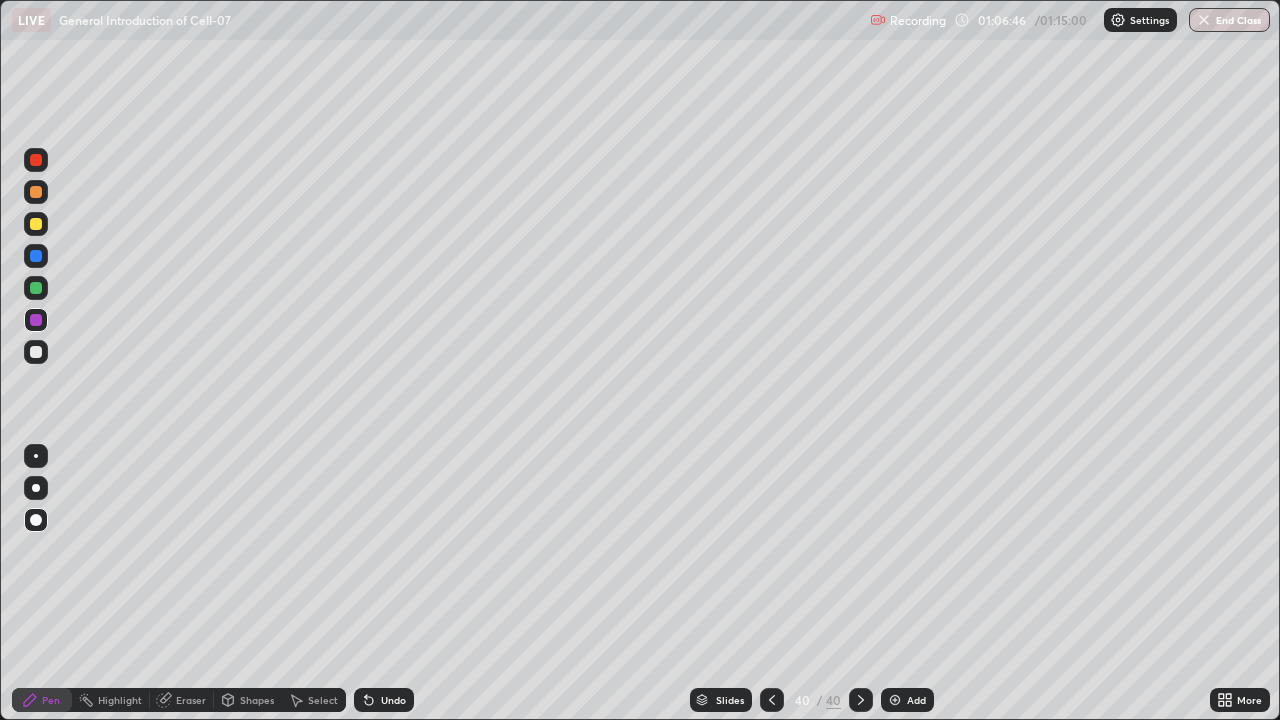 click on "Eraser" at bounding box center (191, 700) 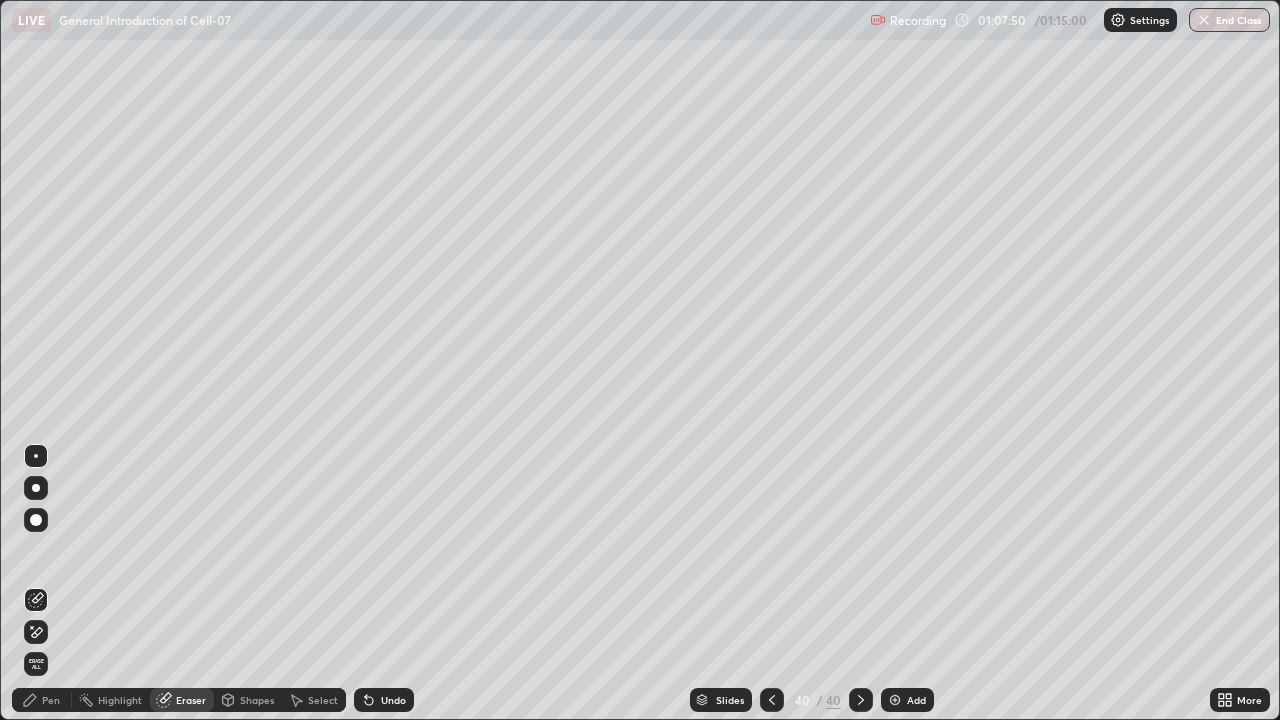 click on "Pen" at bounding box center (51, 700) 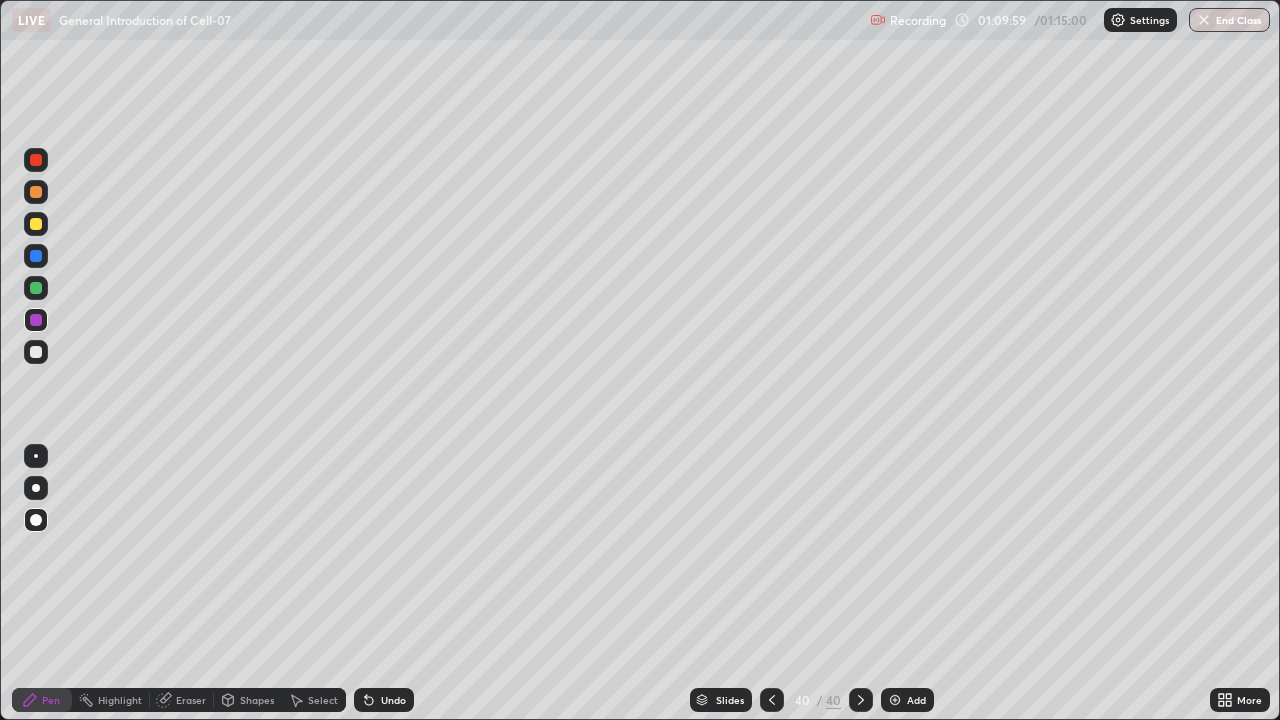 click at bounding box center [772, 700] 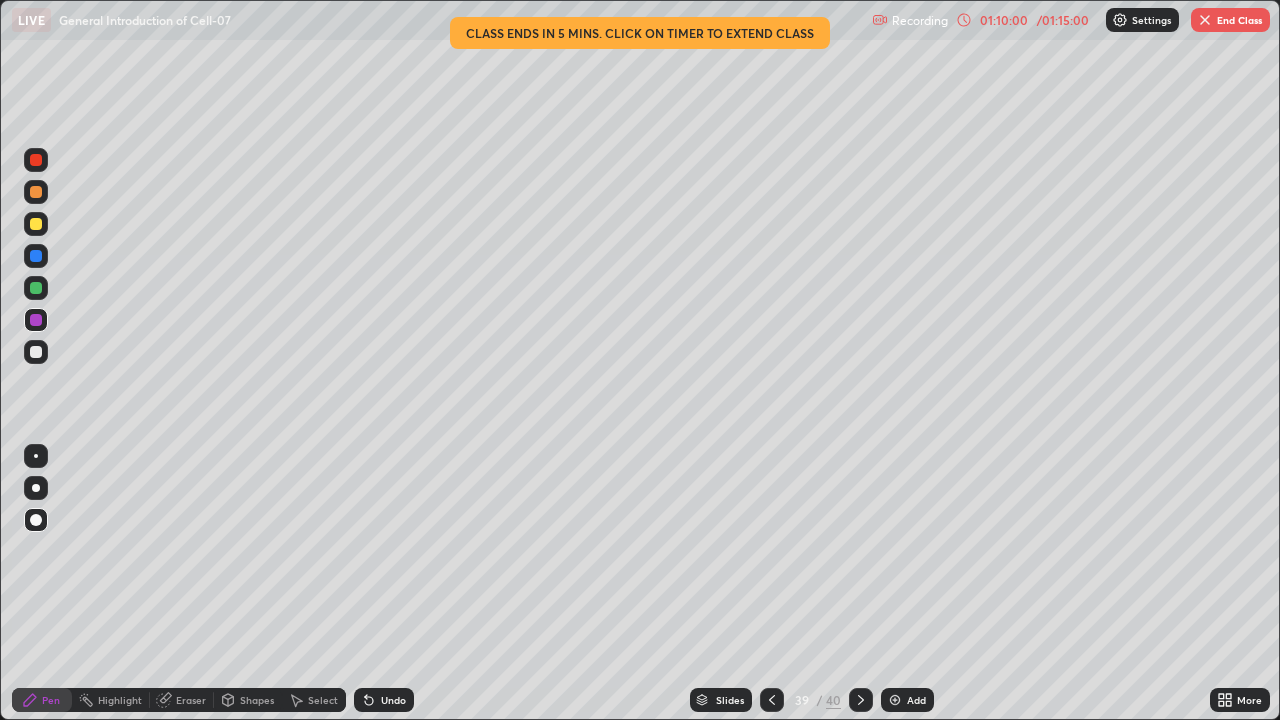 click at bounding box center (772, 700) 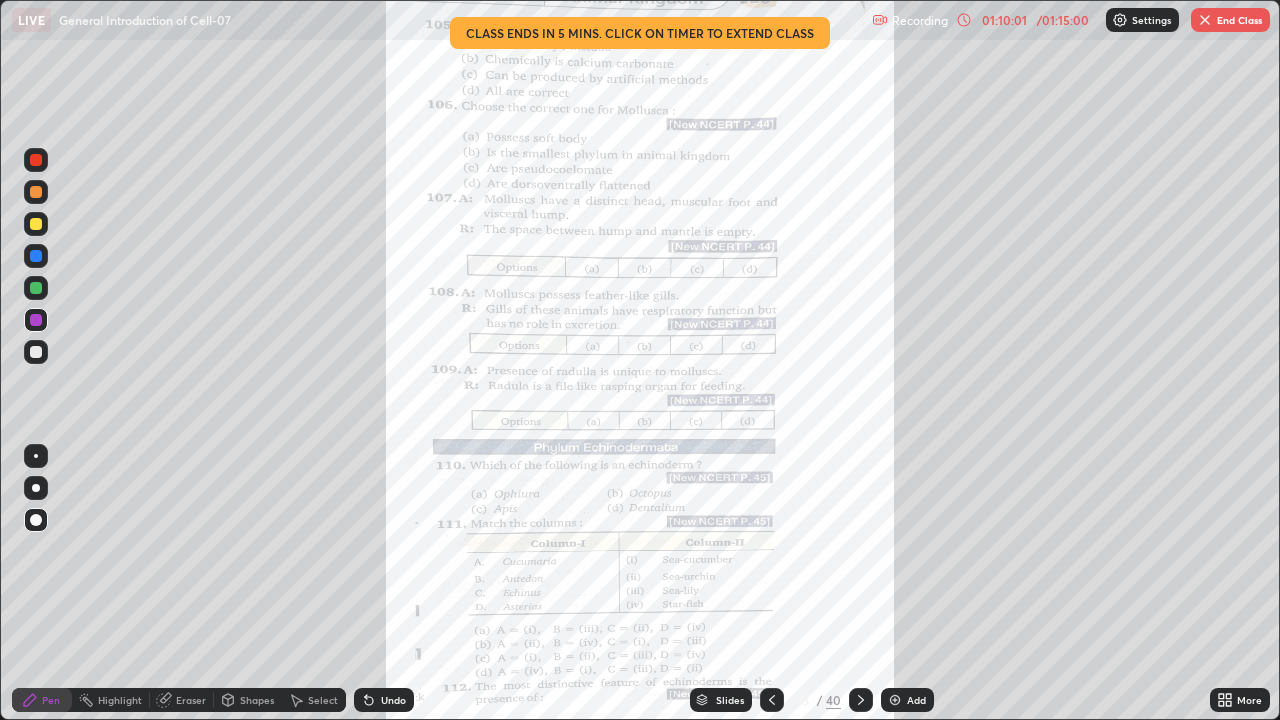 click on "End Class" at bounding box center [1230, 20] 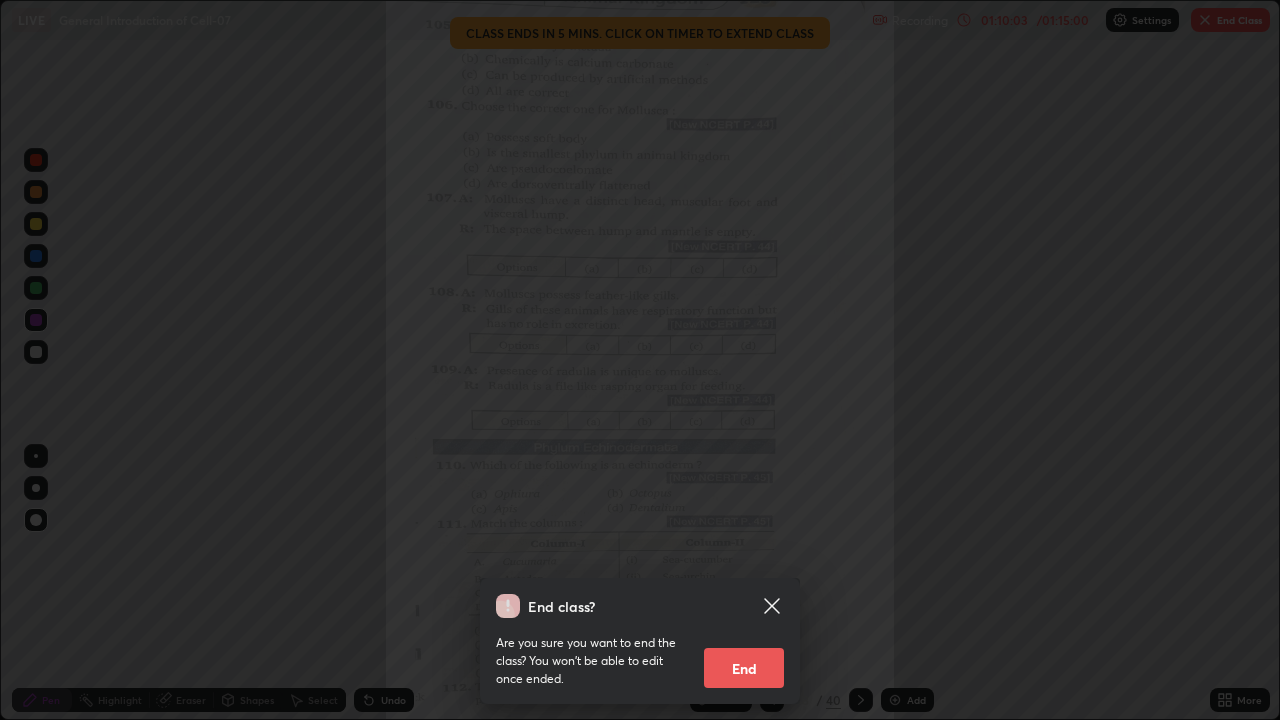click on "End" at bounding box center [744, 668] 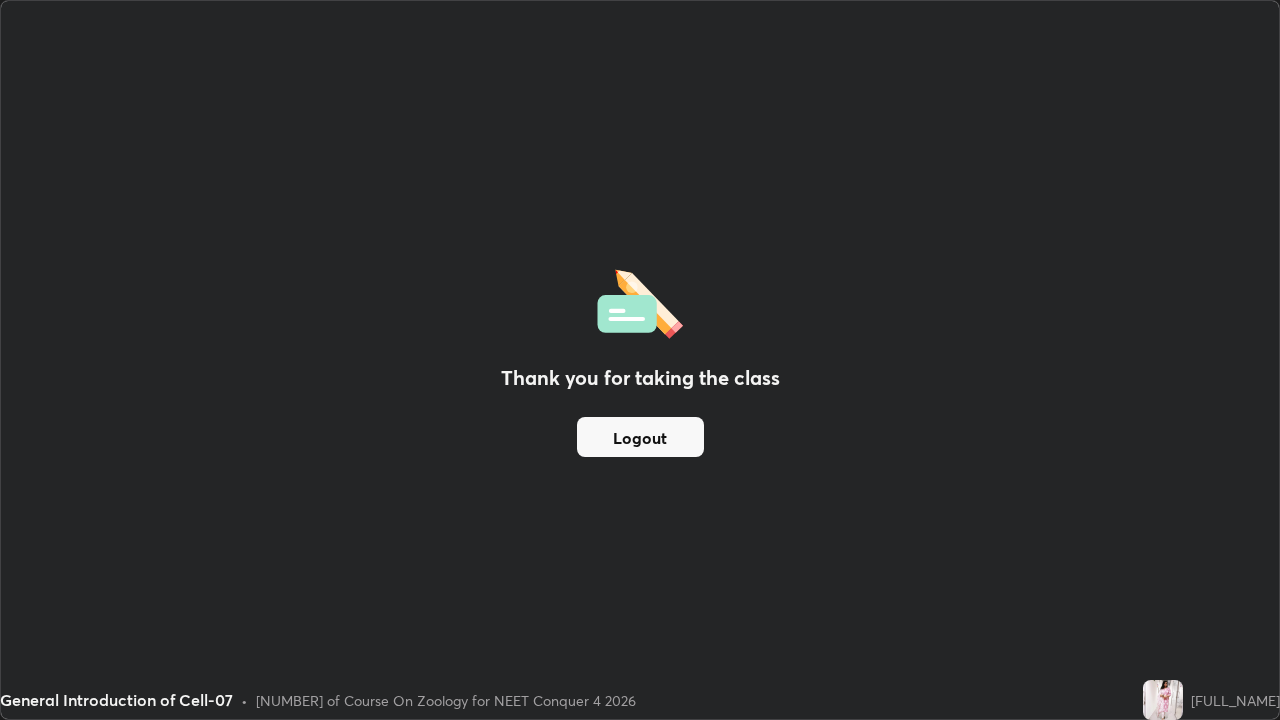 click on "Logout" at bounding box center [640, 437] 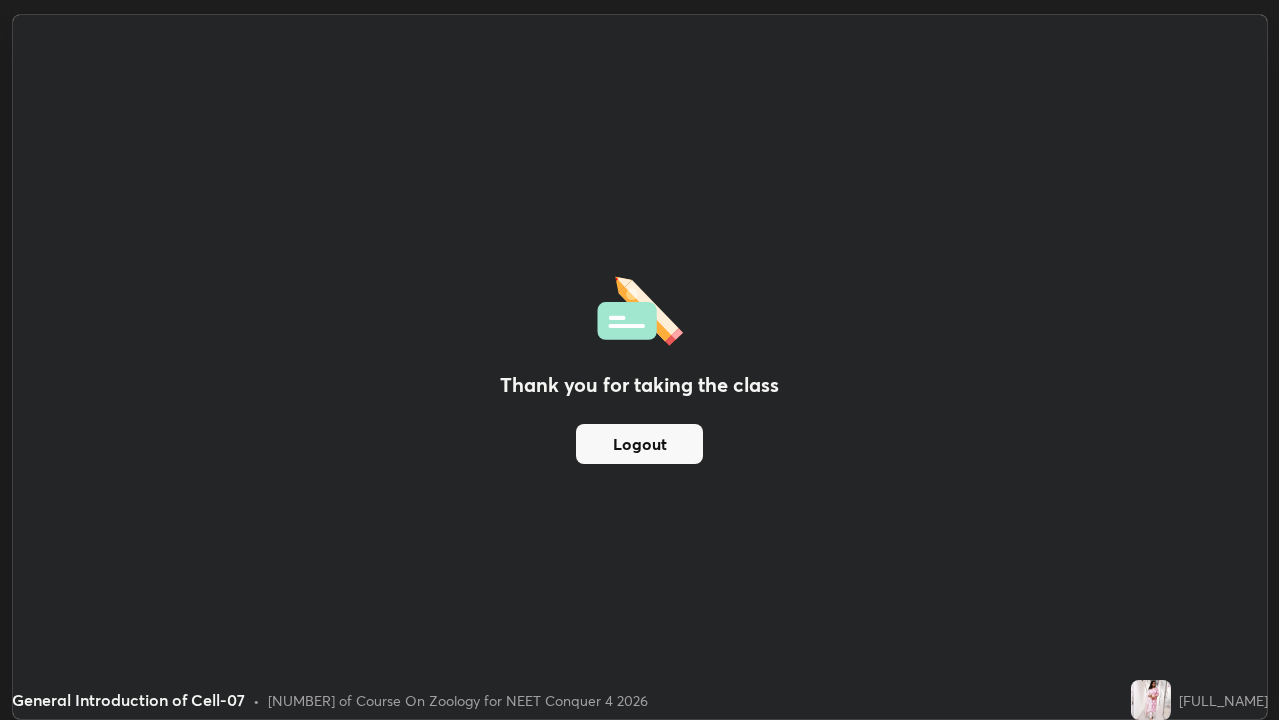 scroll, scrollTop: 720, scrollLeft: 976, axis: both 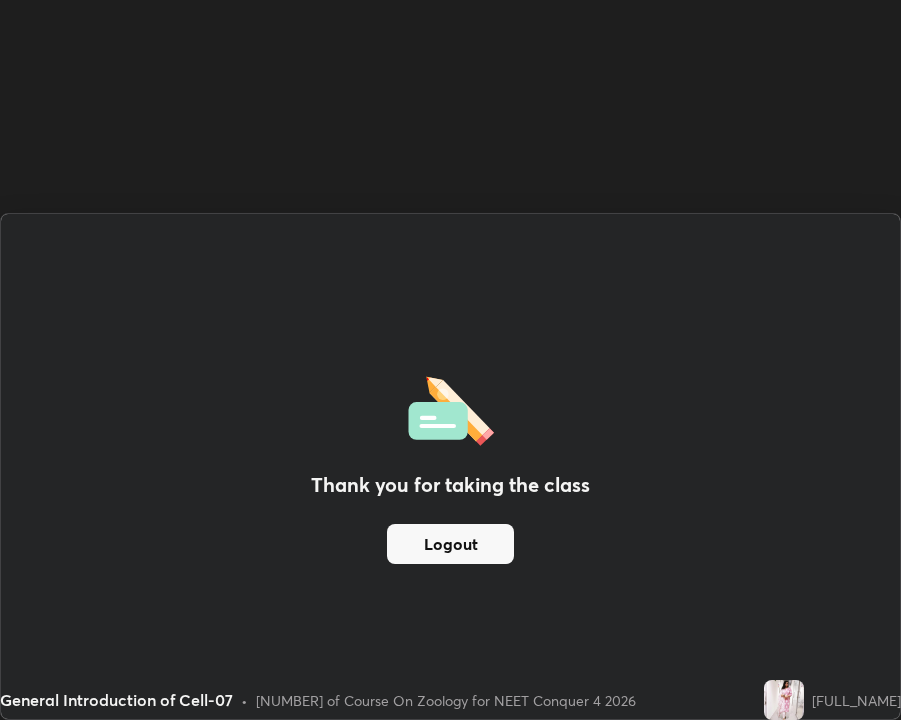 click on "Thank you for taking the class Logout" at bounding box center (450, 466) 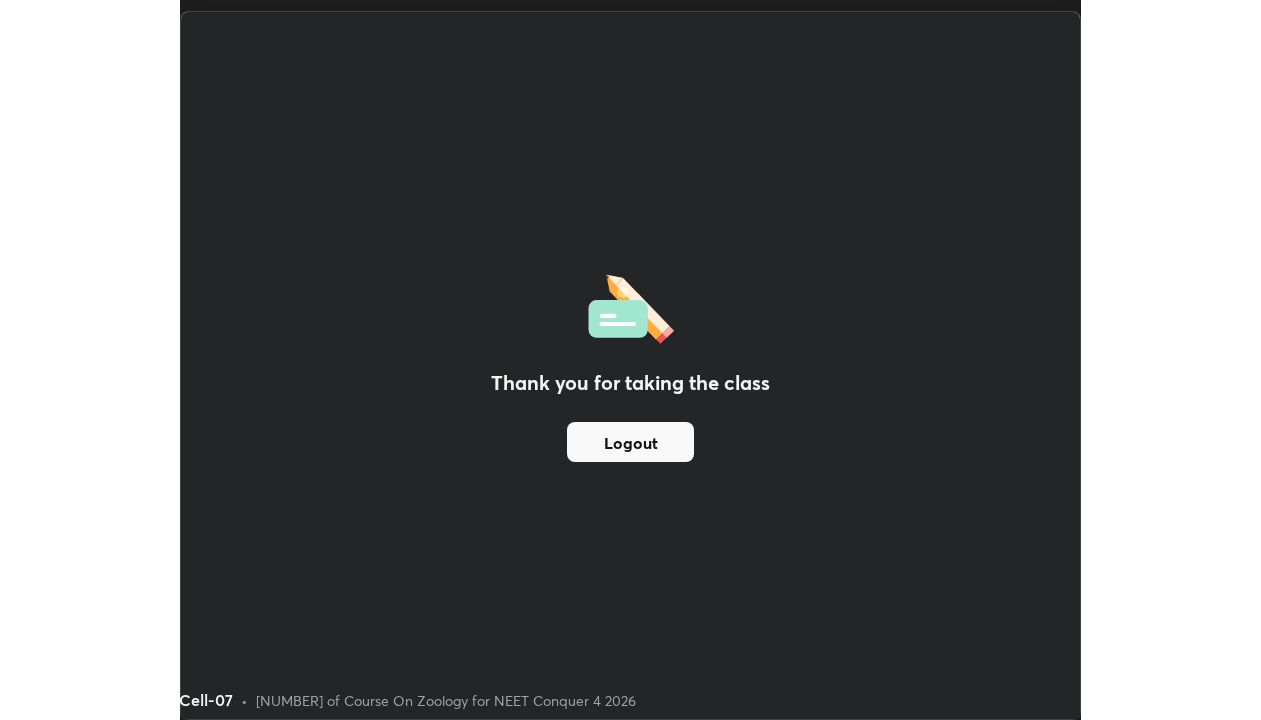 scroll, scrollTop: 99280, scrollLeft: 98739, axis: both 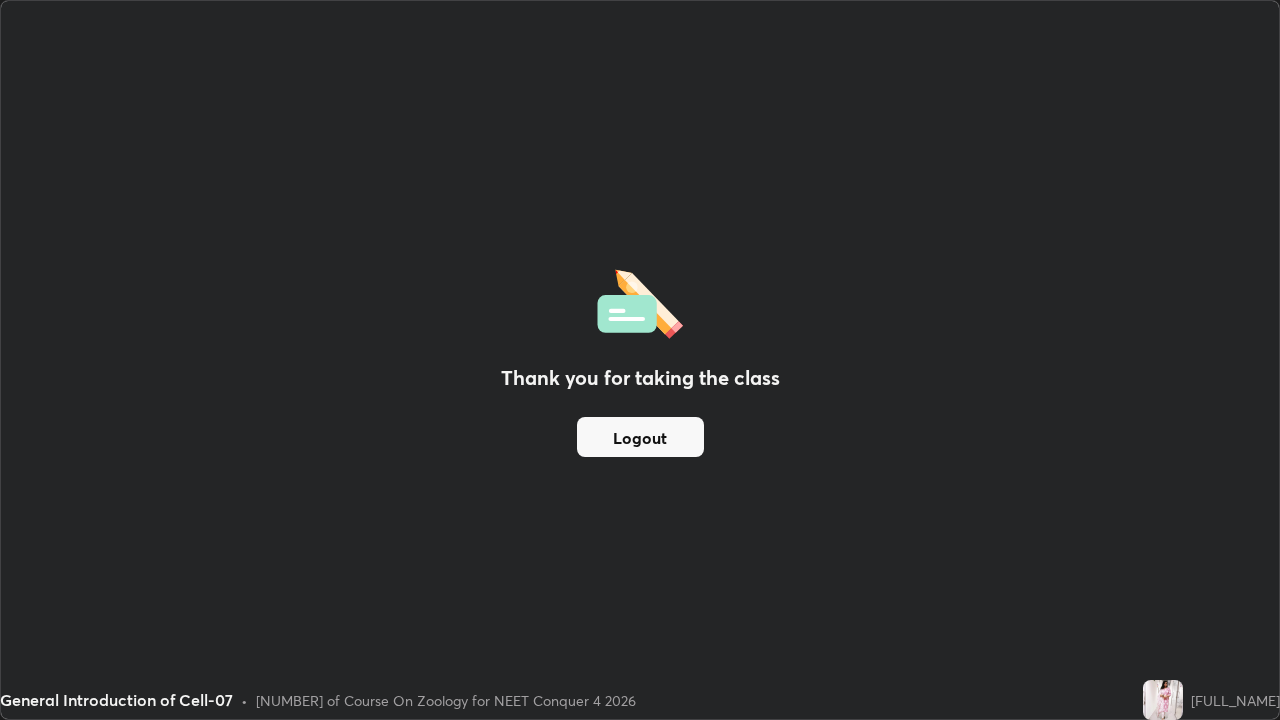 click on "Logout" at bounding box center [640, 437] 